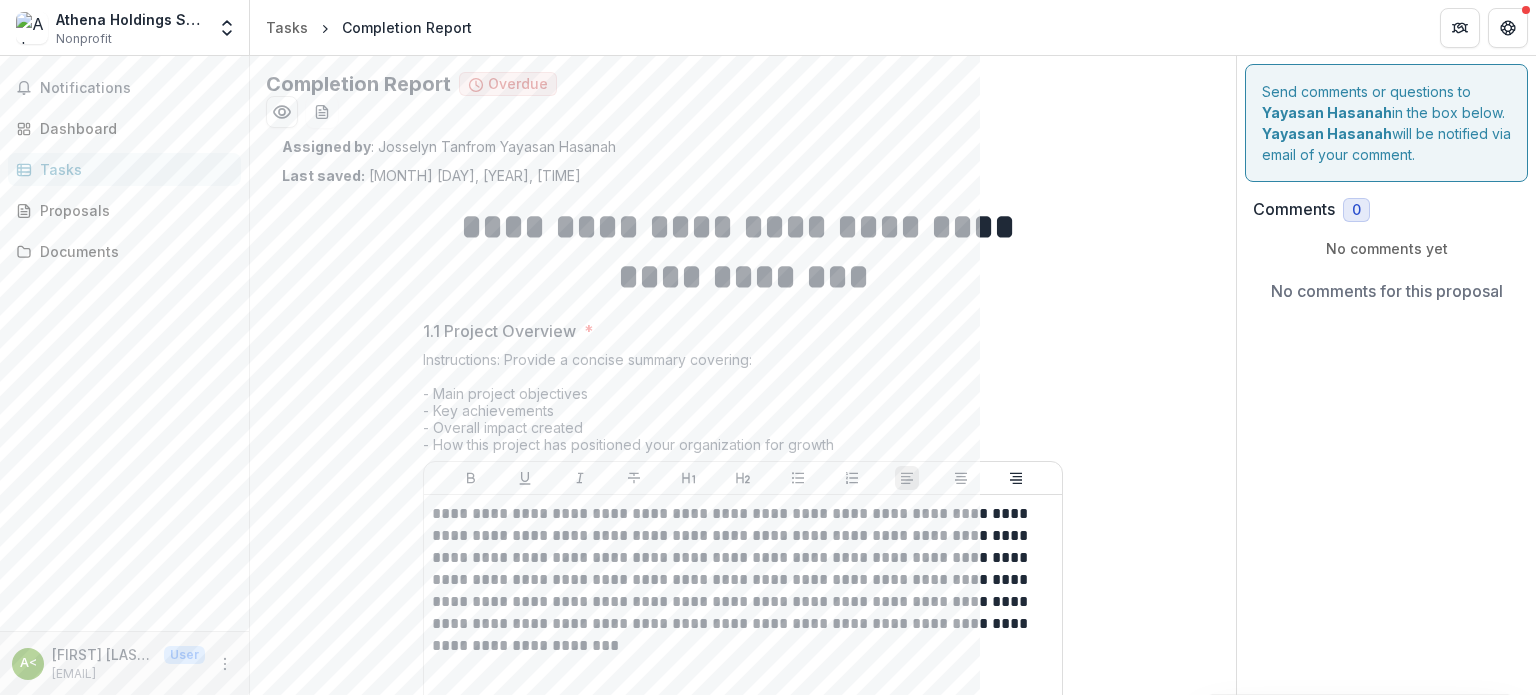 scroll, scrollTop: 0, scrollLeft: 0, axis: both 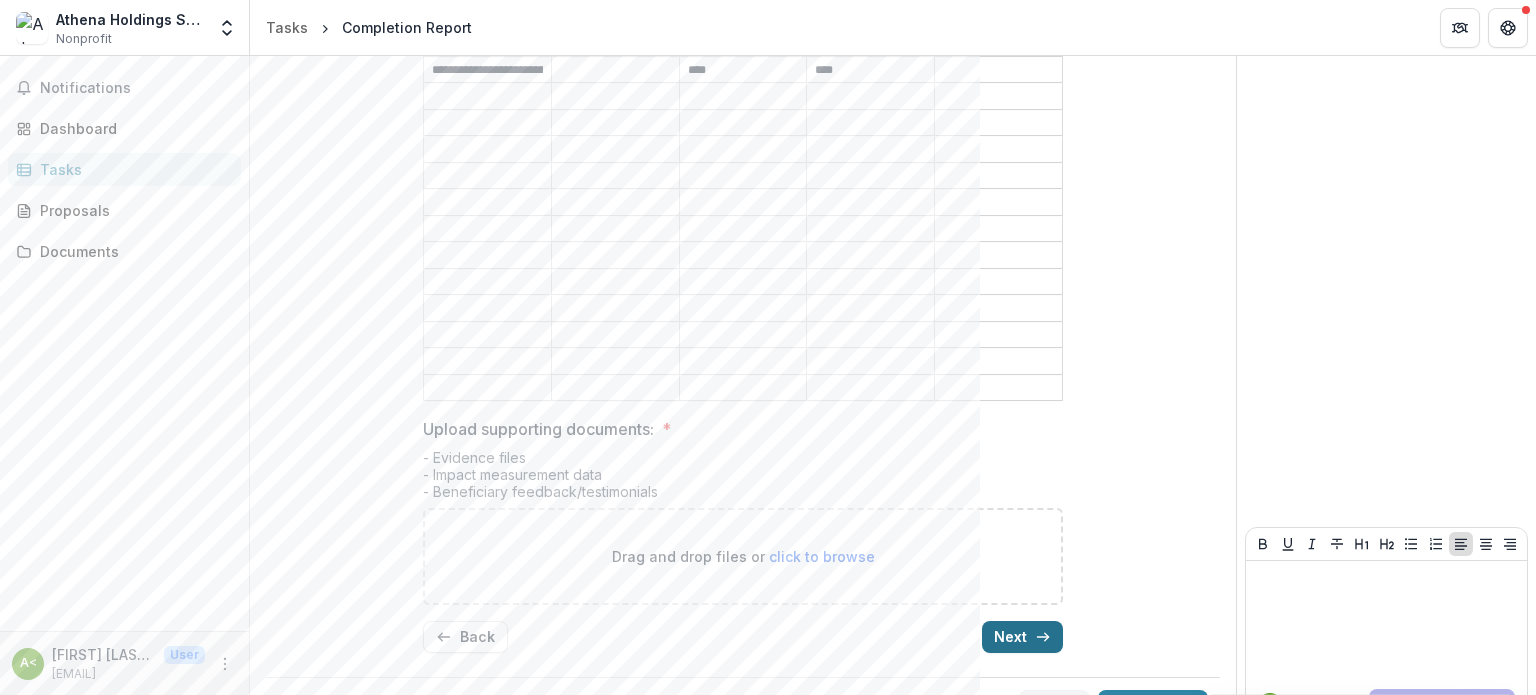 click on "Next" at bounding box center (1022, 637) 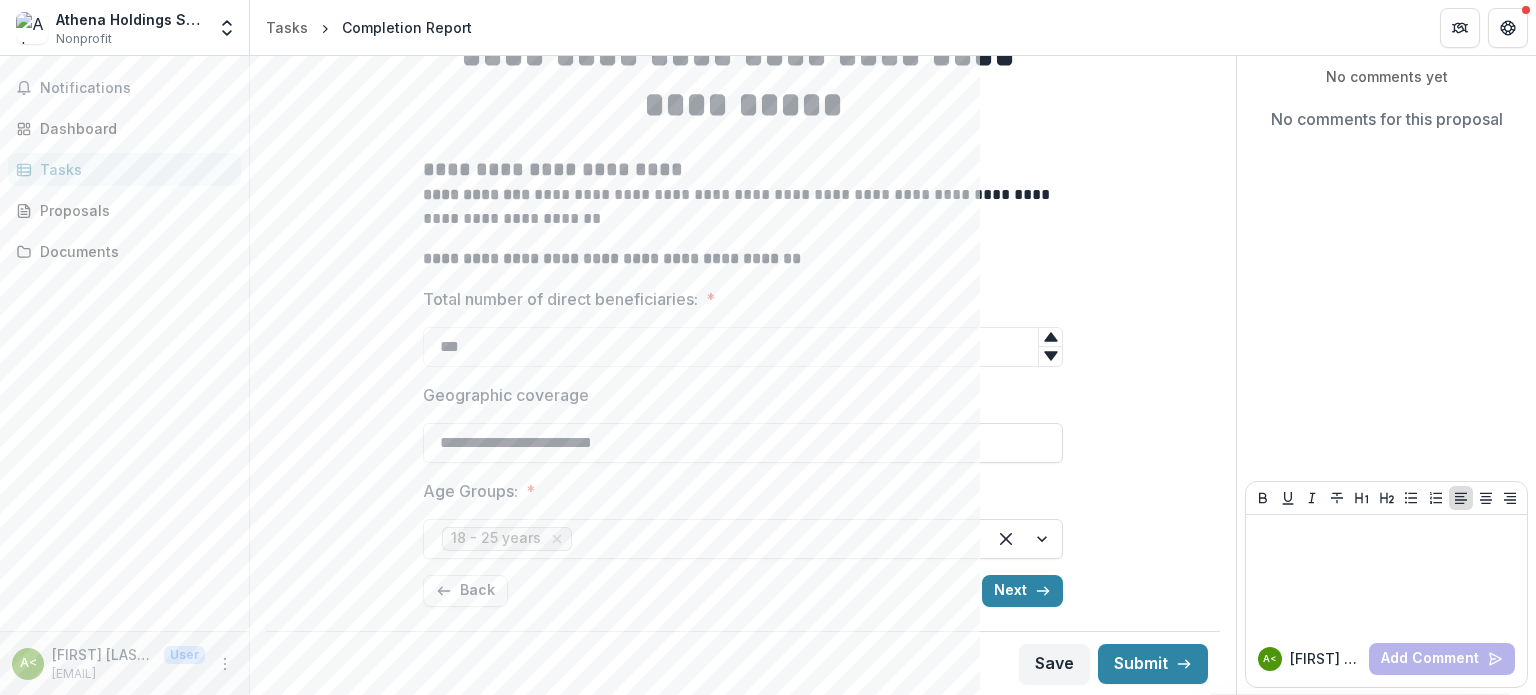 scroll, scrollTop: 172, scrollLeft: 0, axis: vertical 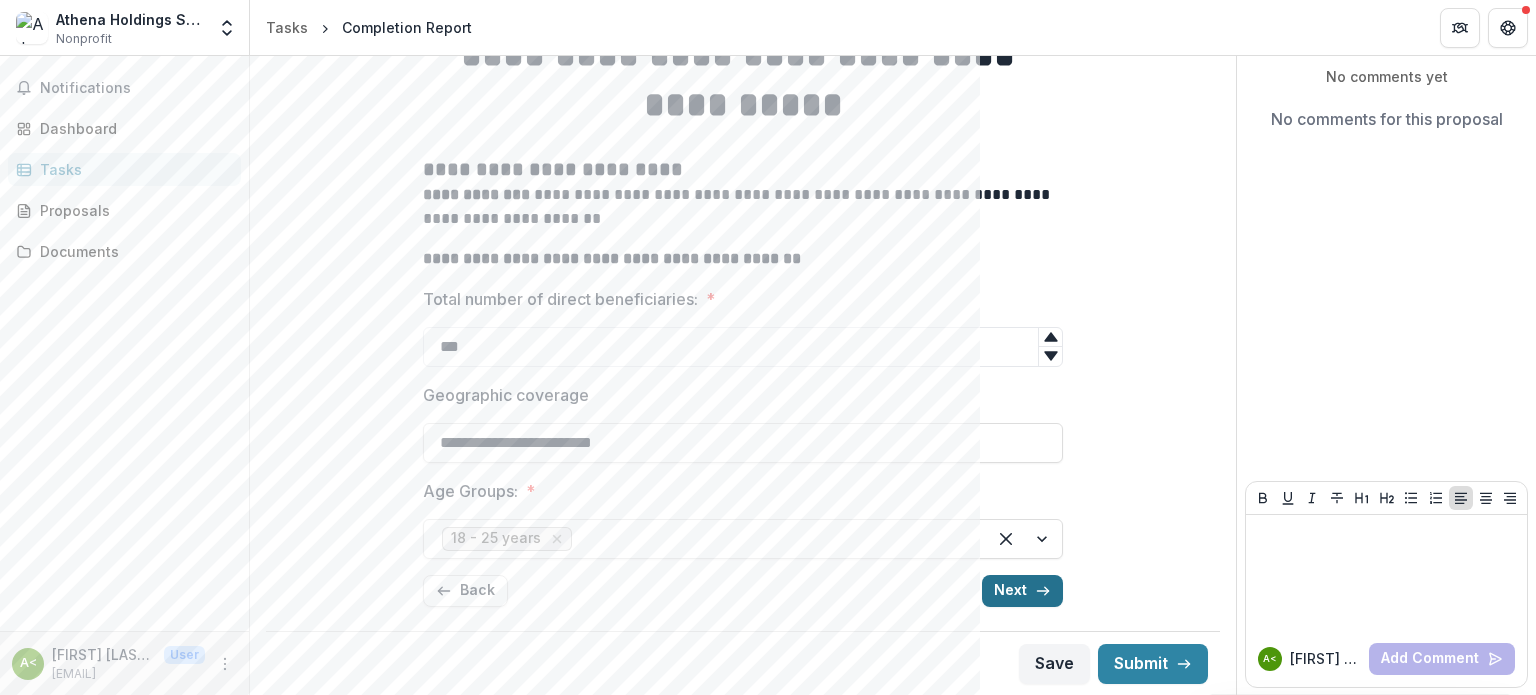 click on "Next" at bounding box center [1022, 591] 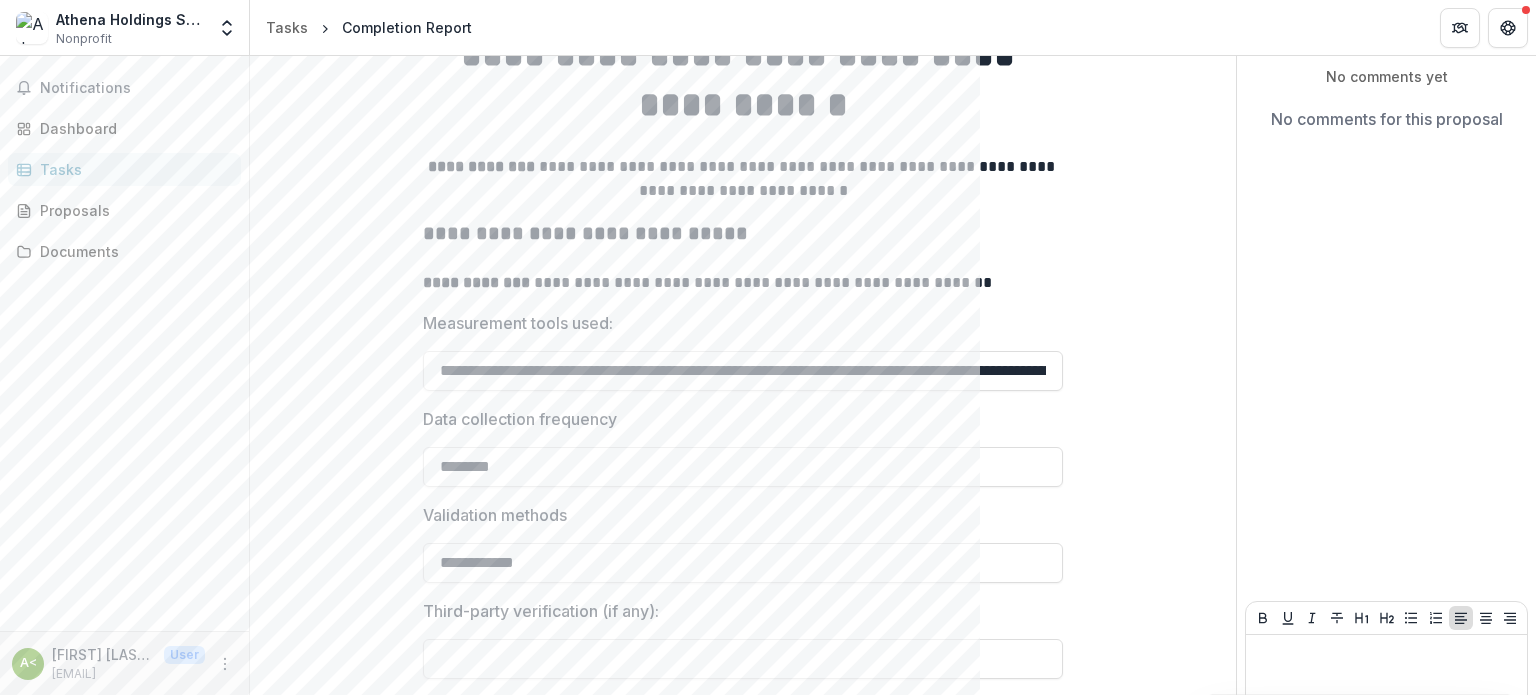 scroll, scrollTop: 292, scrollLeft: 0, axis: vertical 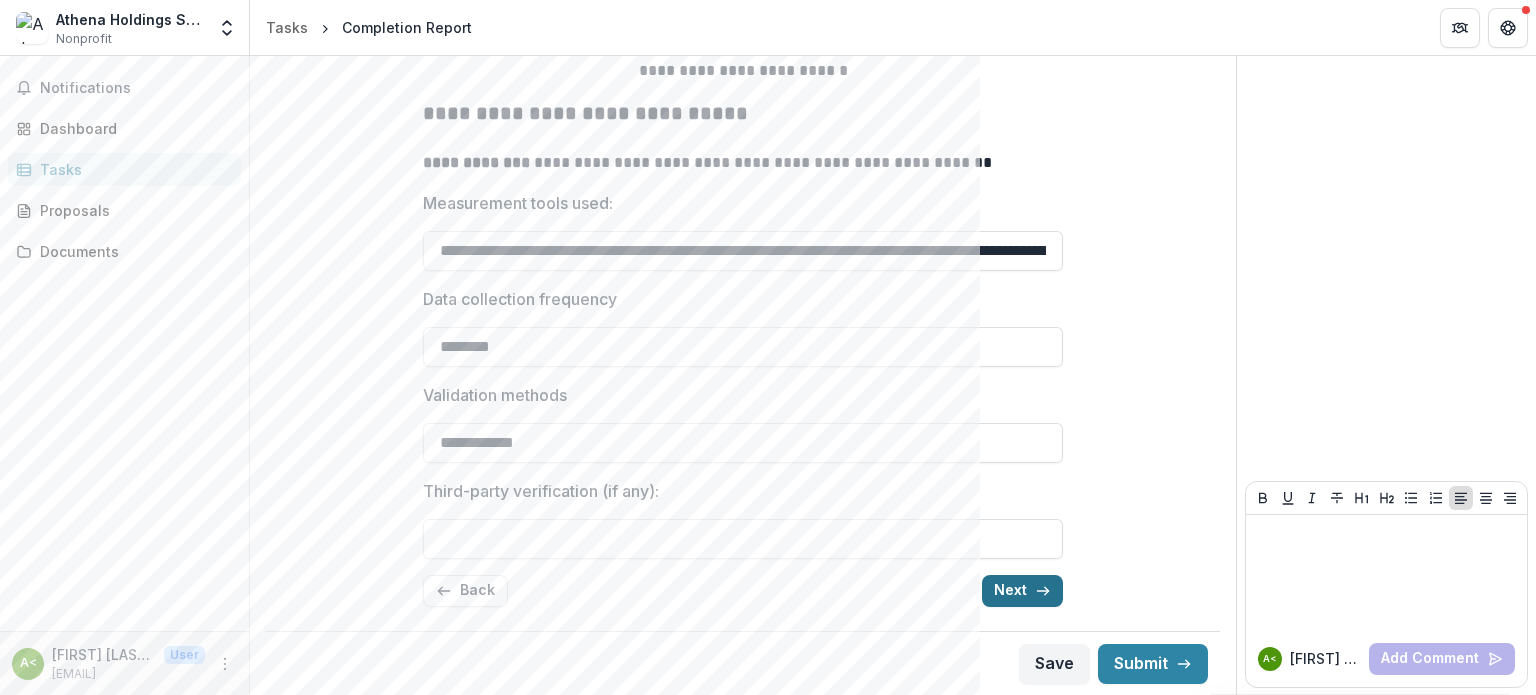 click on "Next" at bounding box center (1022, 591) 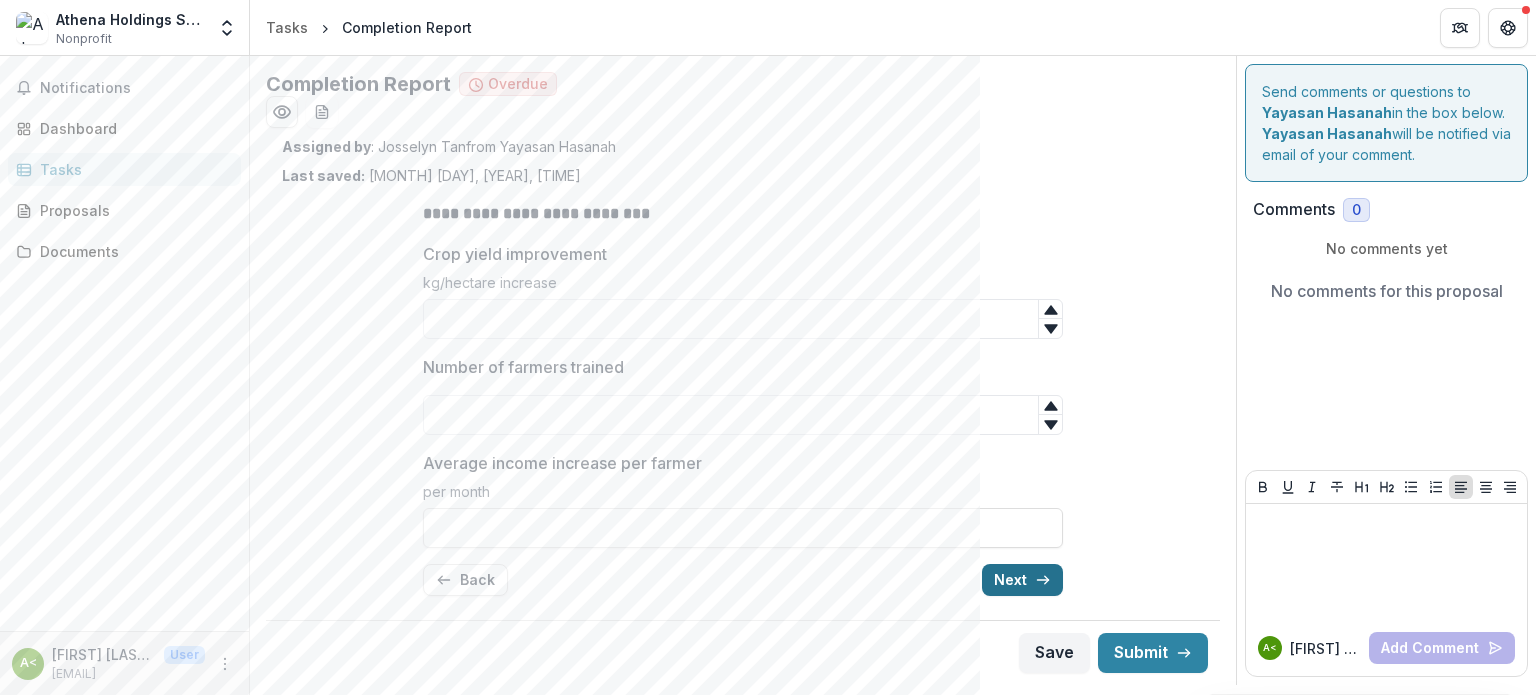 scroll, scrollTop: 0, scrollLeft: 0, axis: both 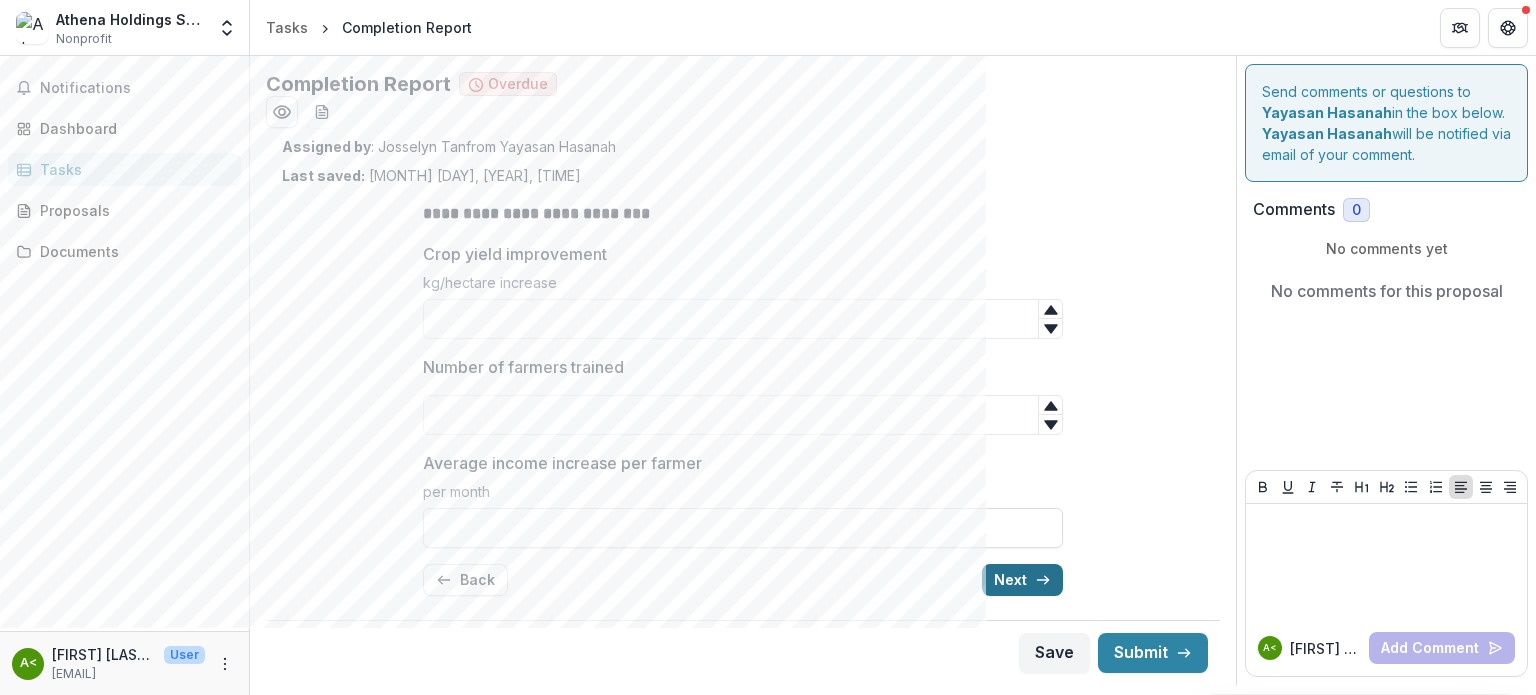 click on "Next" at bounding box center [1022, 580] 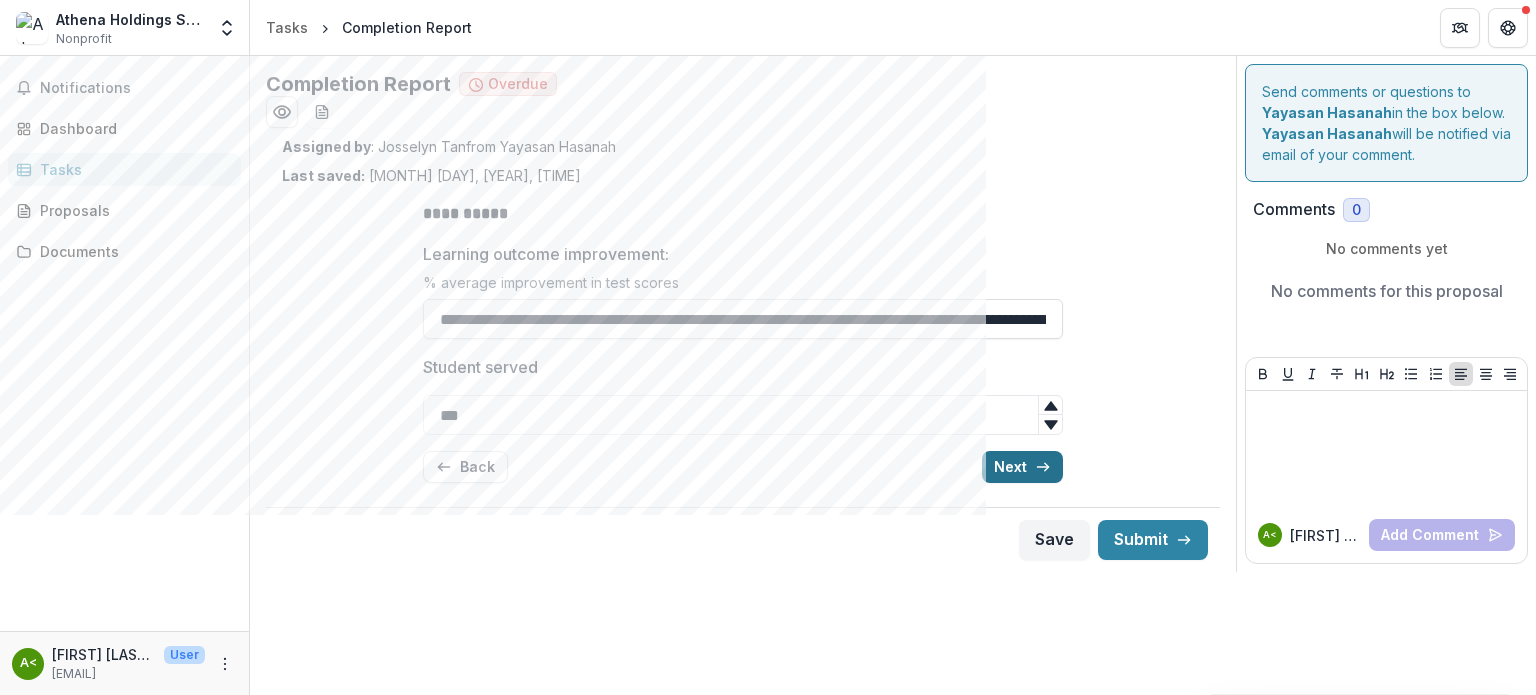 click on "Next" at bounding box center (1022, 467) 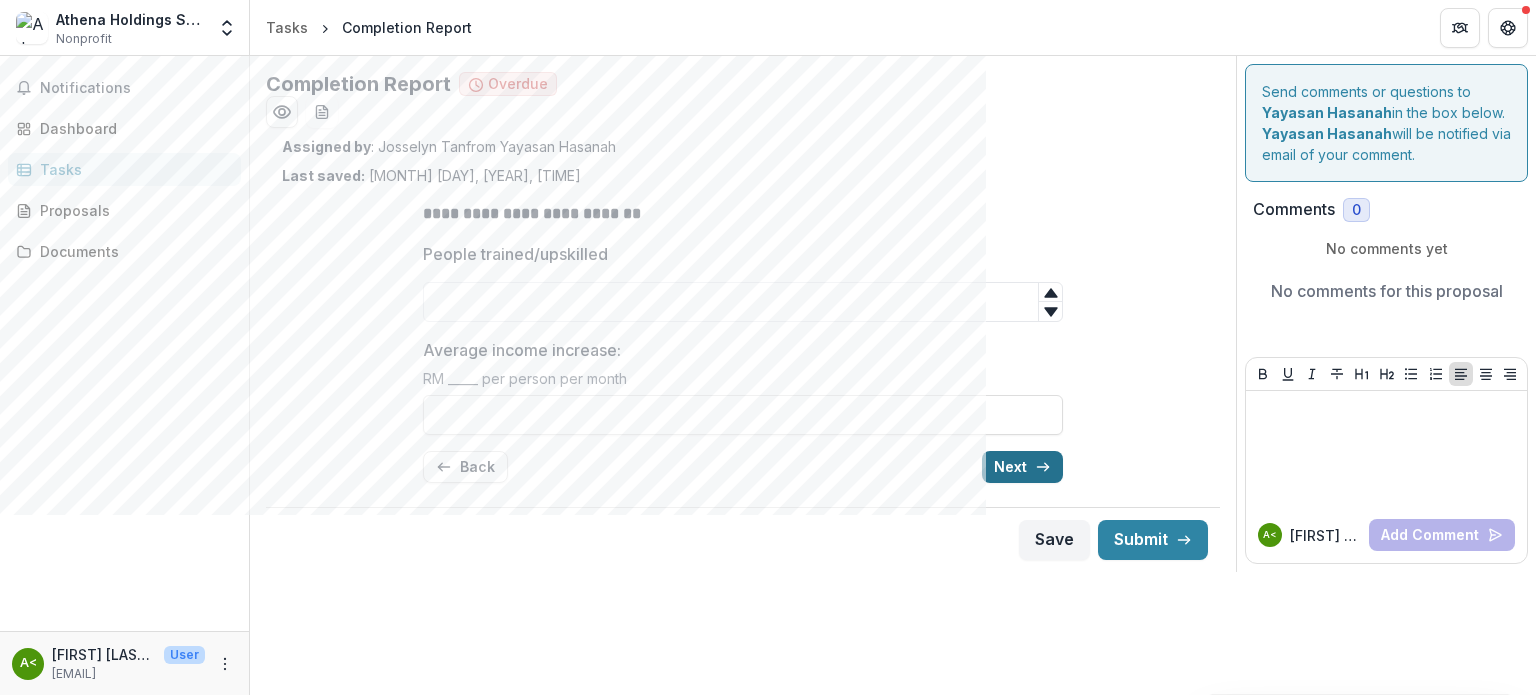 click on "Next" at bounding box center (1022, 467) 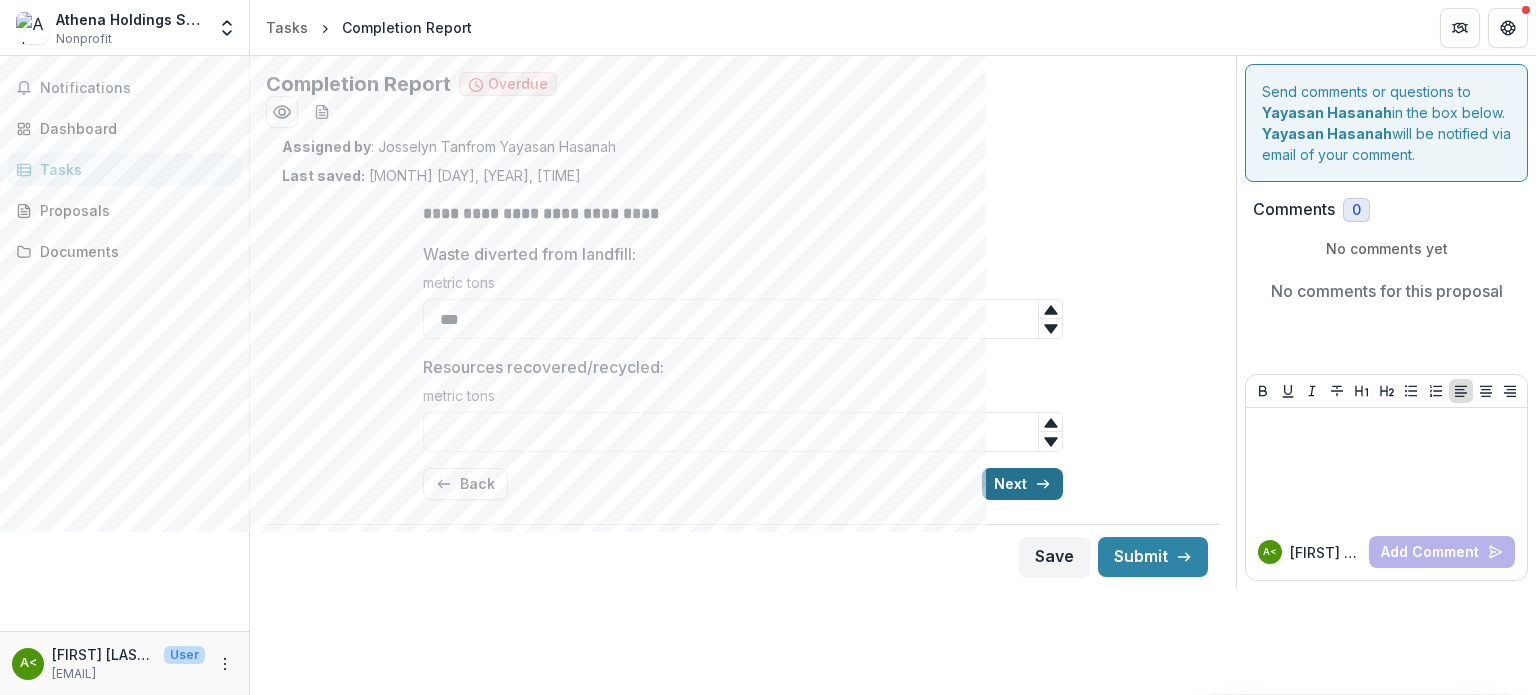 click on "Next" at bounding box center [1022, 484] 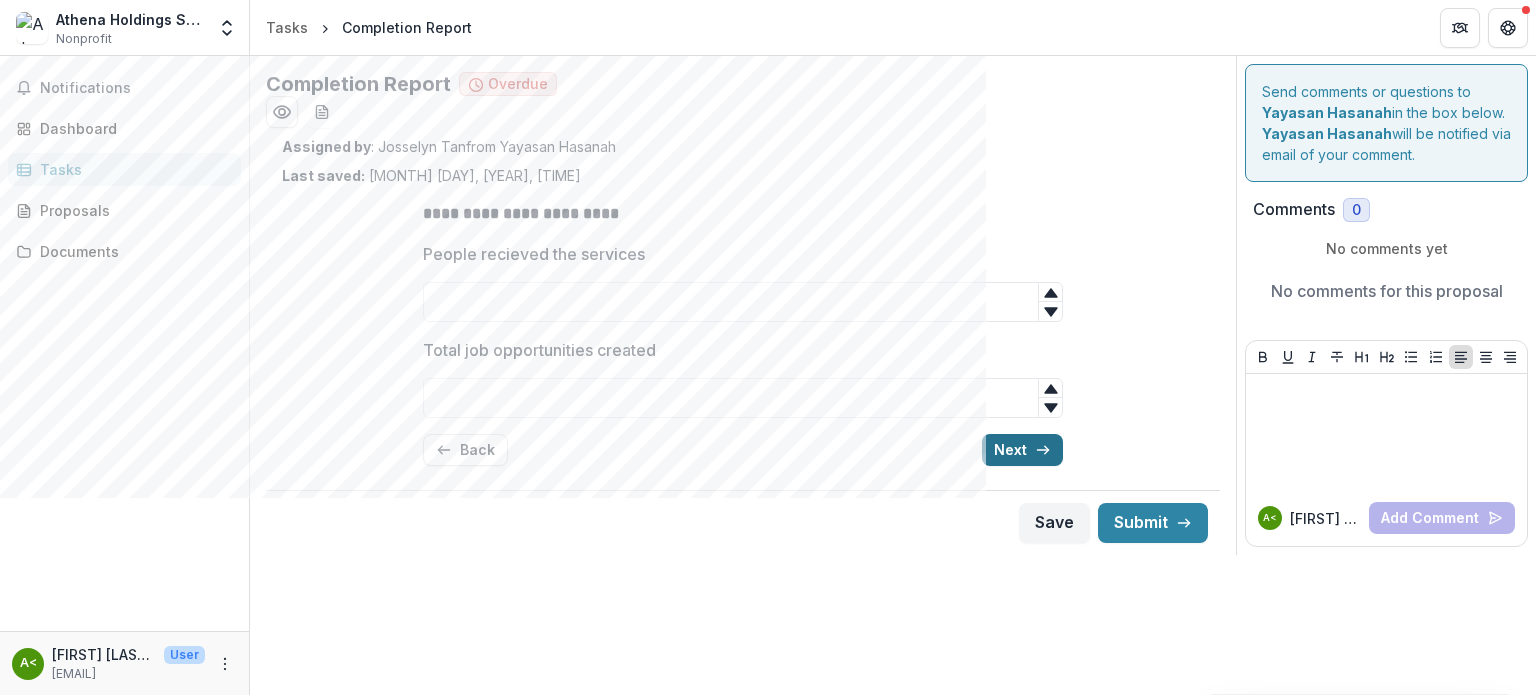 click on "Next" at bounding box center (1022, 450) 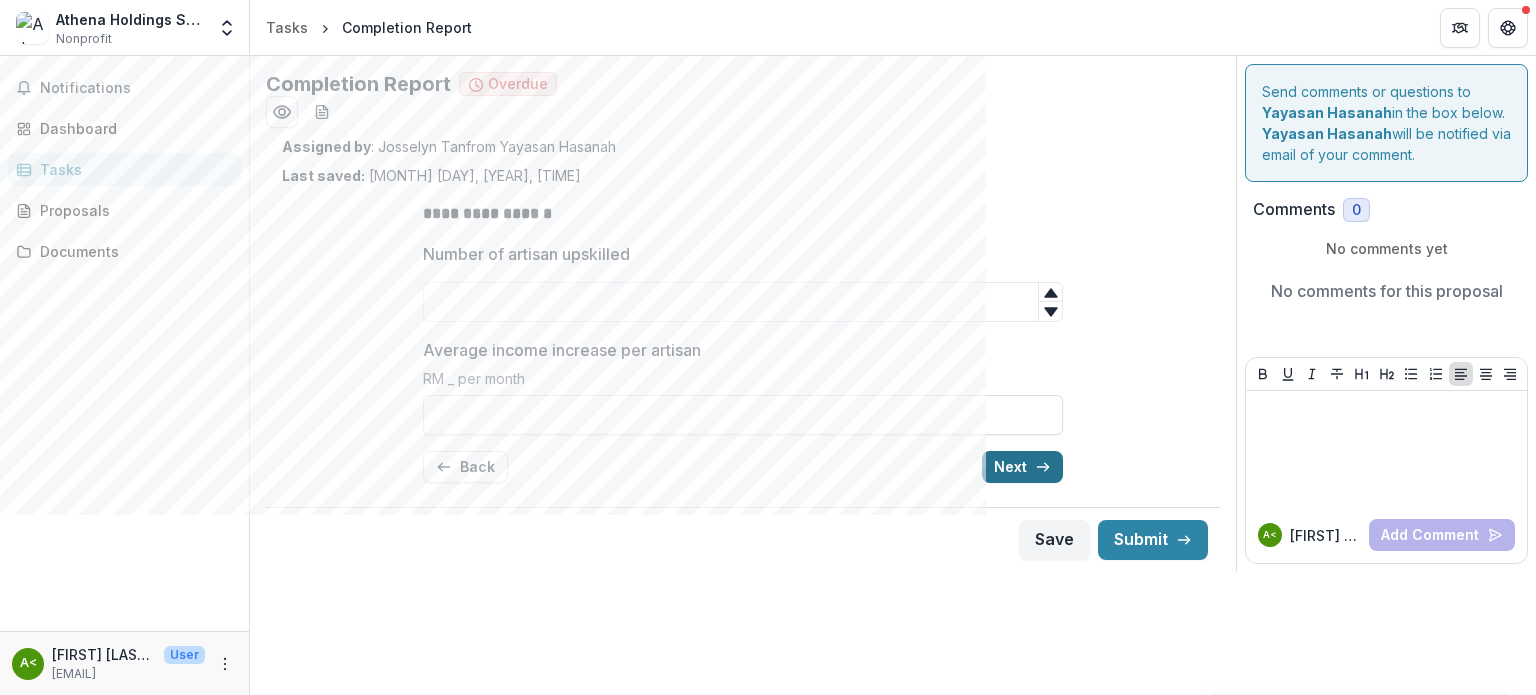 click on "Next" at bounding box center (1022, 467) 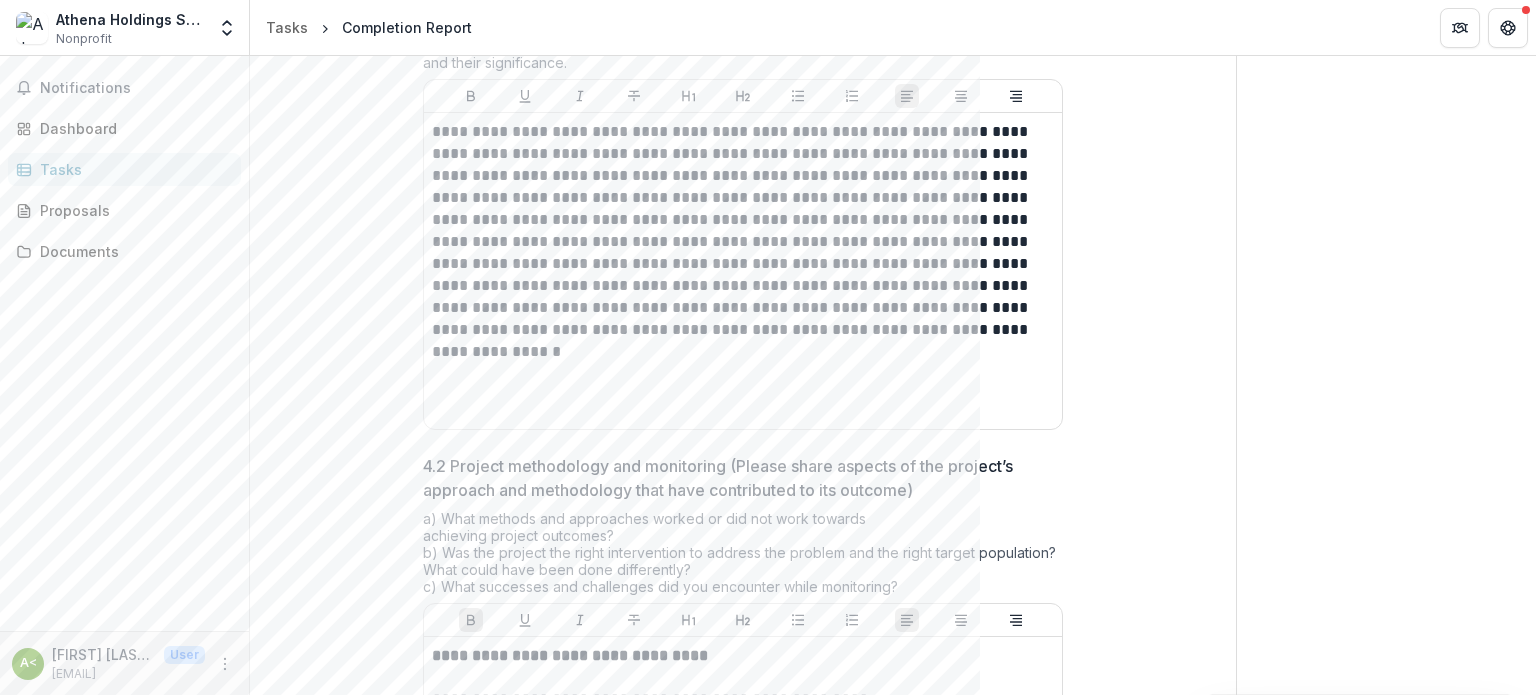 scroll, scrollTop: 400, scrollLeft: 0, axis: vertical 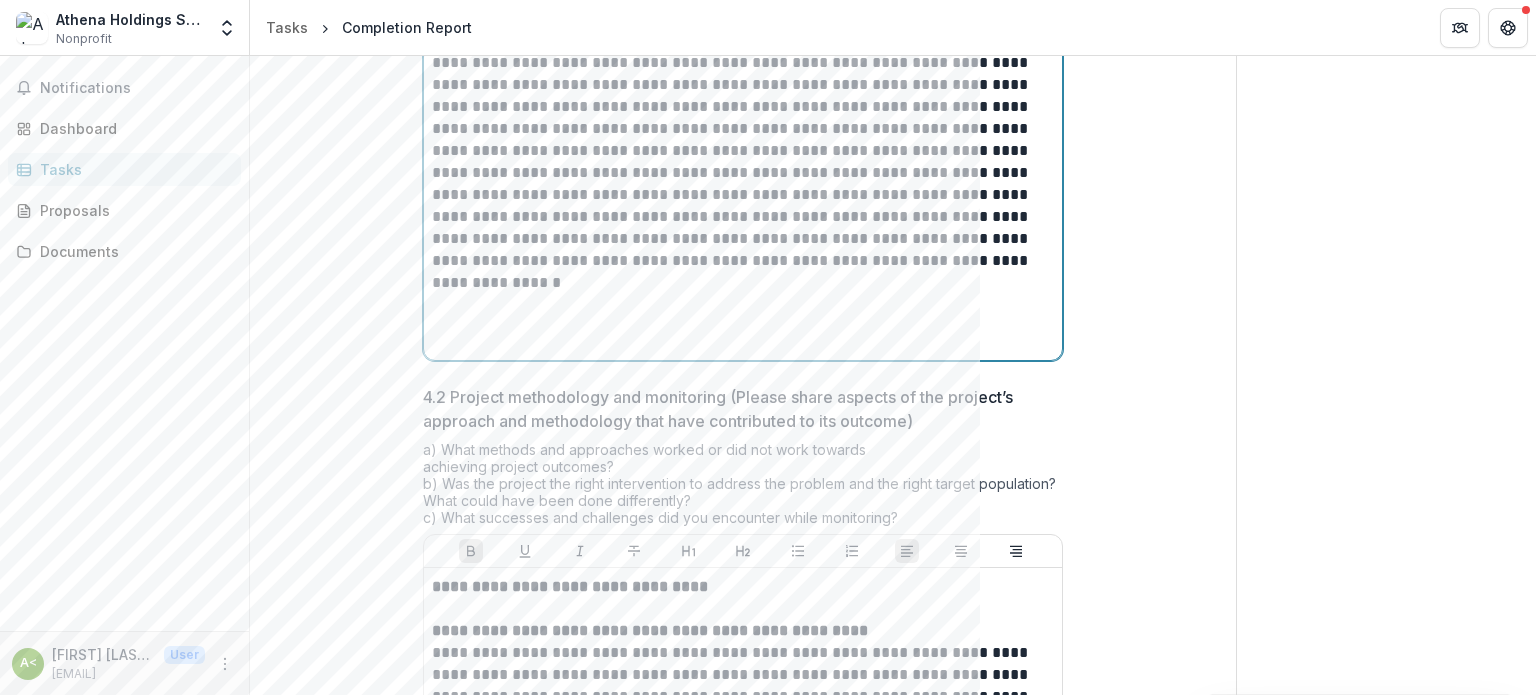 click on "**********" at bounding box center [743, 202] 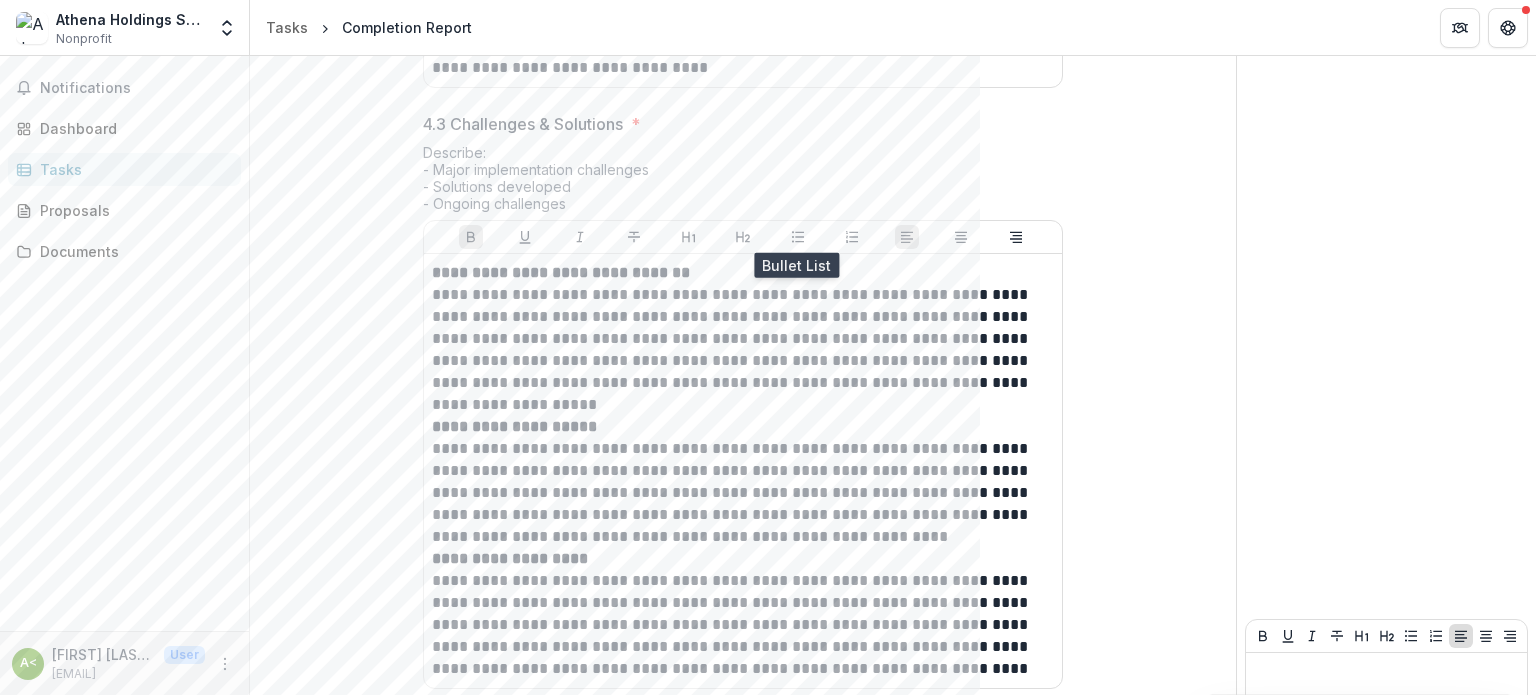 scroll, scrollTop: 1580, scrollLeft: 0, axis: vertical 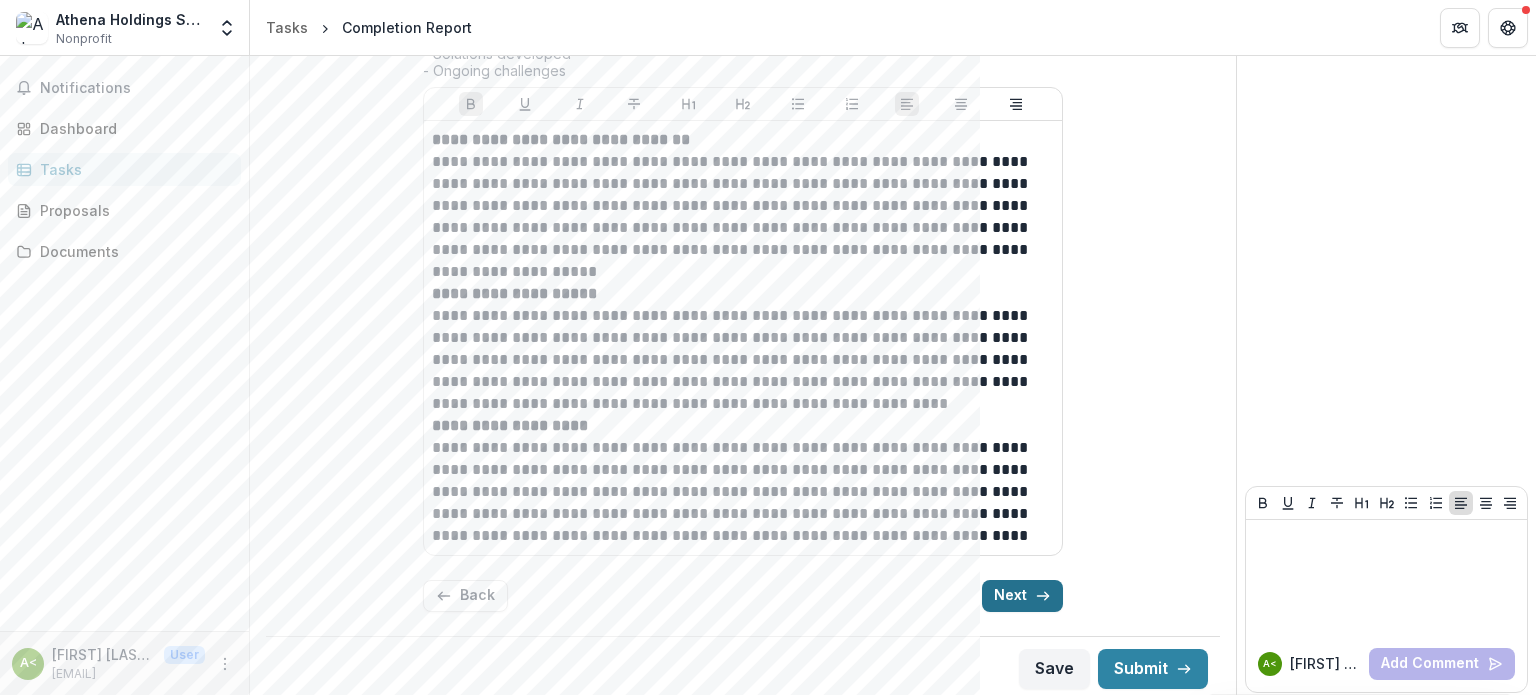 click on "Next" at bounding box center [1022, 596] 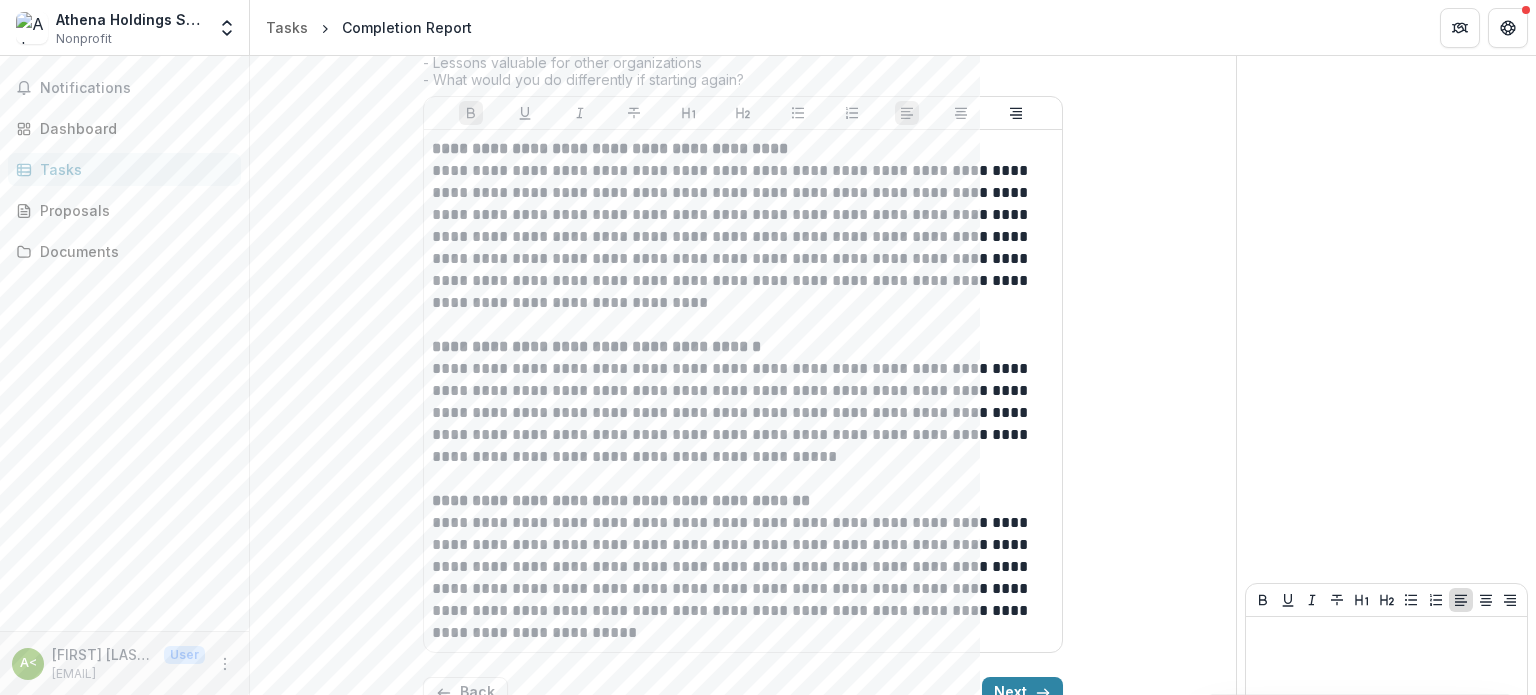 scroll, scrollTop: 432, scrollLeft: 0, axis: vertical 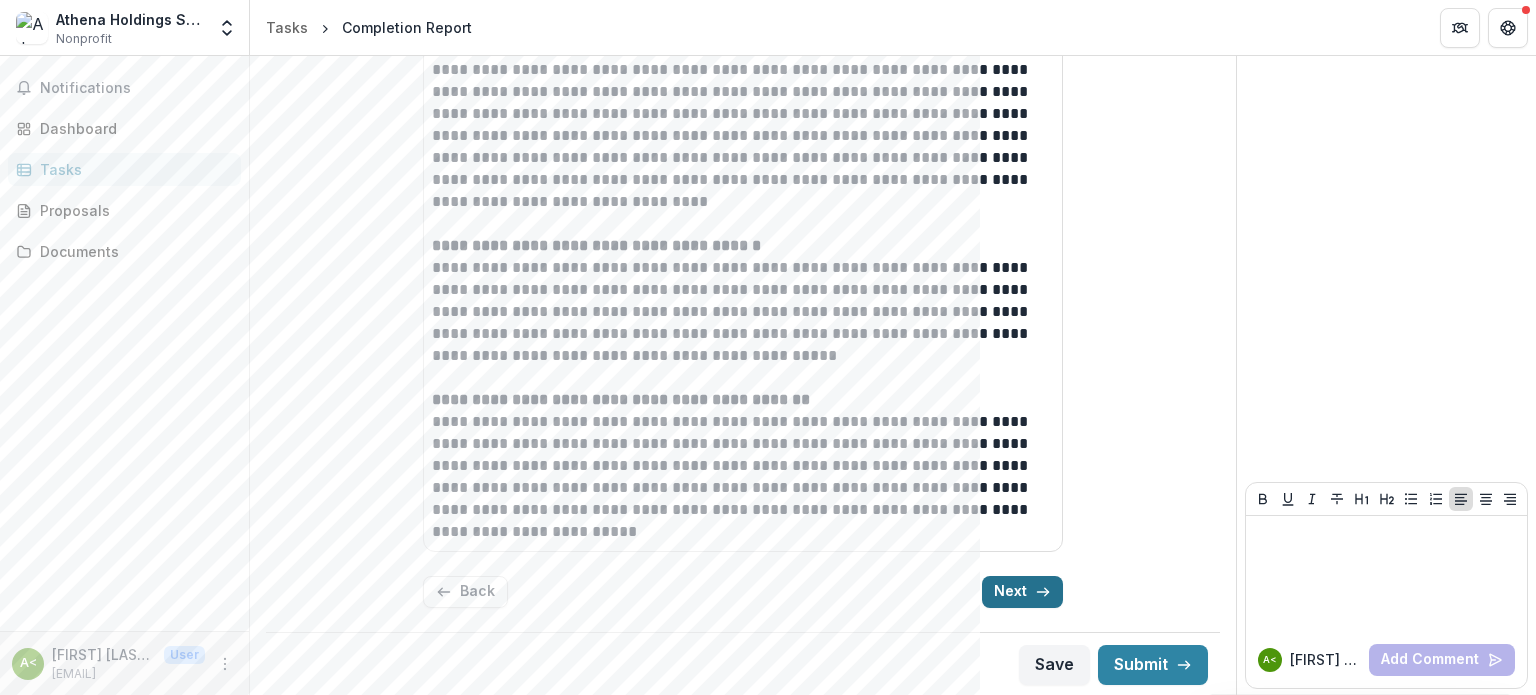 click on "Next" at bounding box center [1022, 592] 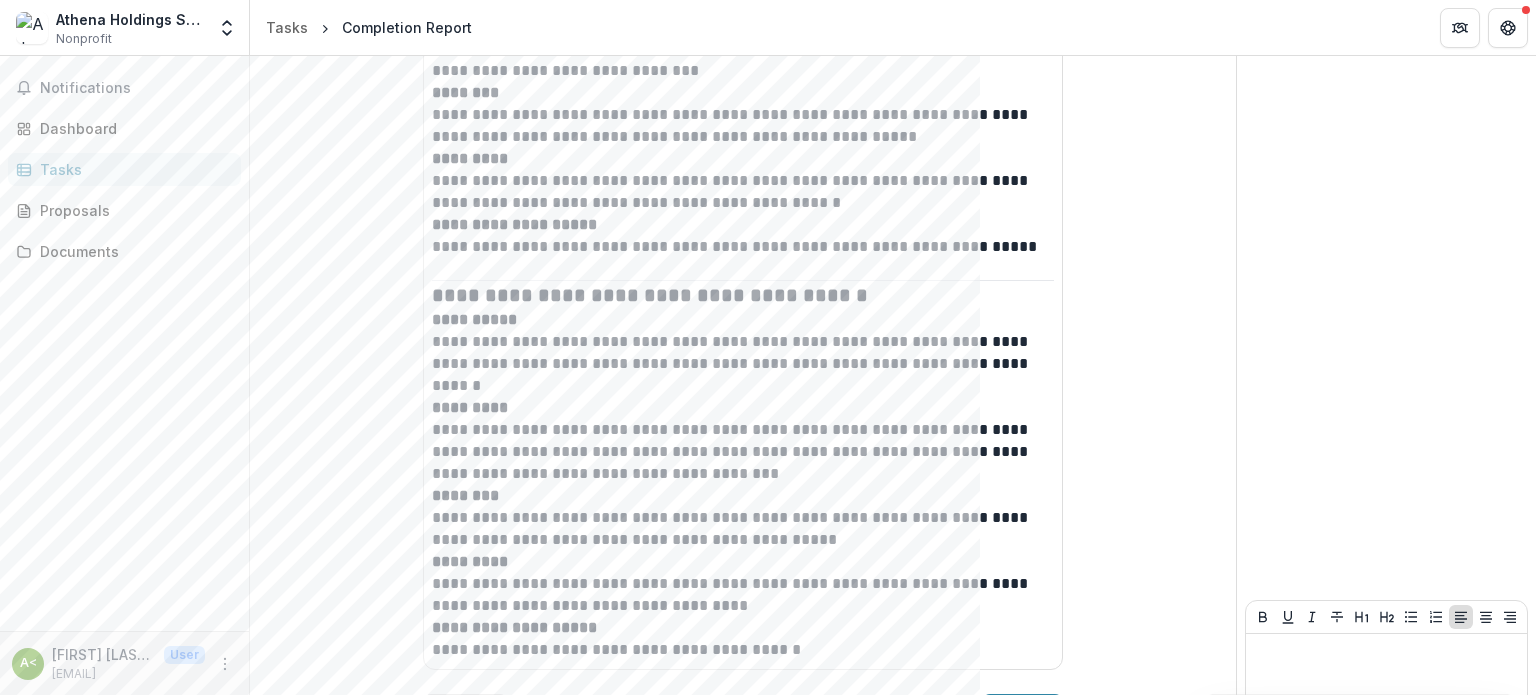 scroll, scrollTop: 1168, scrollLeft: 0, axis: vertical 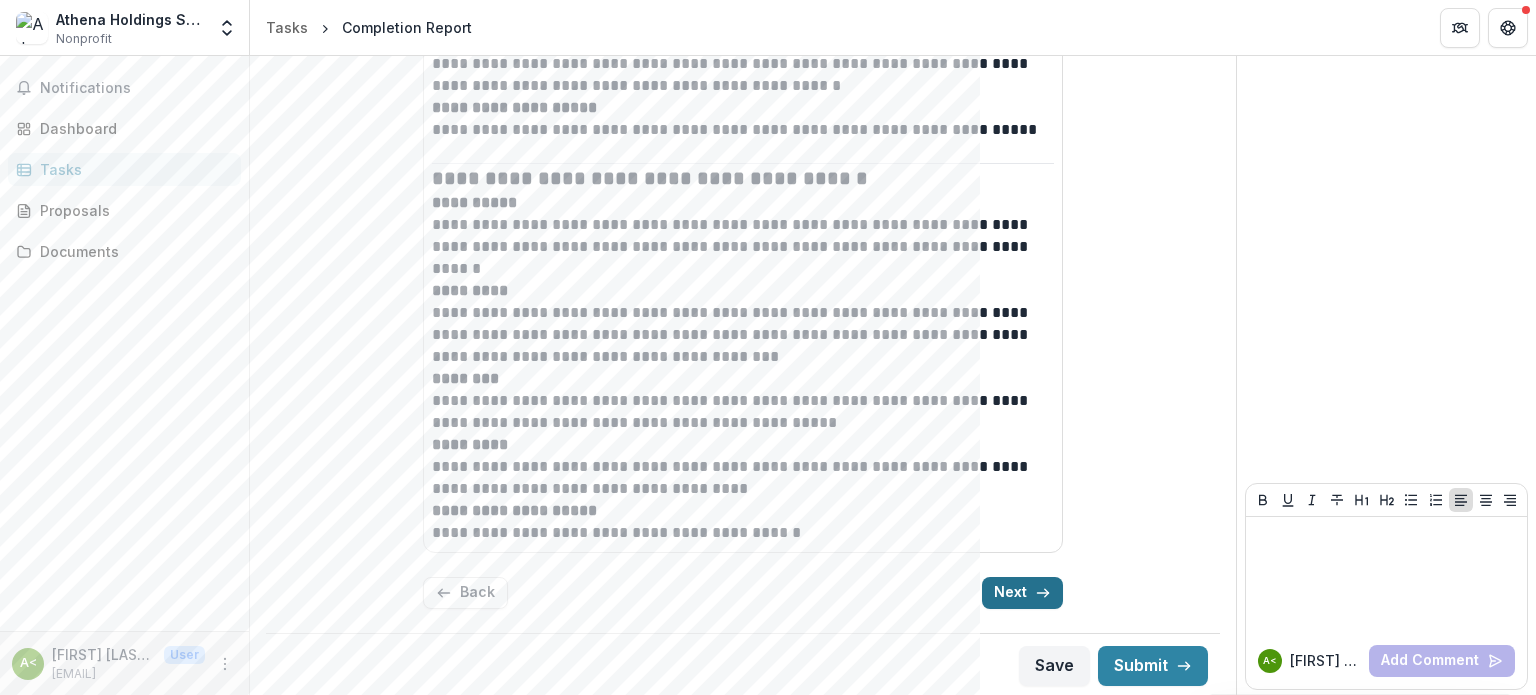 click on "Next" at bounding box center [1022, 593] 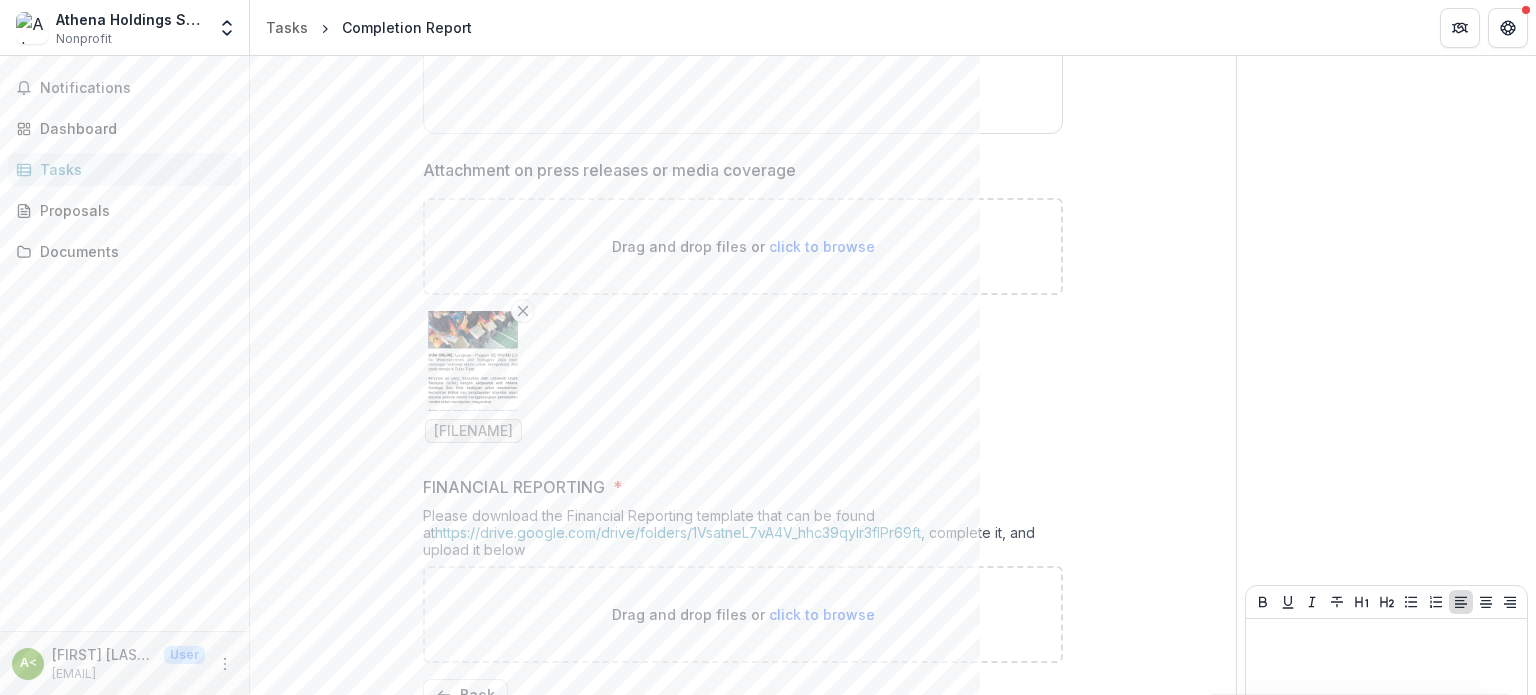 scroll, scrollTop: 695, scrollLeft: 0, axis: vertical 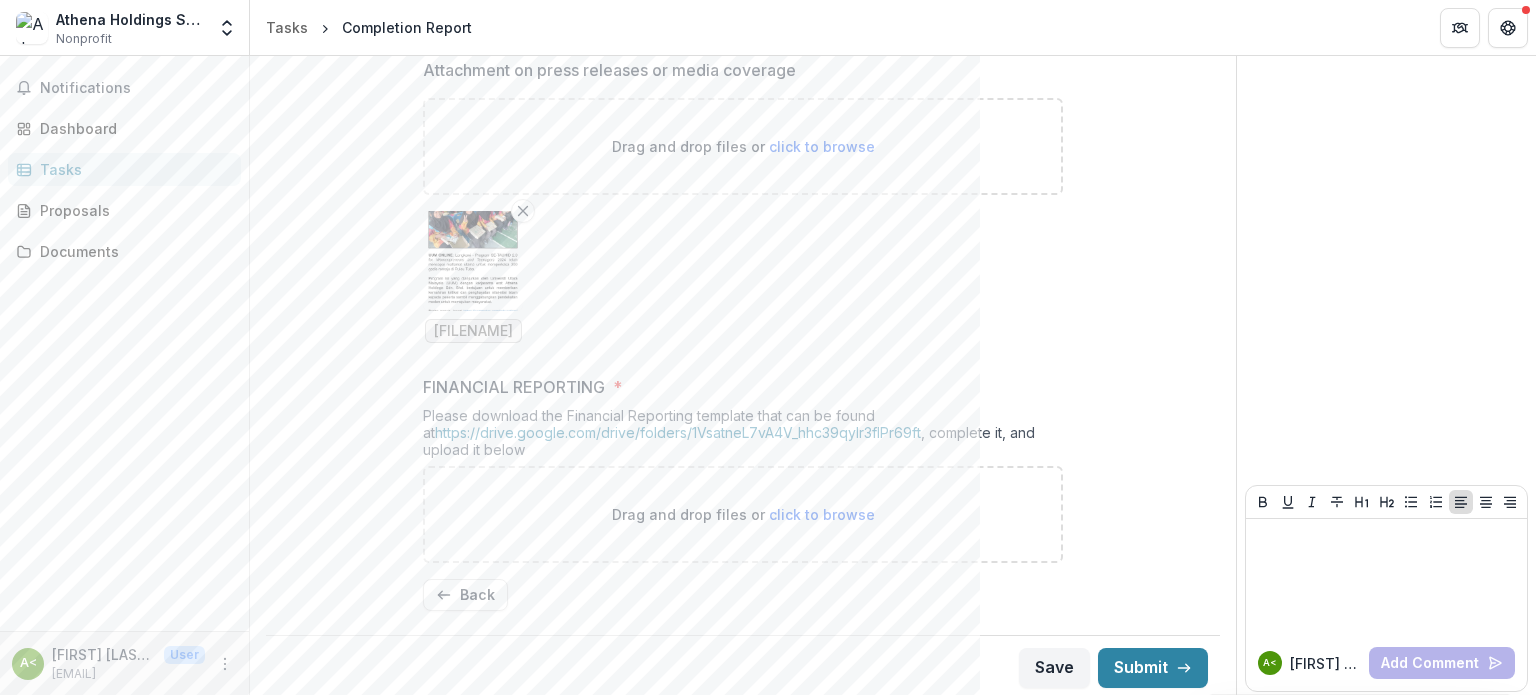 click on "click to browse" at bounding box center [822, 514] 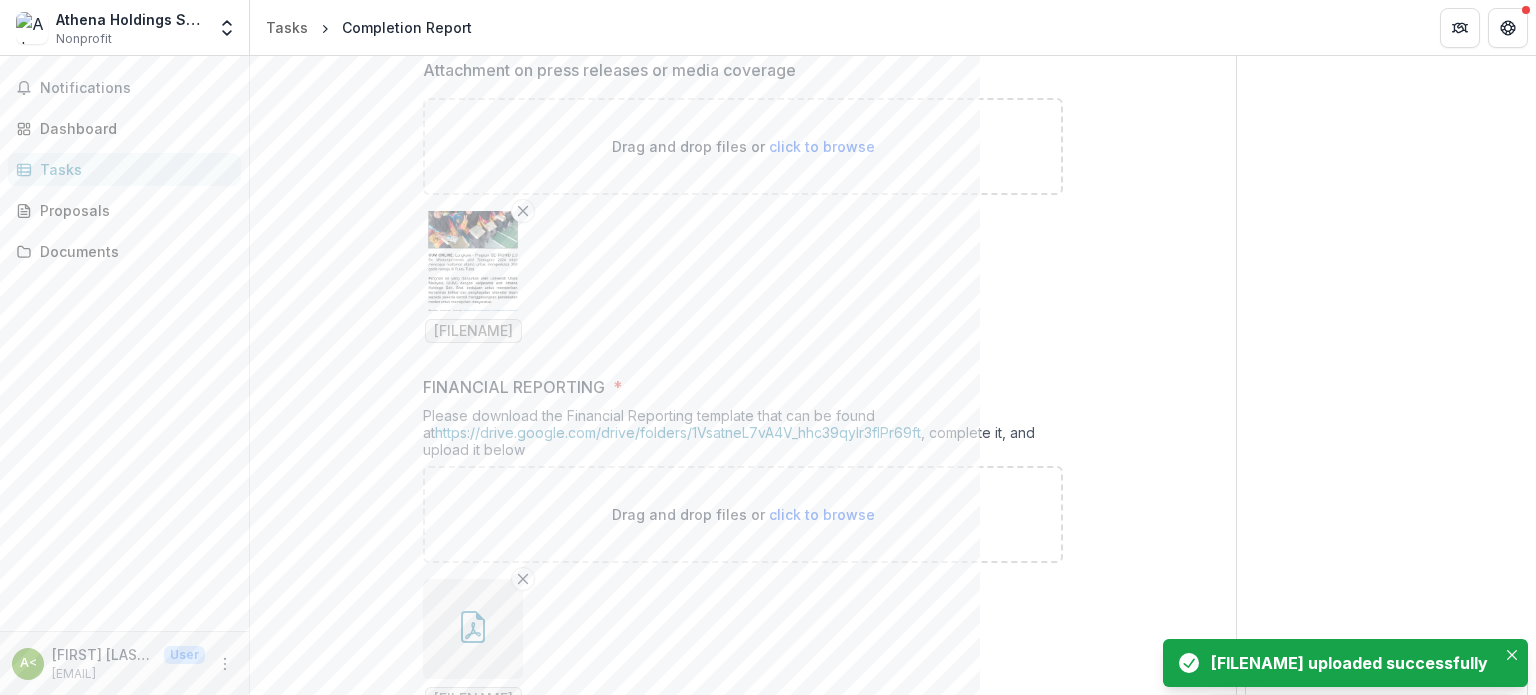 click on "[FILENAME]" at bounding box center [743, 645] 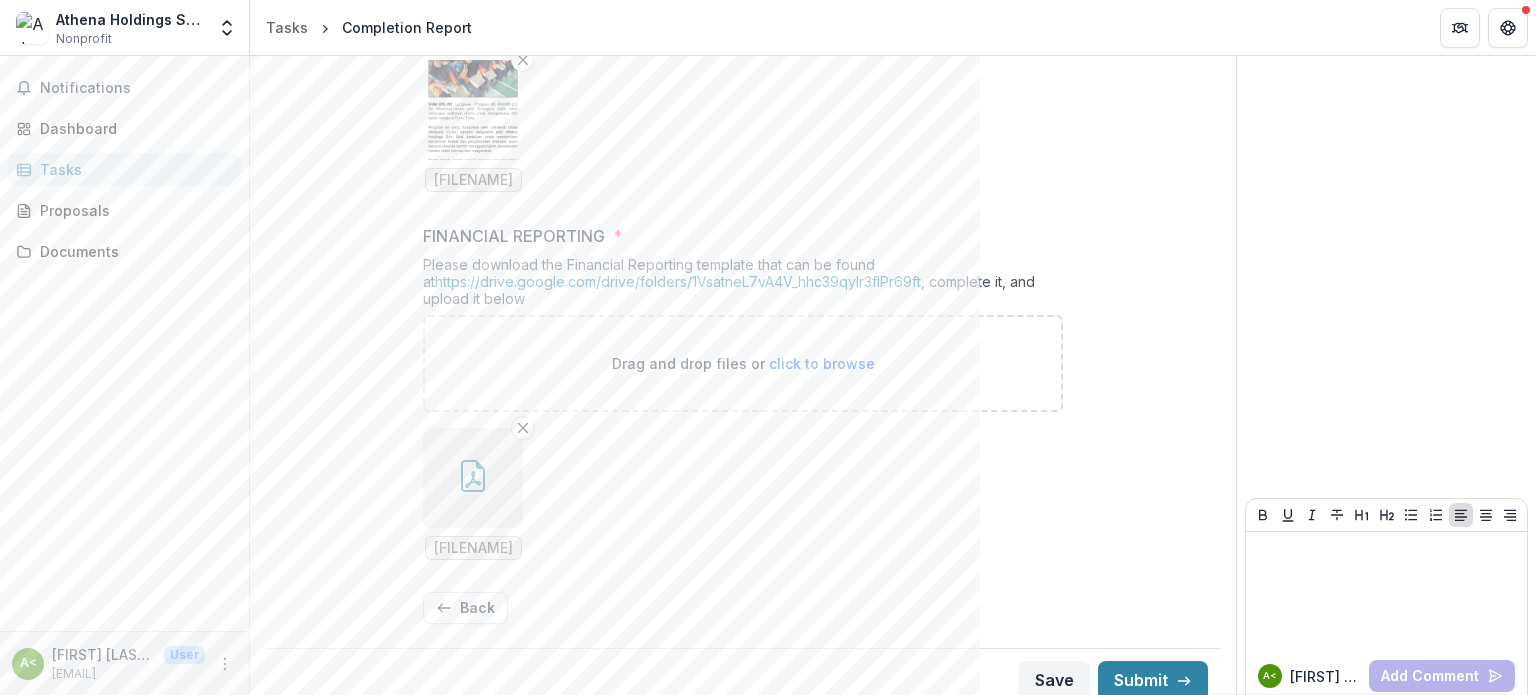scroll, scrollTop: 859, scrollLeft: 0, axis: vertical 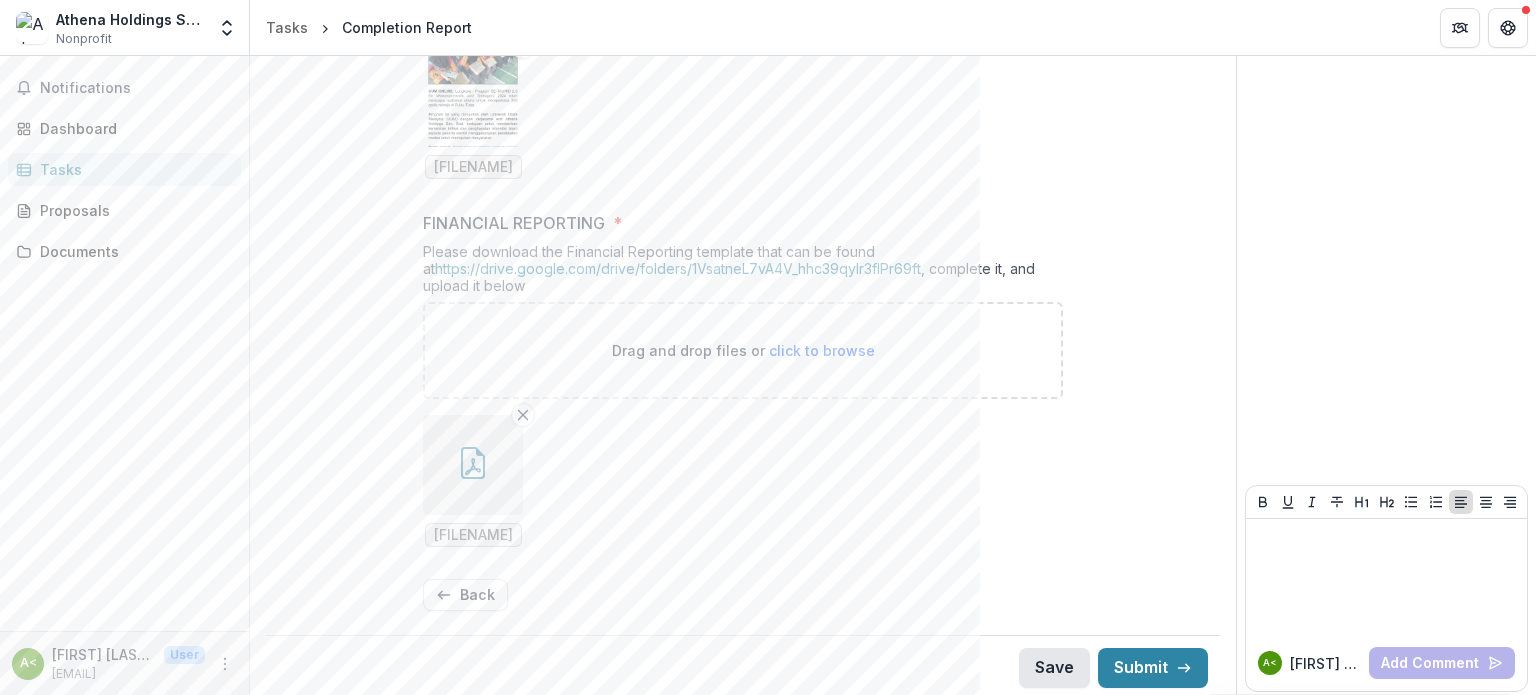 click on "Save" at bounding box center [1054, 668] 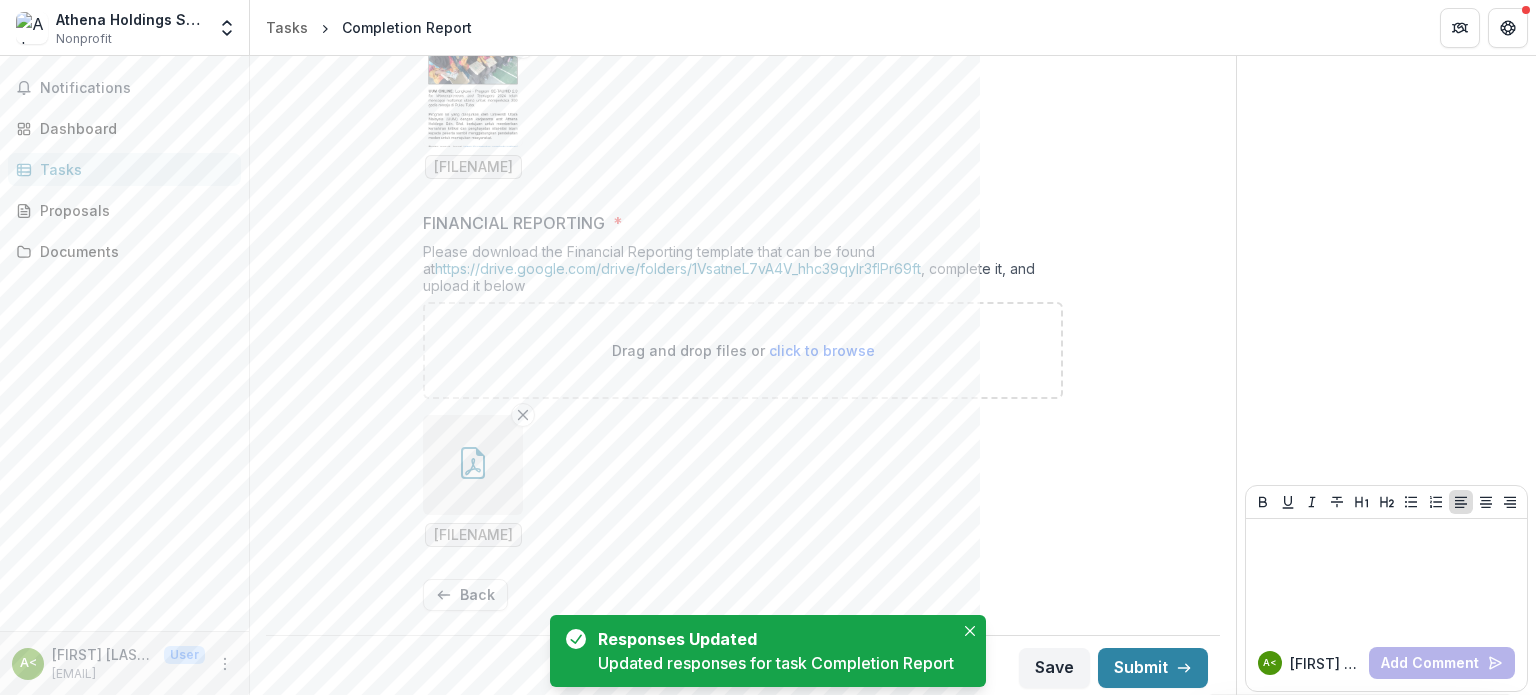 click on "[FILENAME]" at bounding box center [743, 481] 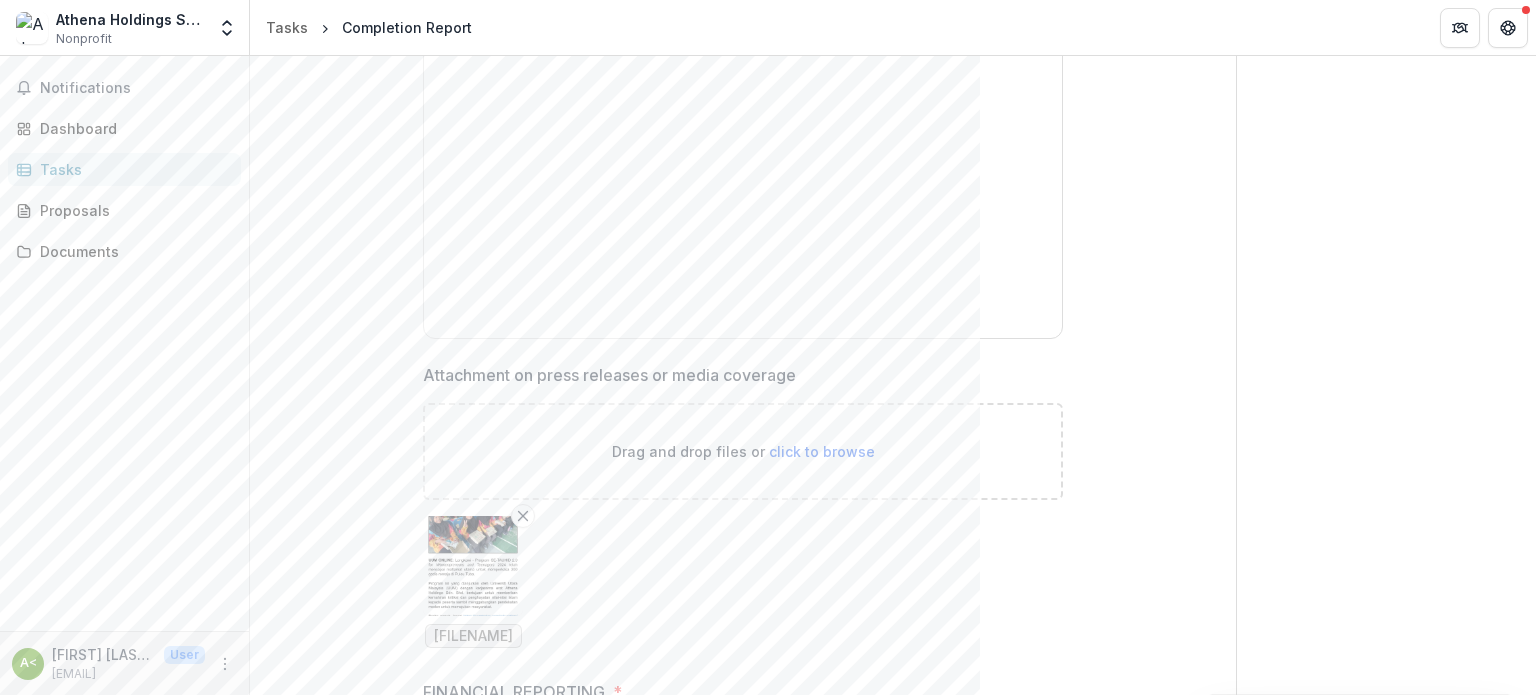 scroll, scrollTop: 400, scrollLeft: 0, axis: vertical 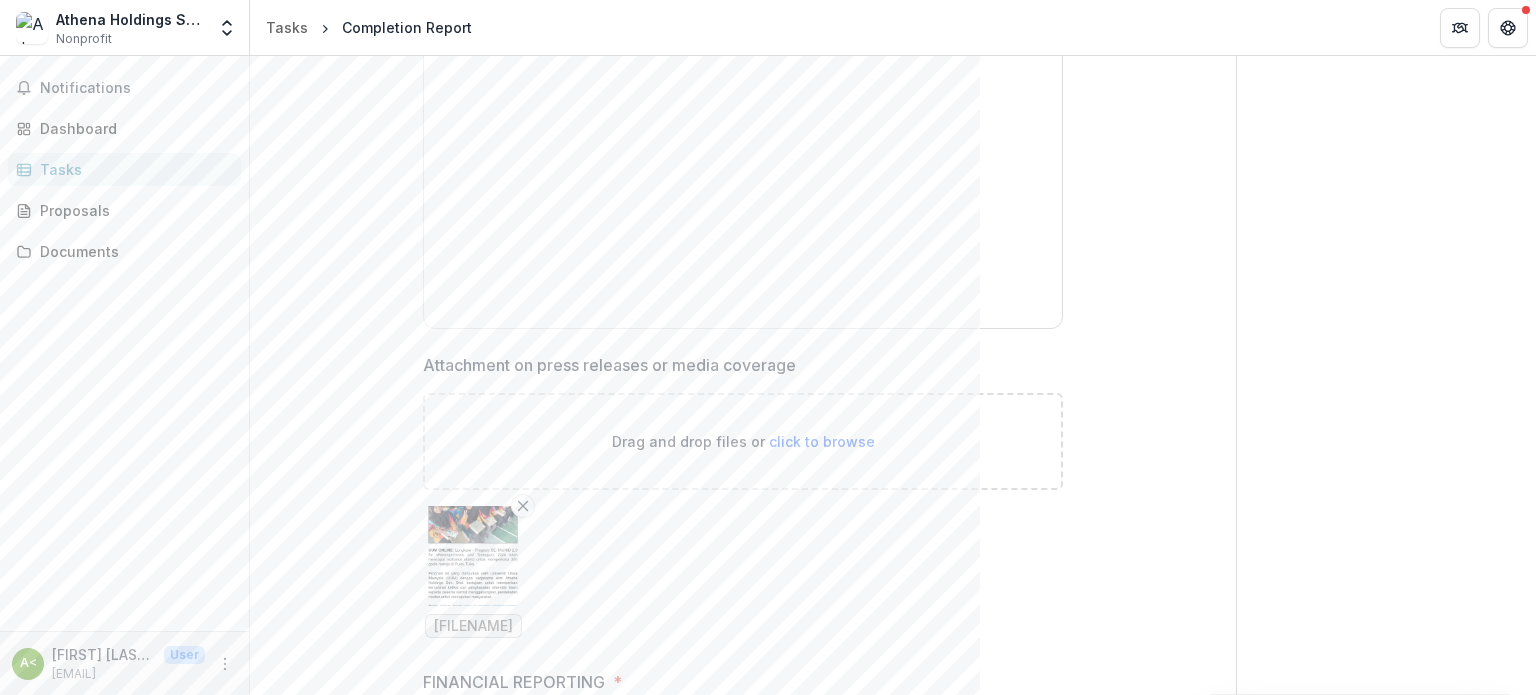 click at bounding box center (473, 556) 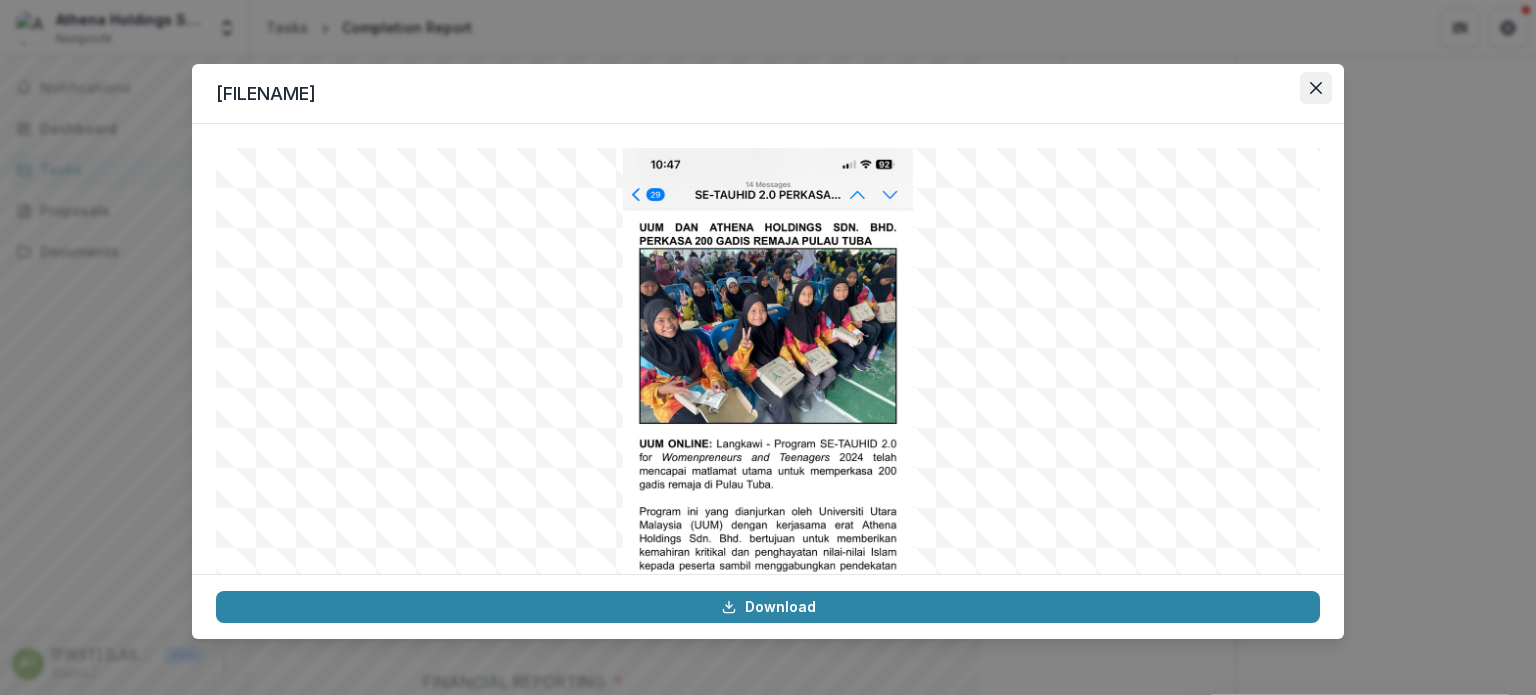 click at bounding box center (1316, 88) 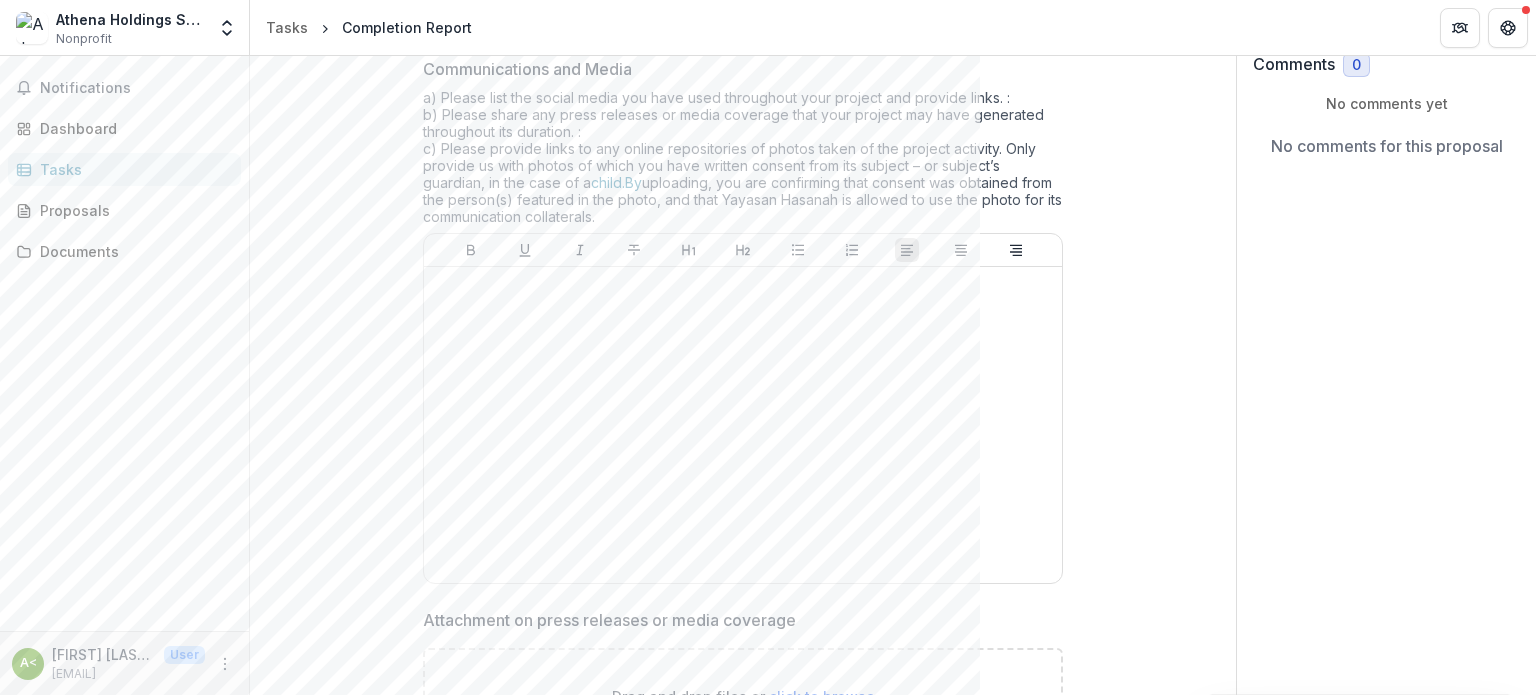 scroll, scrollTop: 100, scrollLeft: 0, axis: vertical 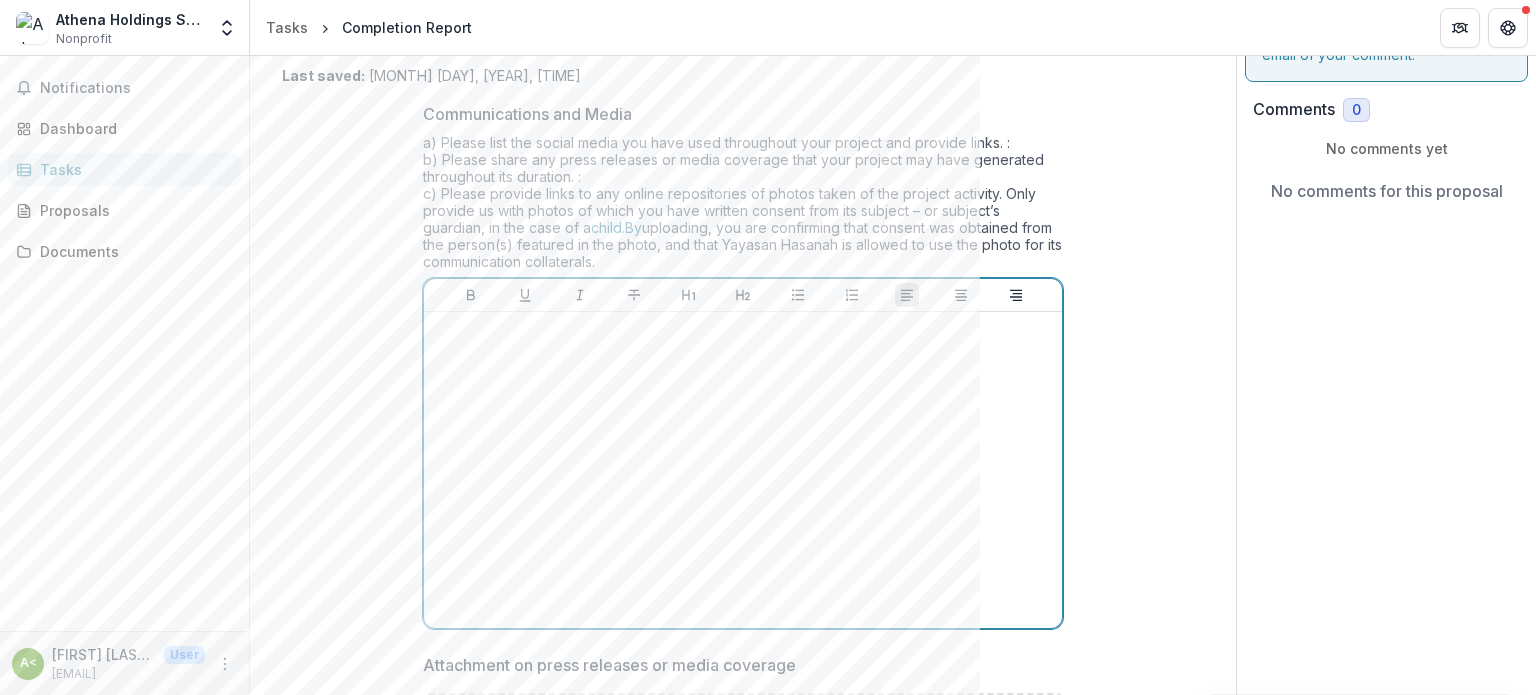 click at bounding box center (743, 470) 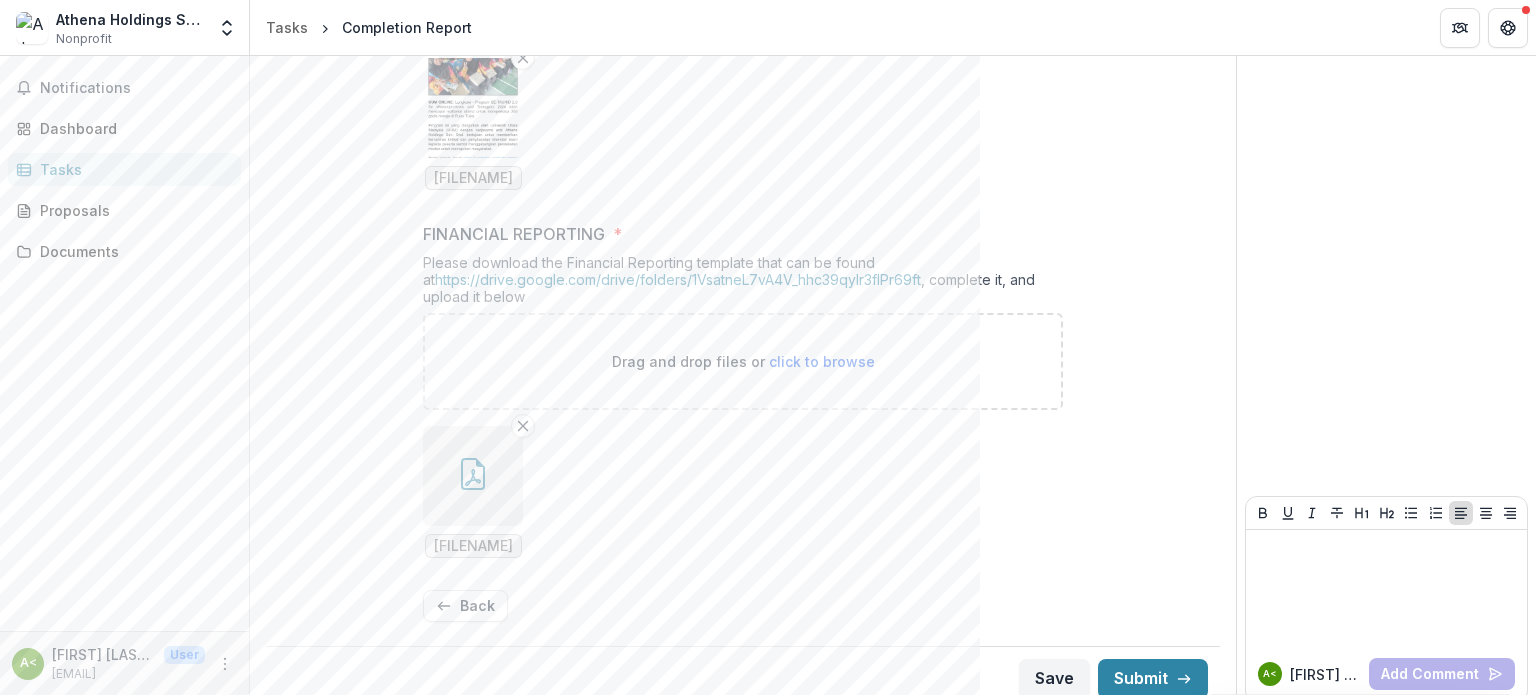 scroll, scrollTop: 859, scrollLeft: 0, axis: vertical 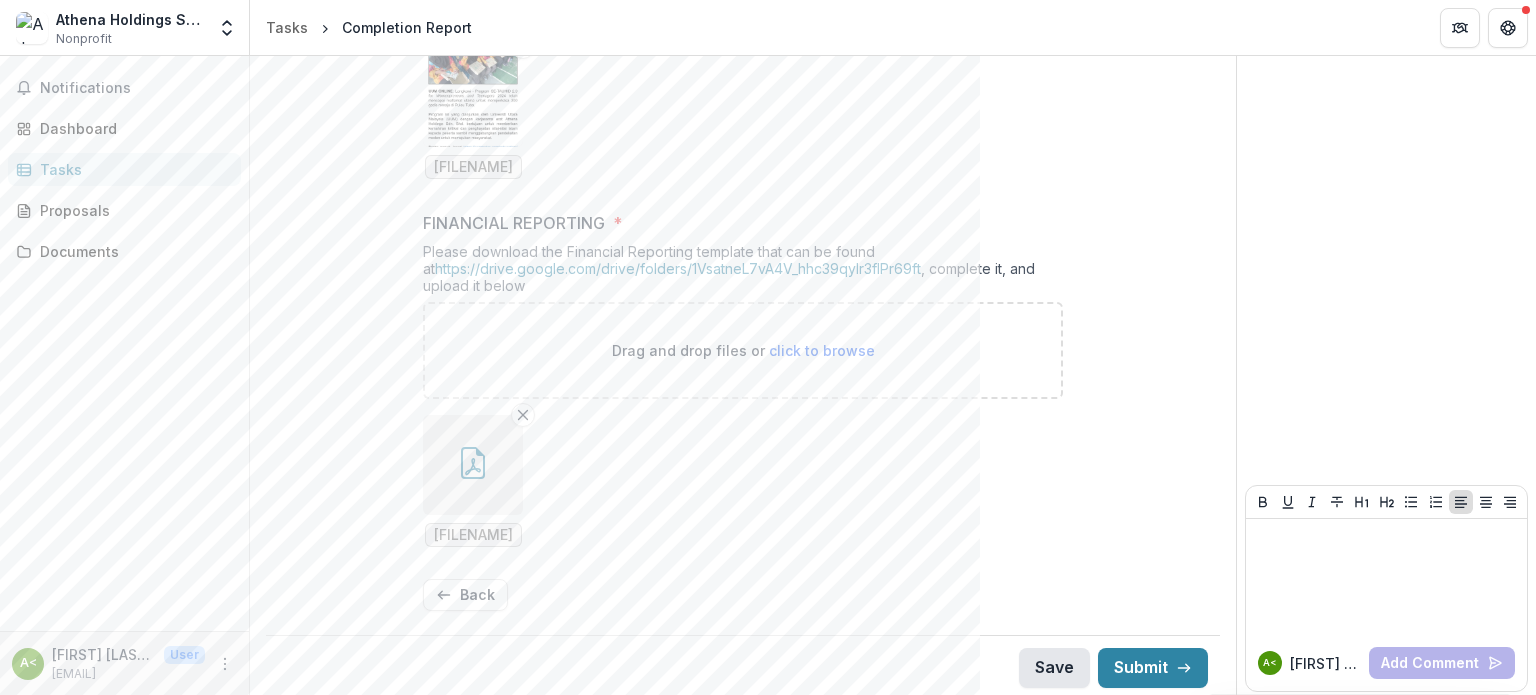 click on "Save" at bounding box center [1054, 668] 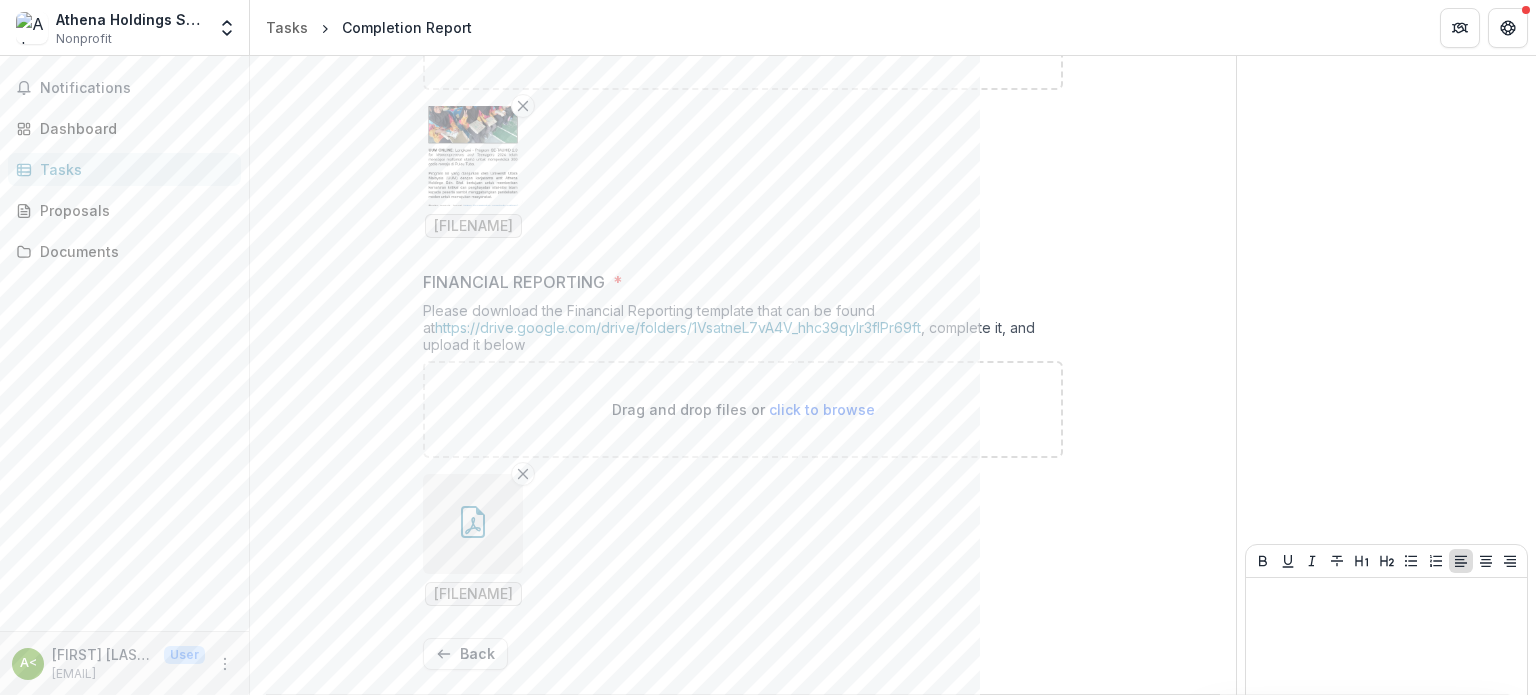 scroll, scrollTop: 859, scrollLeft: 0, axis: vertical 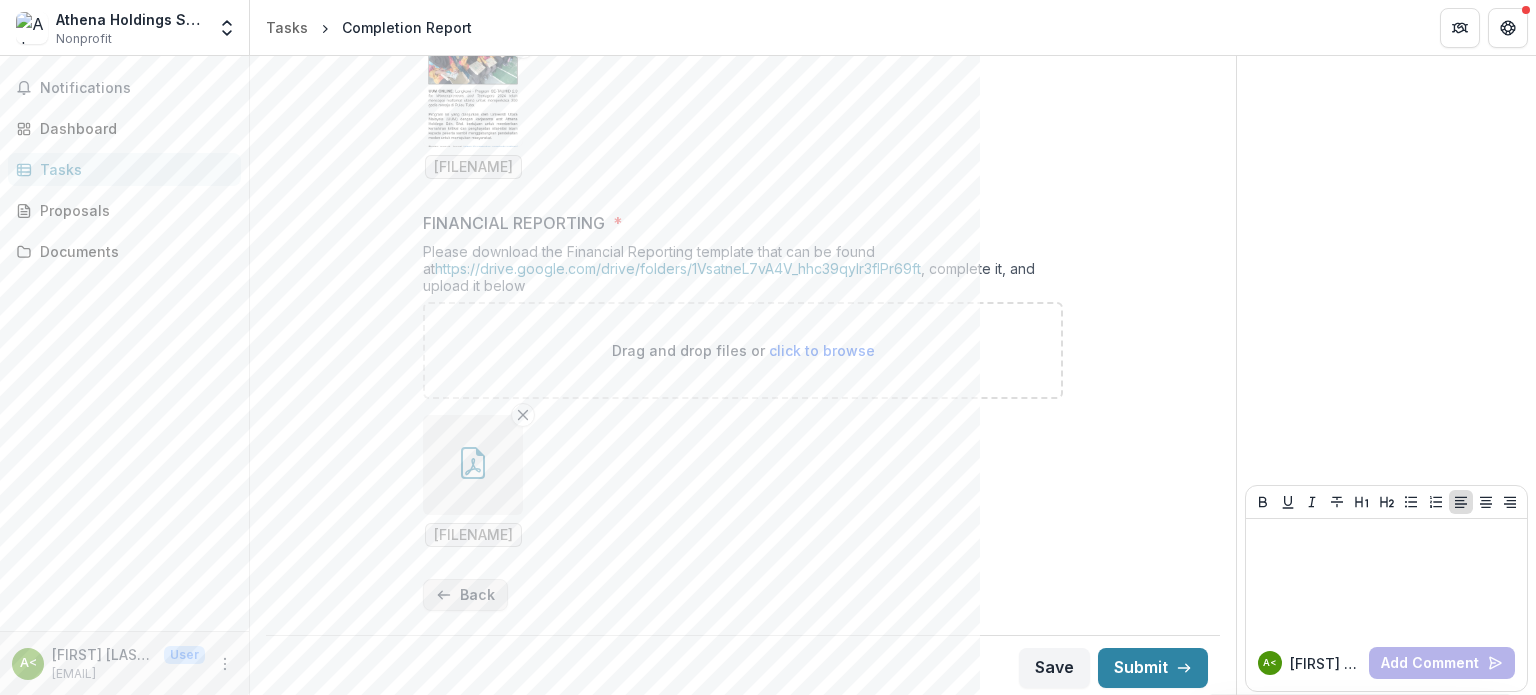 click on "Back" at bounding box center [465, 595] 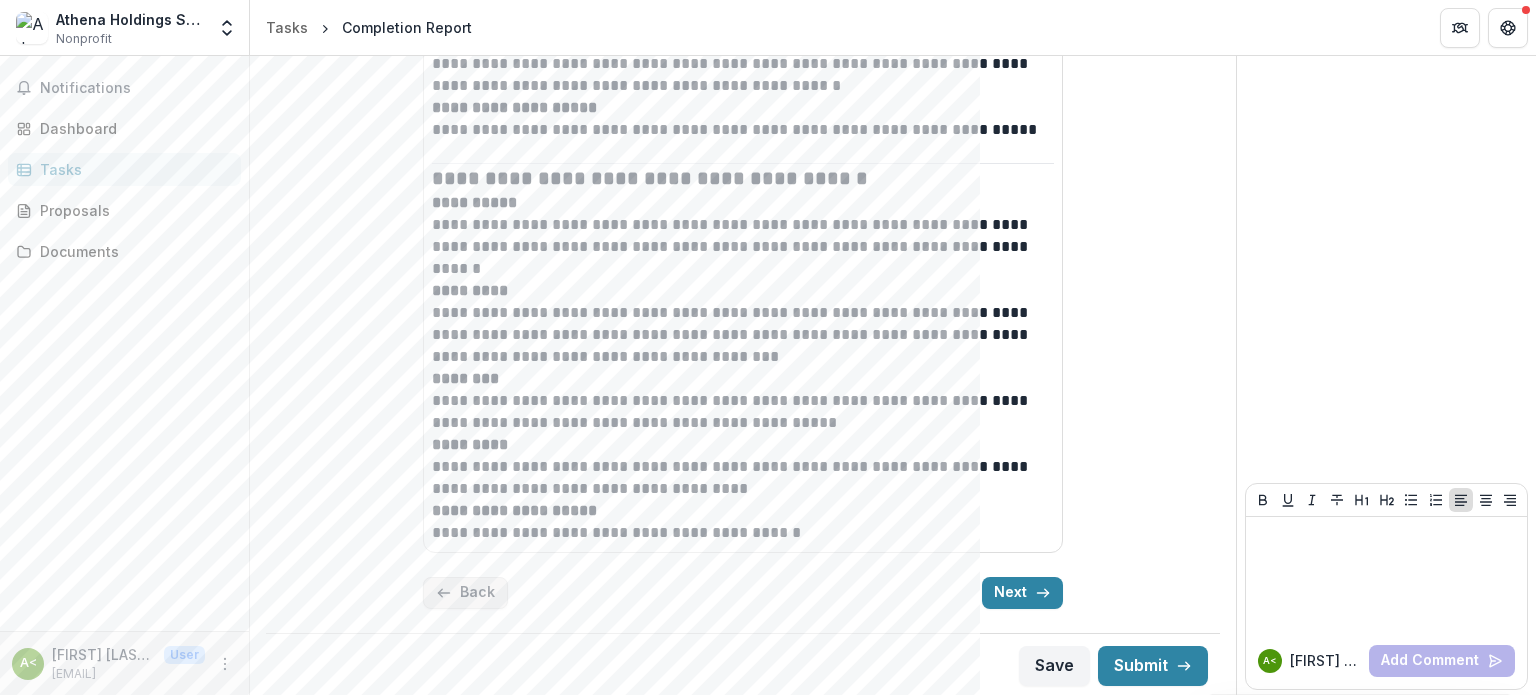 click on "Back" at bounding box center [465, 593] 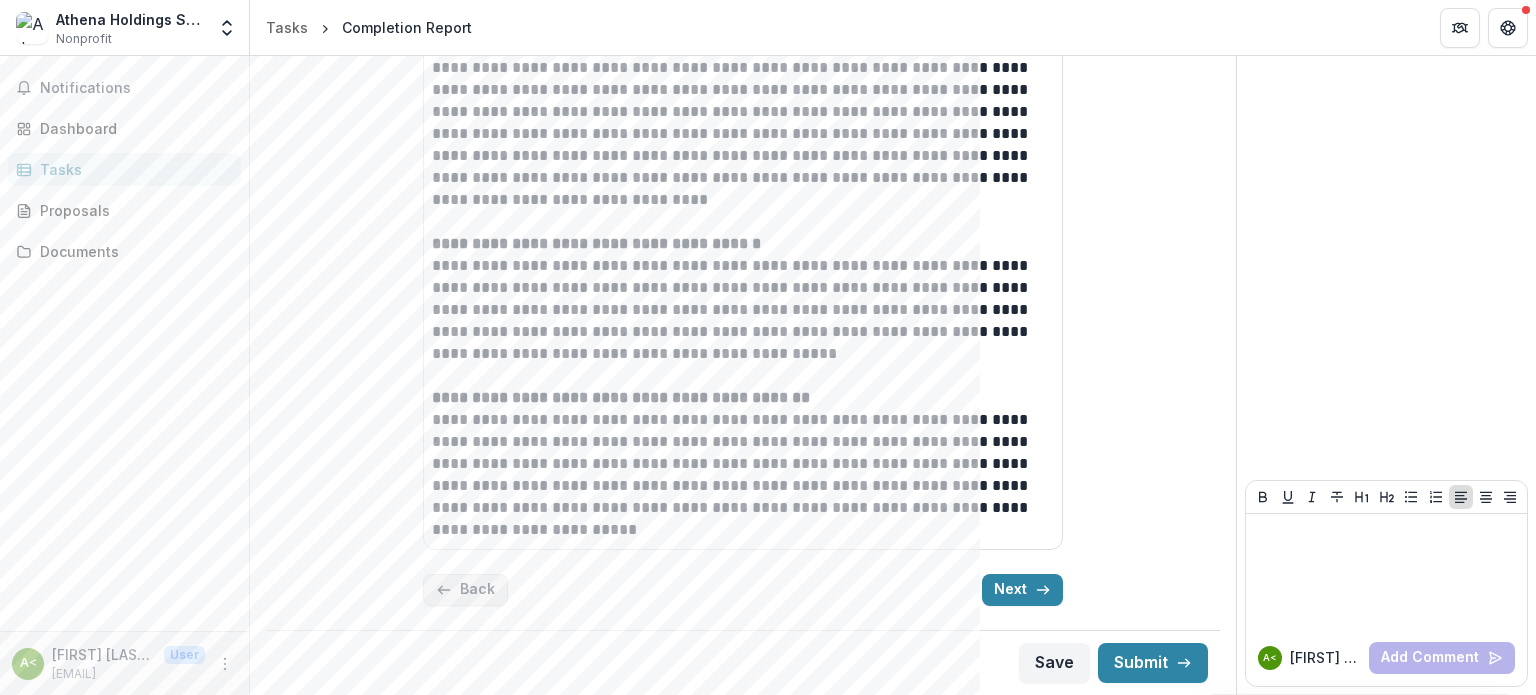 scroll, scrollTop: 432, scrollLeft: 0, axis: vertical 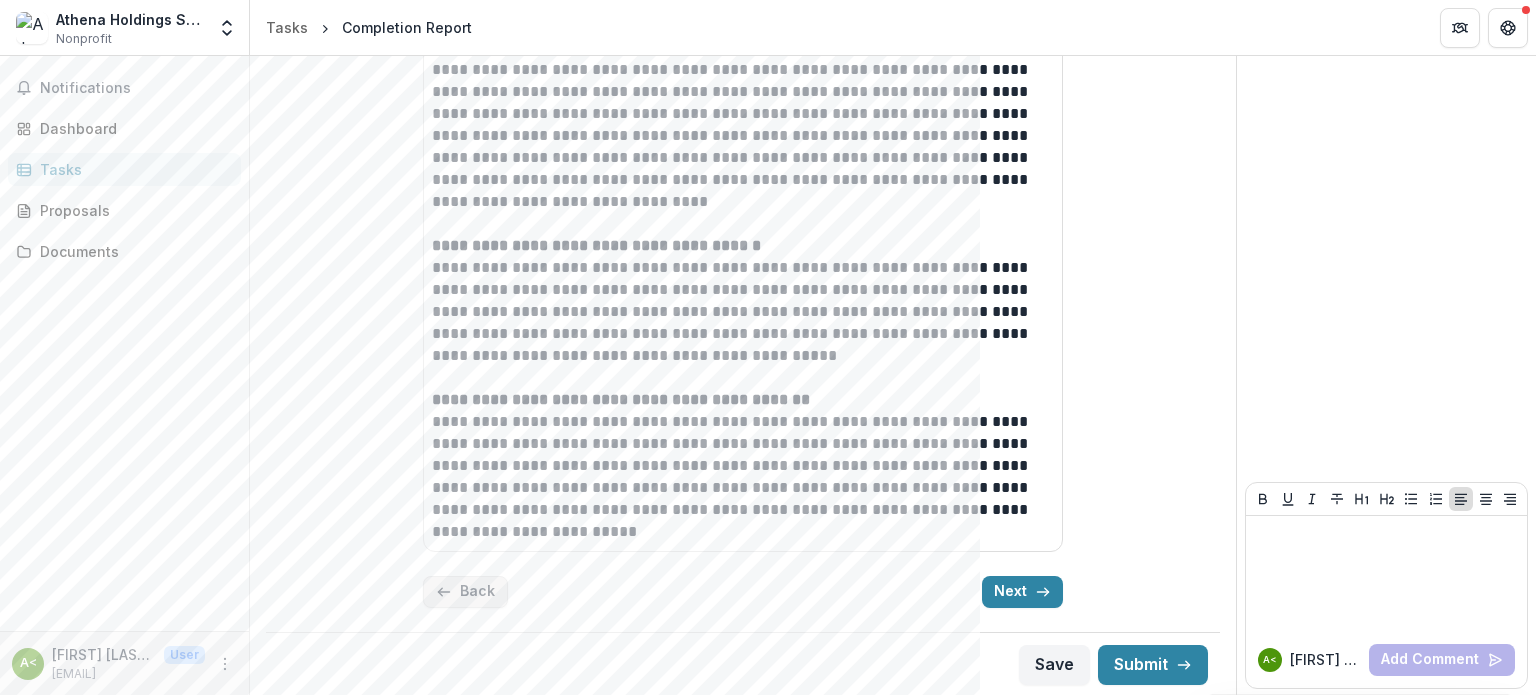 click on "Back" at bounding box center [465, 592] 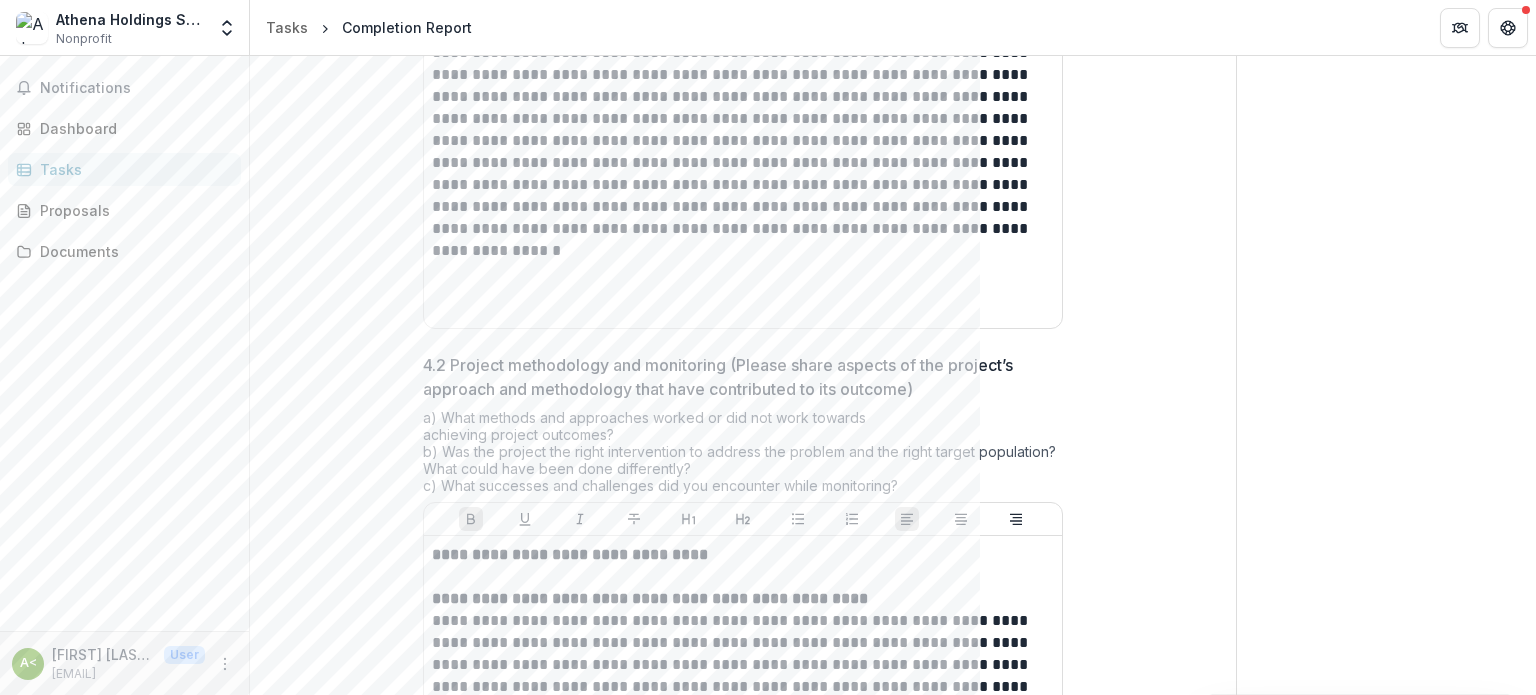 scroll, scrollTop: 1581, scrollLeft: 0, axis: vertical 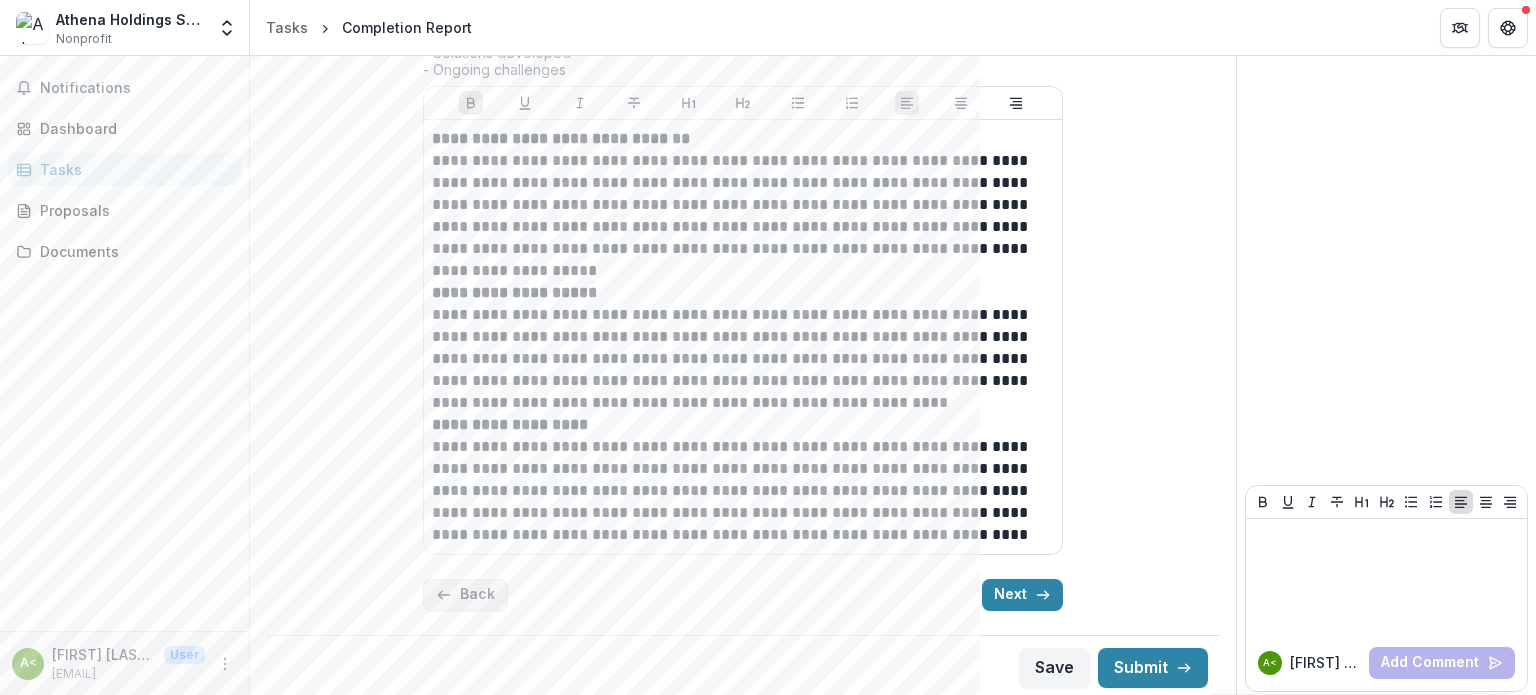 click on "Back" at bounding box center (465, 595) 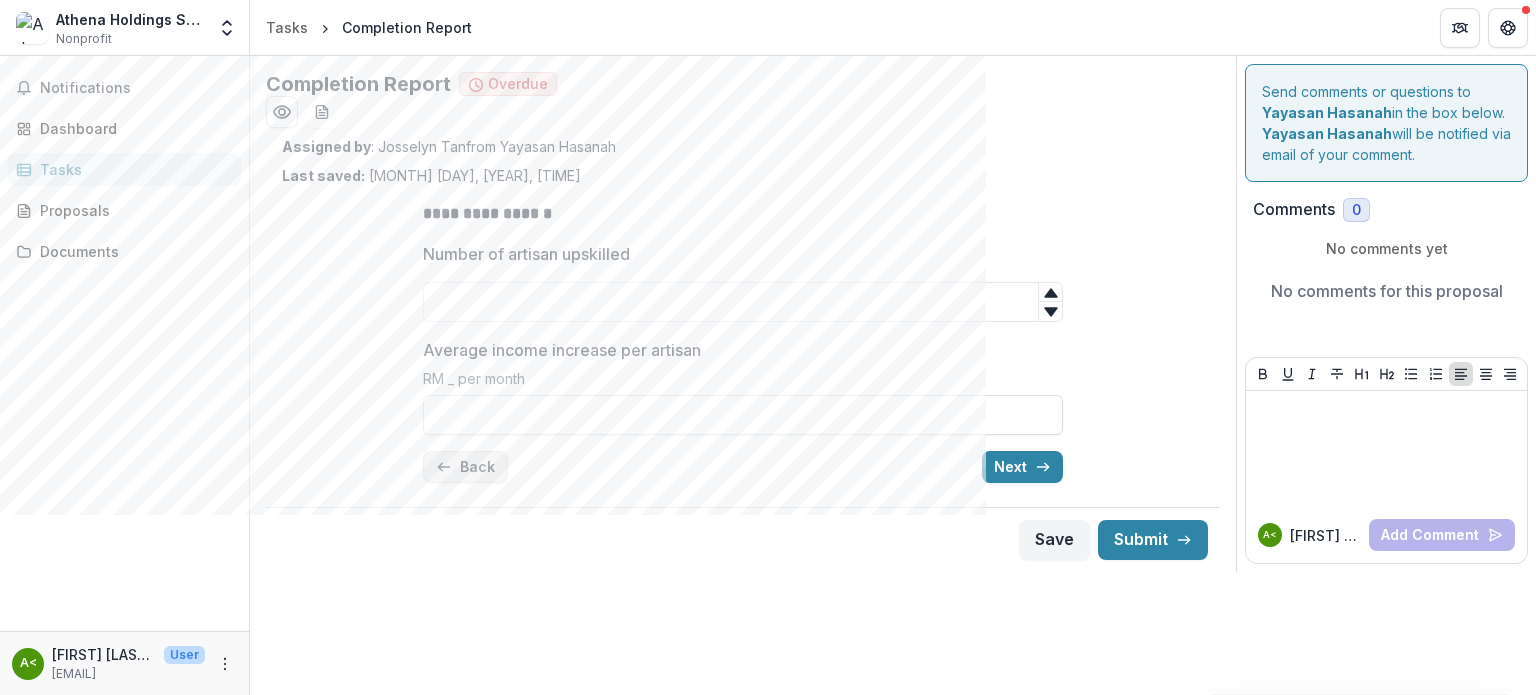 click on "Back" at bounding box center (465, 467) 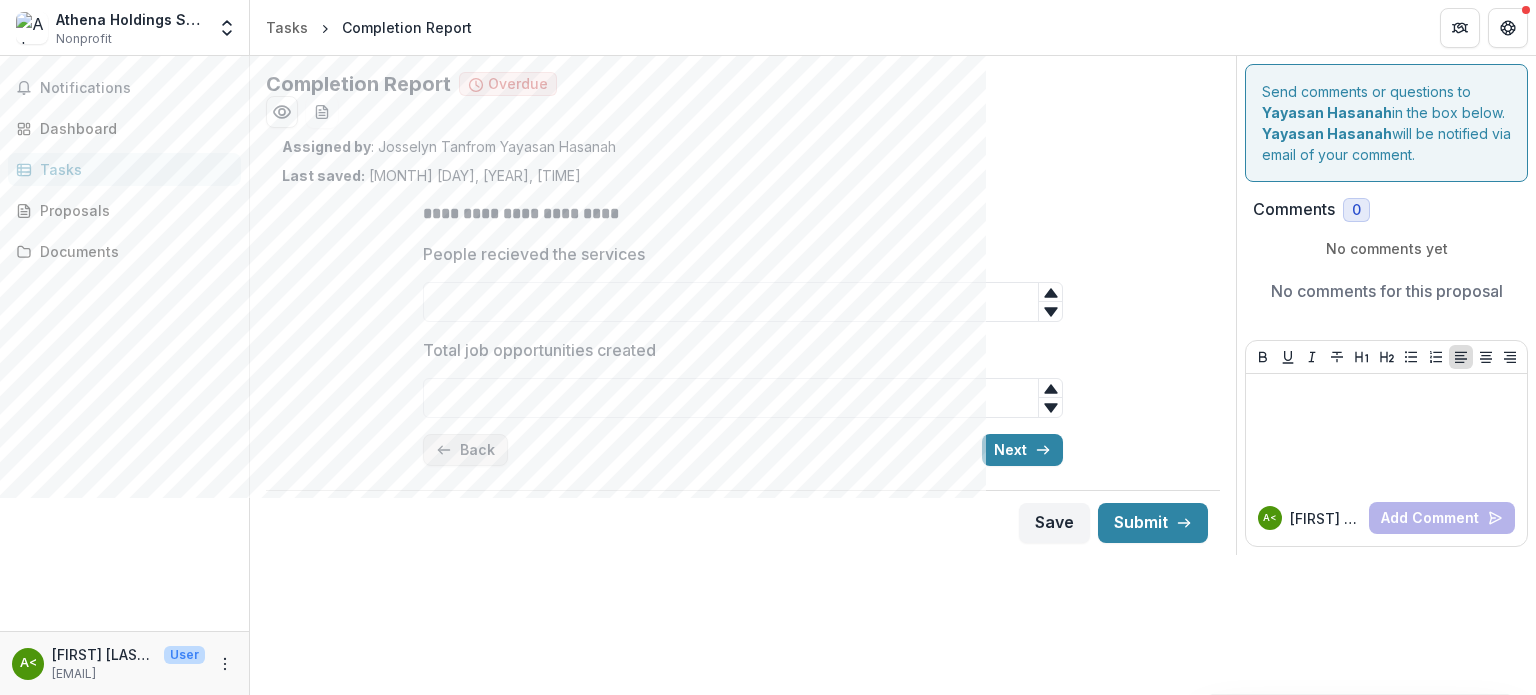 click on "Back" at bounding box center (465, 450) 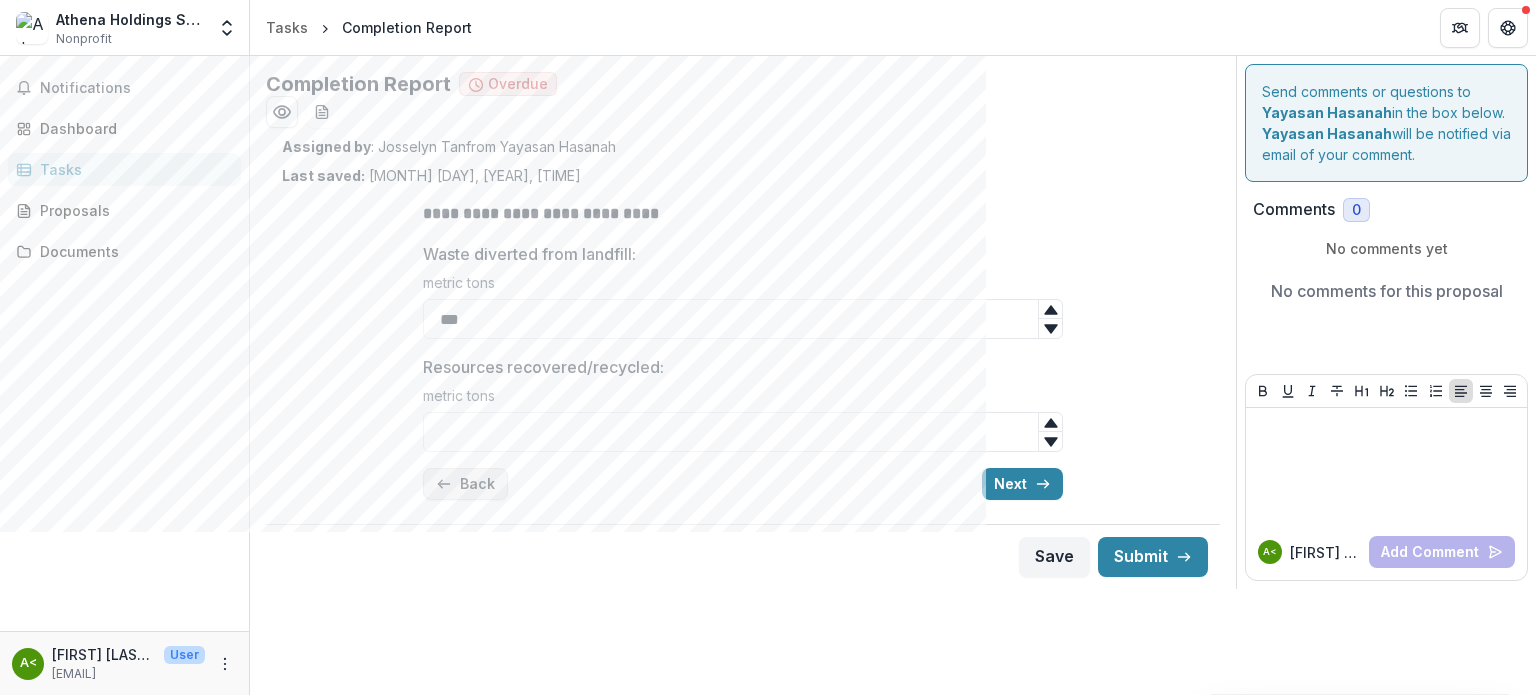 click on "Back" at bounding box center [465, 484] 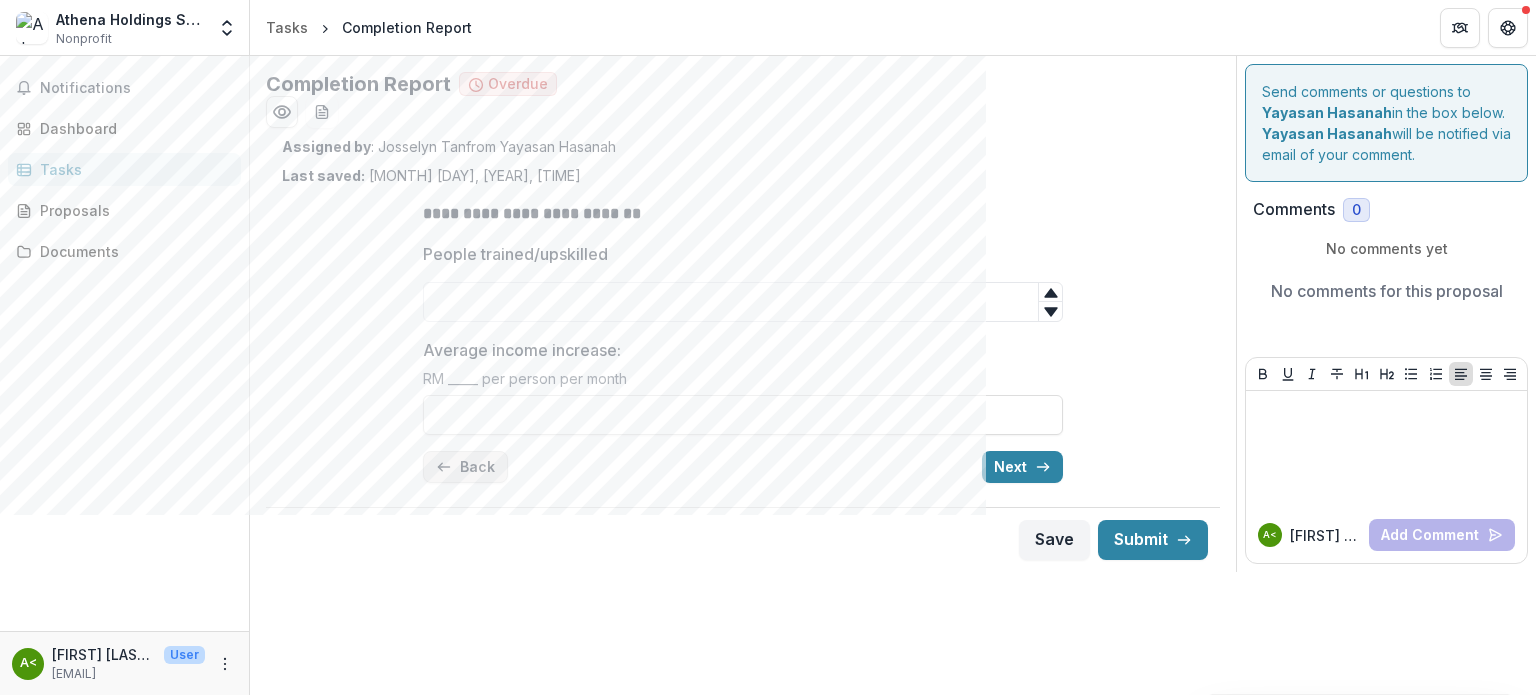 click on "Back" at bounding box center (465, 467) 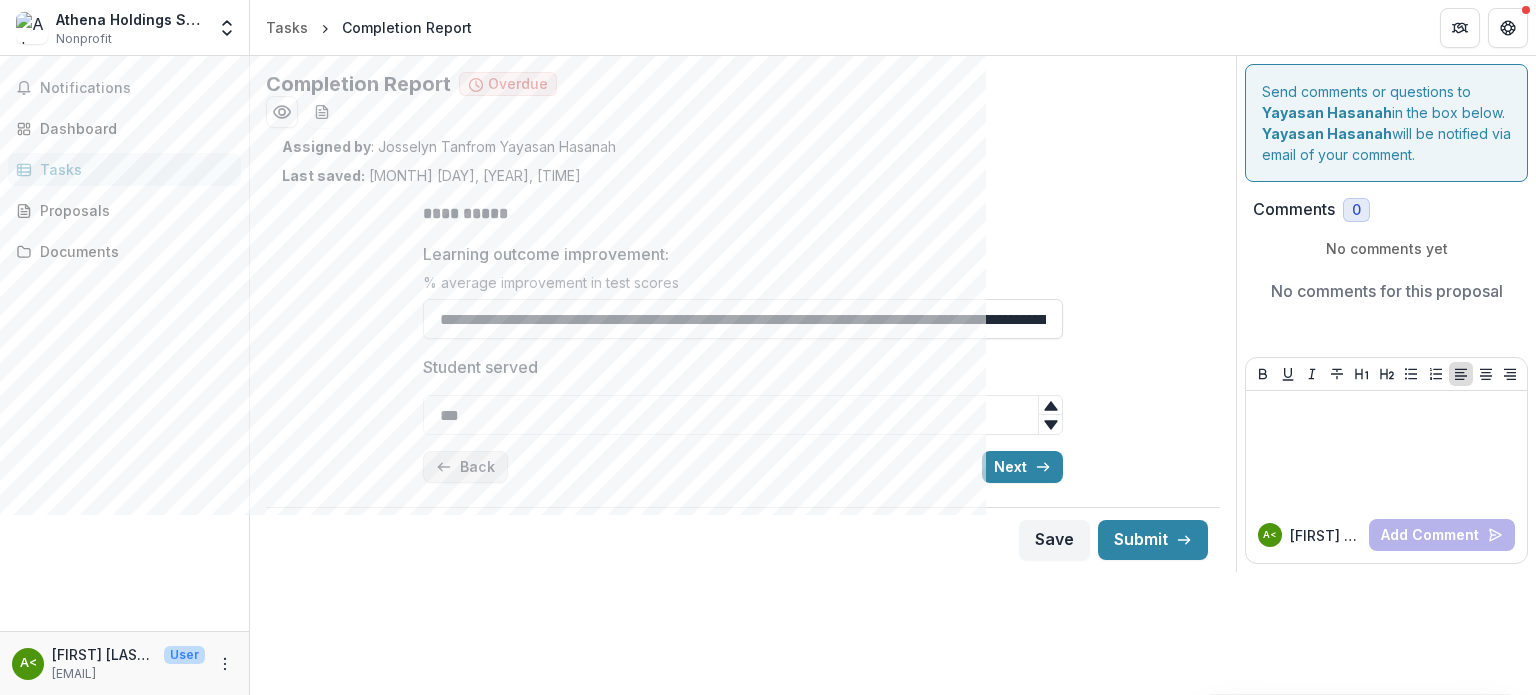 click on "Back" at bounding box center [465, 467] 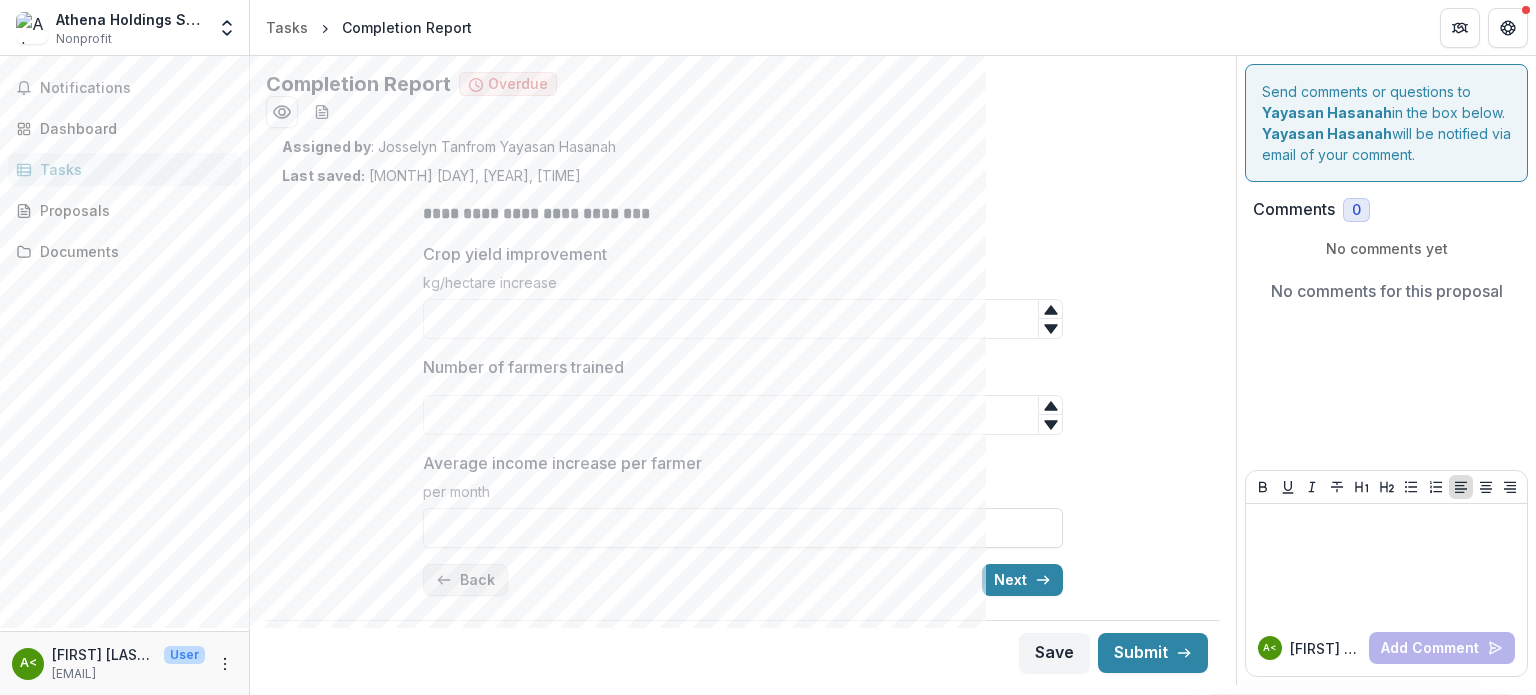 click on "Back" at bounding box center [465, 580] 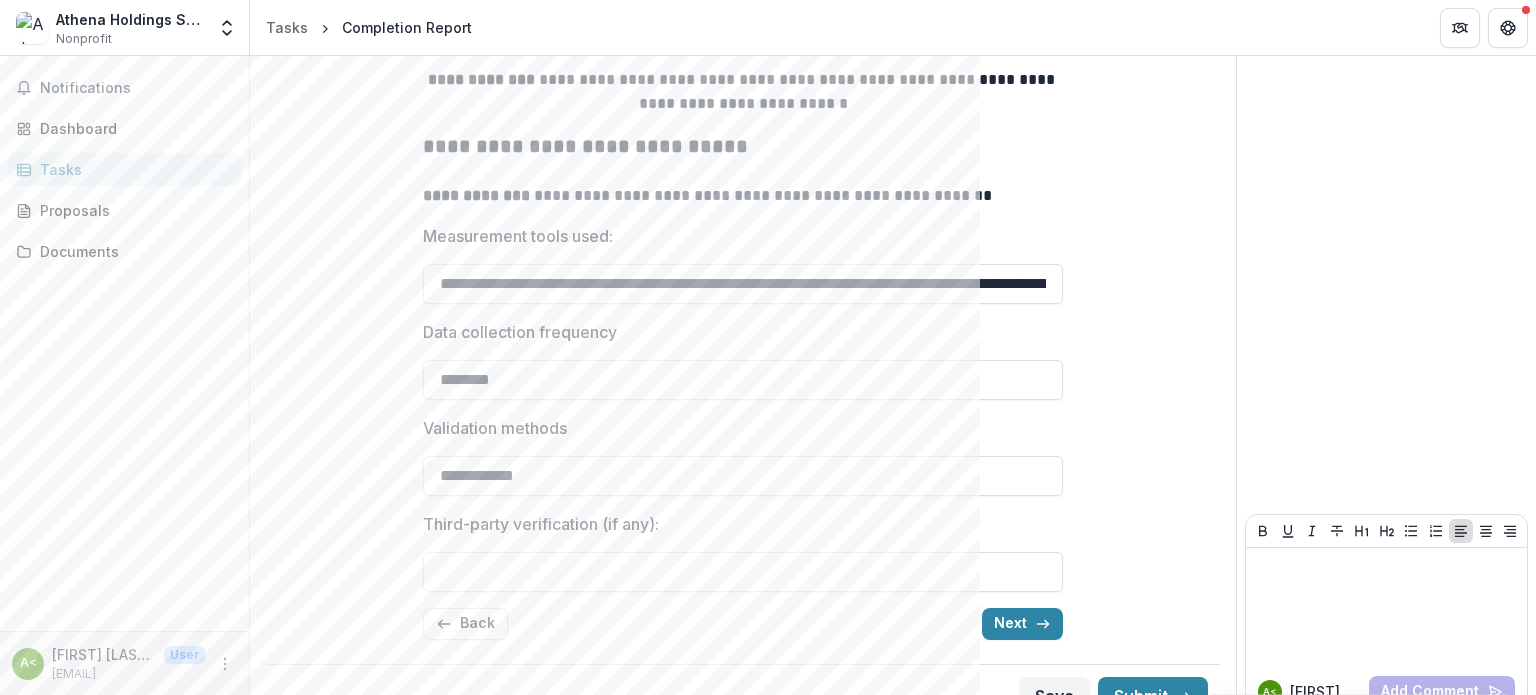 scroll, scrollTop: 292, scrollLeft: 0, axis: vertical 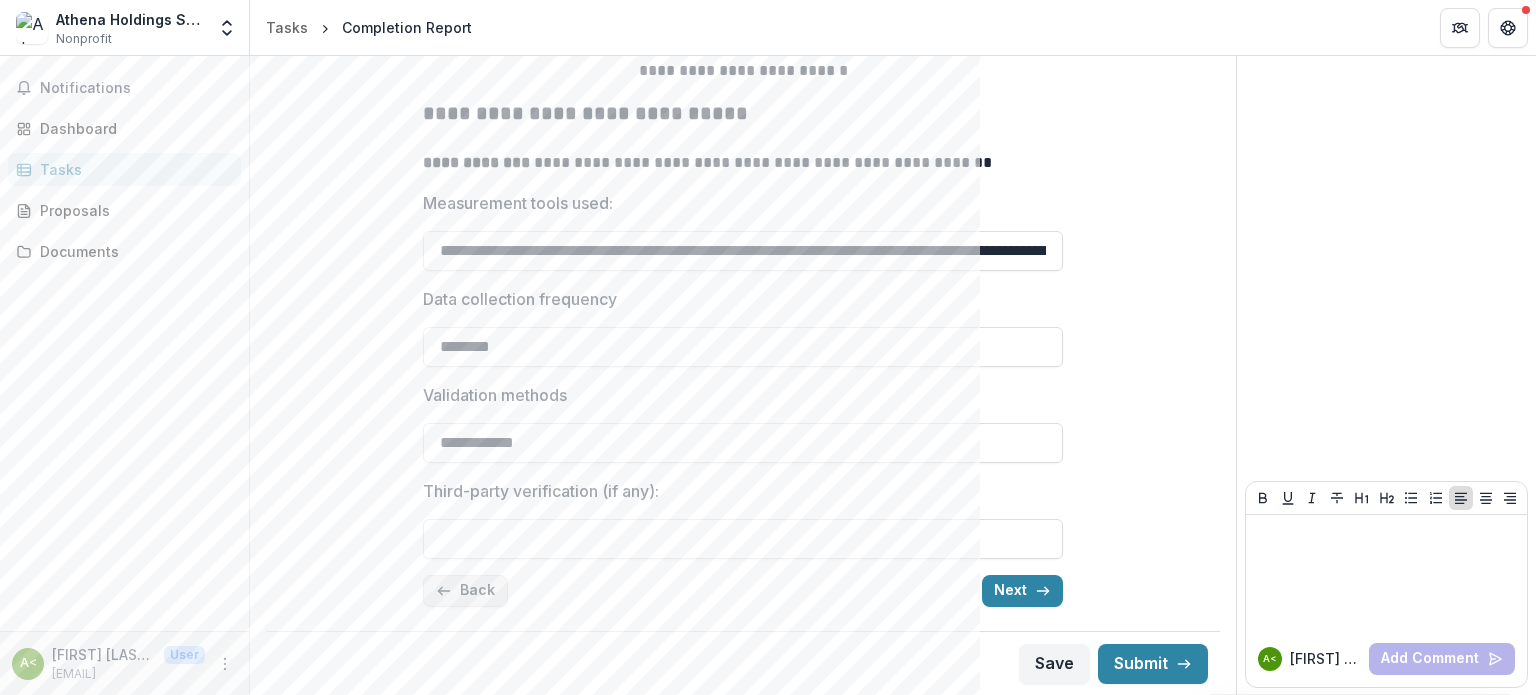 click on "Back" at bounding box center (465, 591) 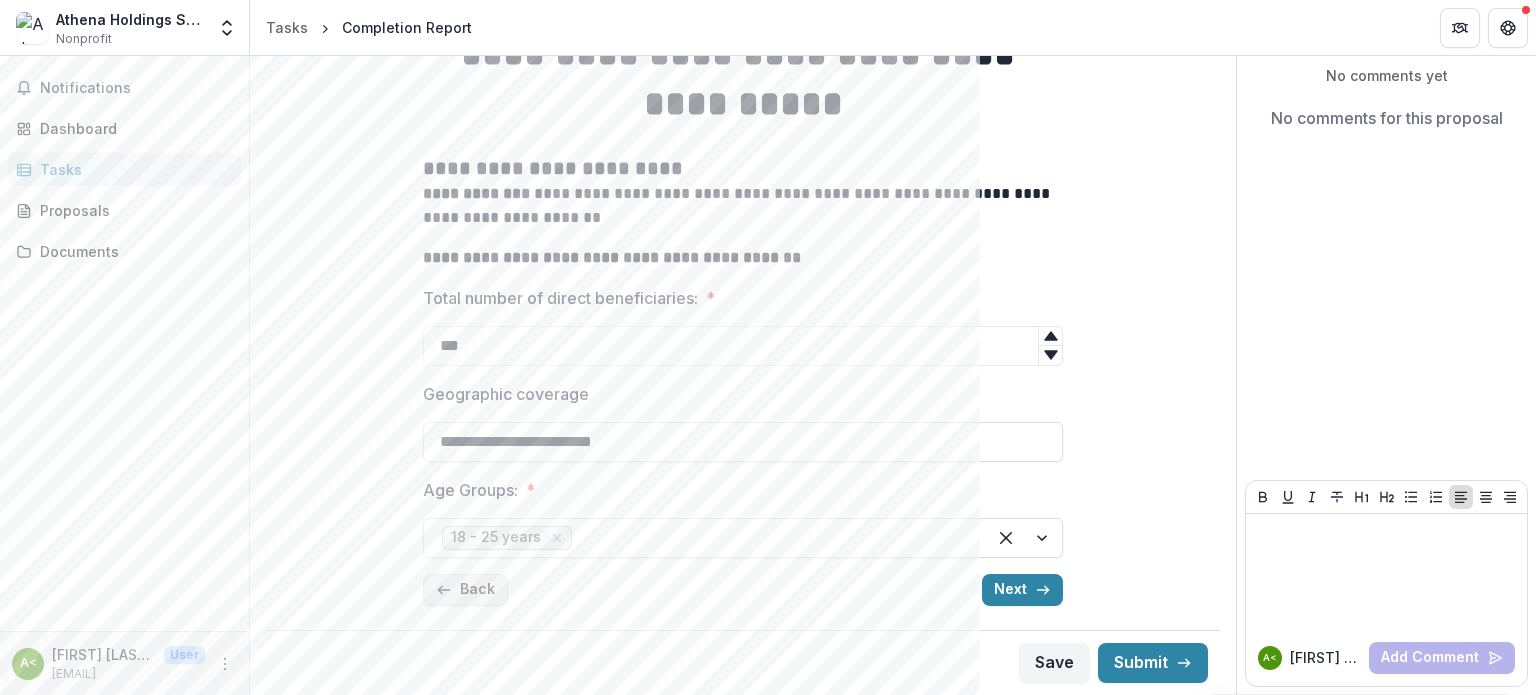 scroll, scrollTop: 172, scrollLeft: 0, axis: vertical 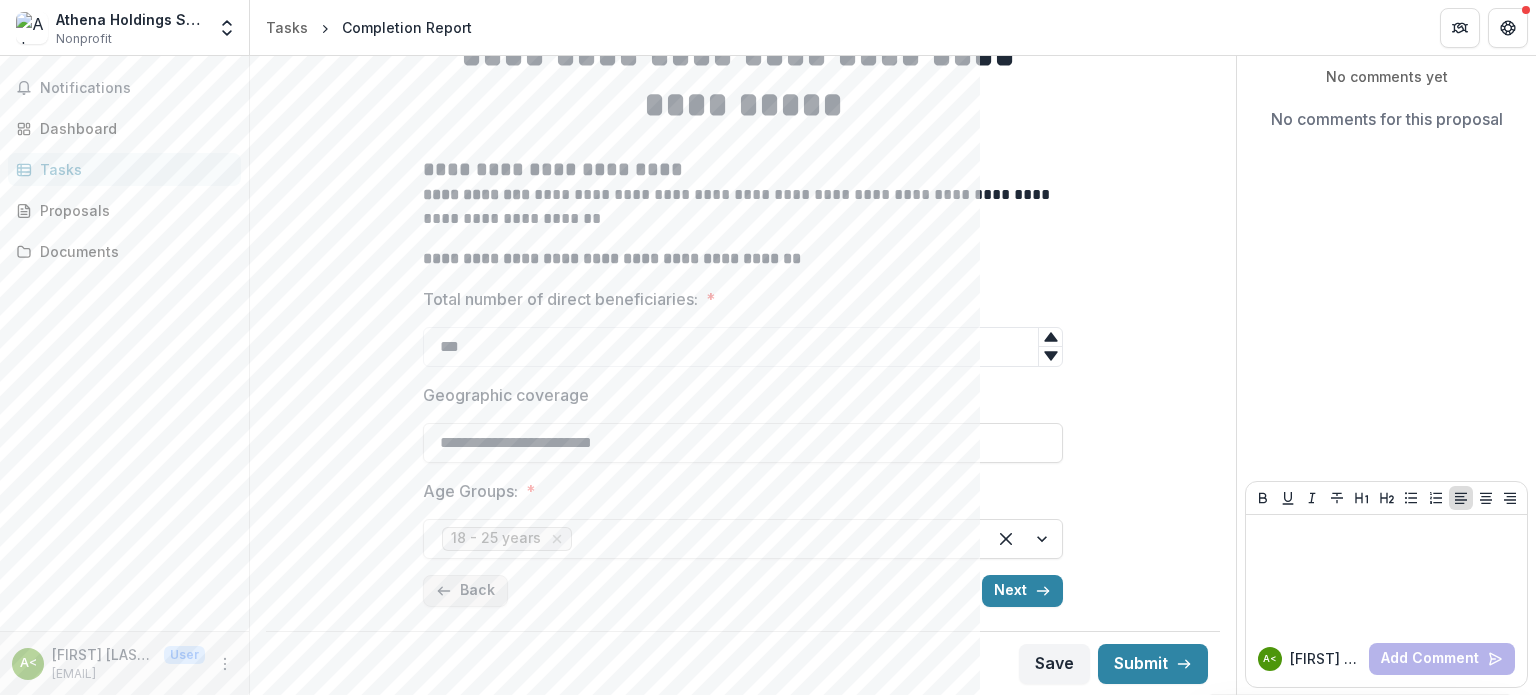 click on "Back" at bounding box center [465, 591] 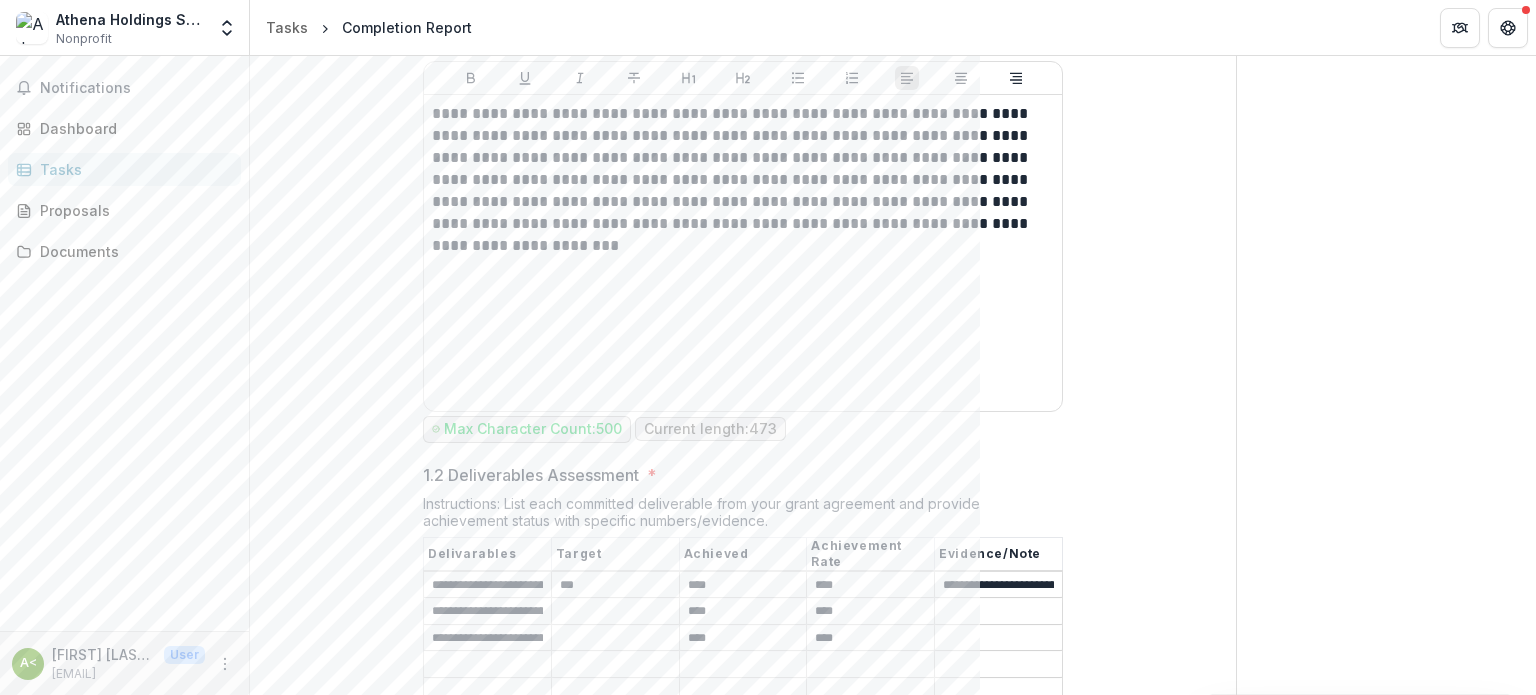 scroll, scrollTop: 500, scrollLeft: 0, axis: vertical 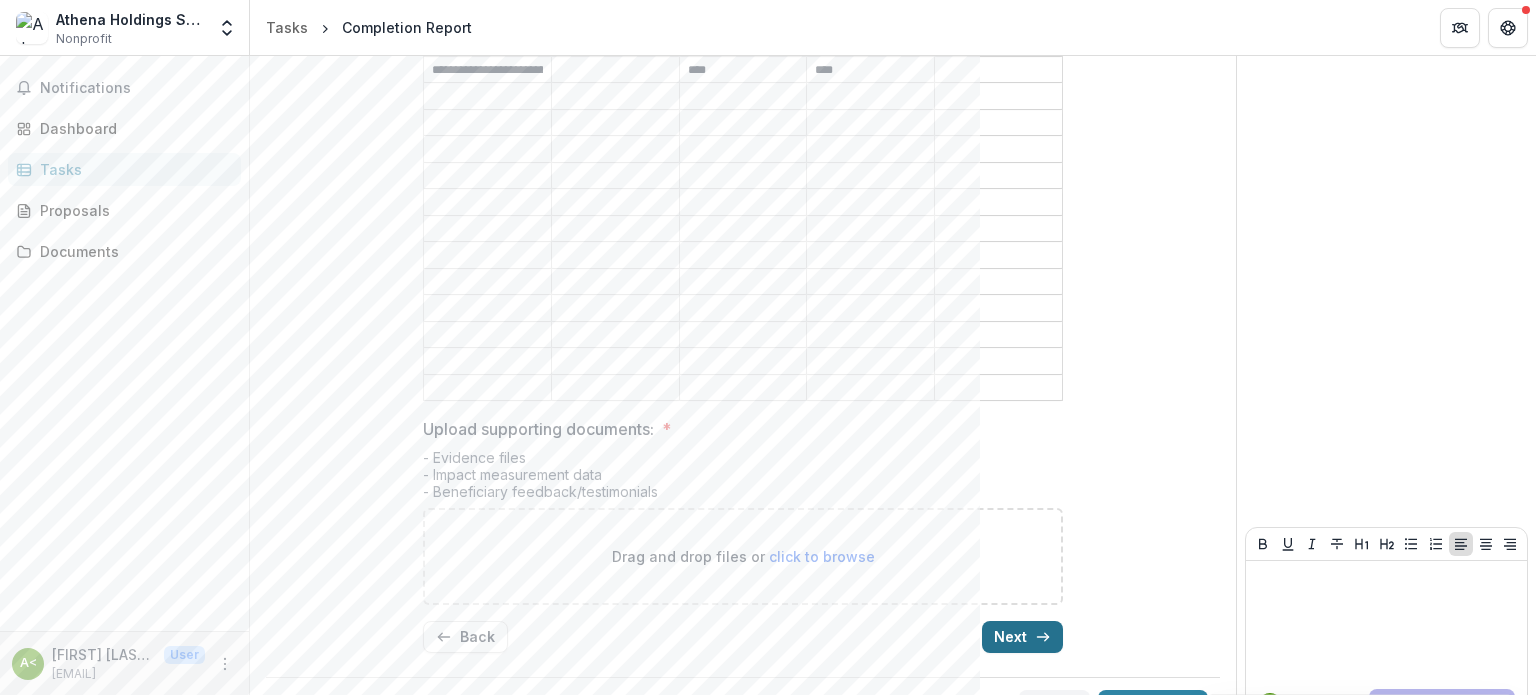 click on "Next" at bounding box center (1022, 637) 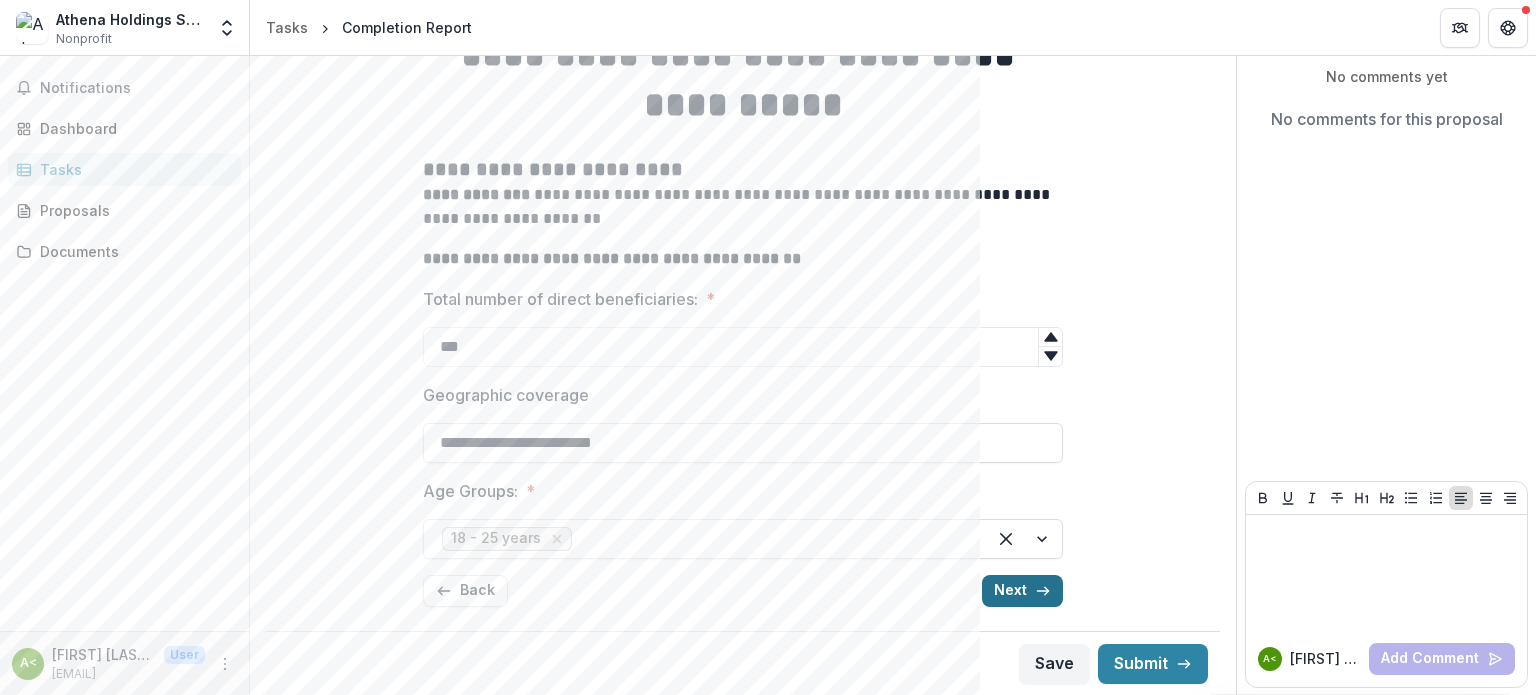 click on "Next" at bounding box center (1022, 591) 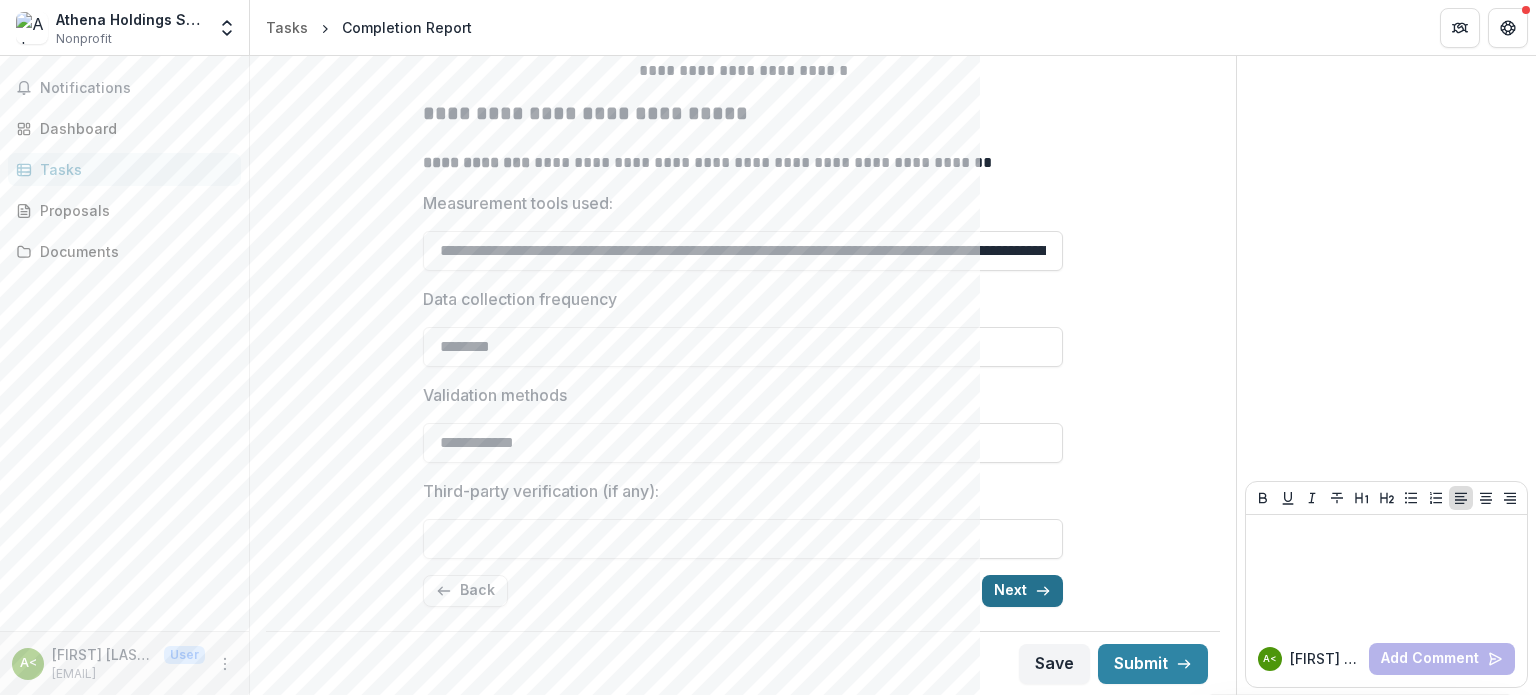 click on "Next" at bounding box center (1022, 591) 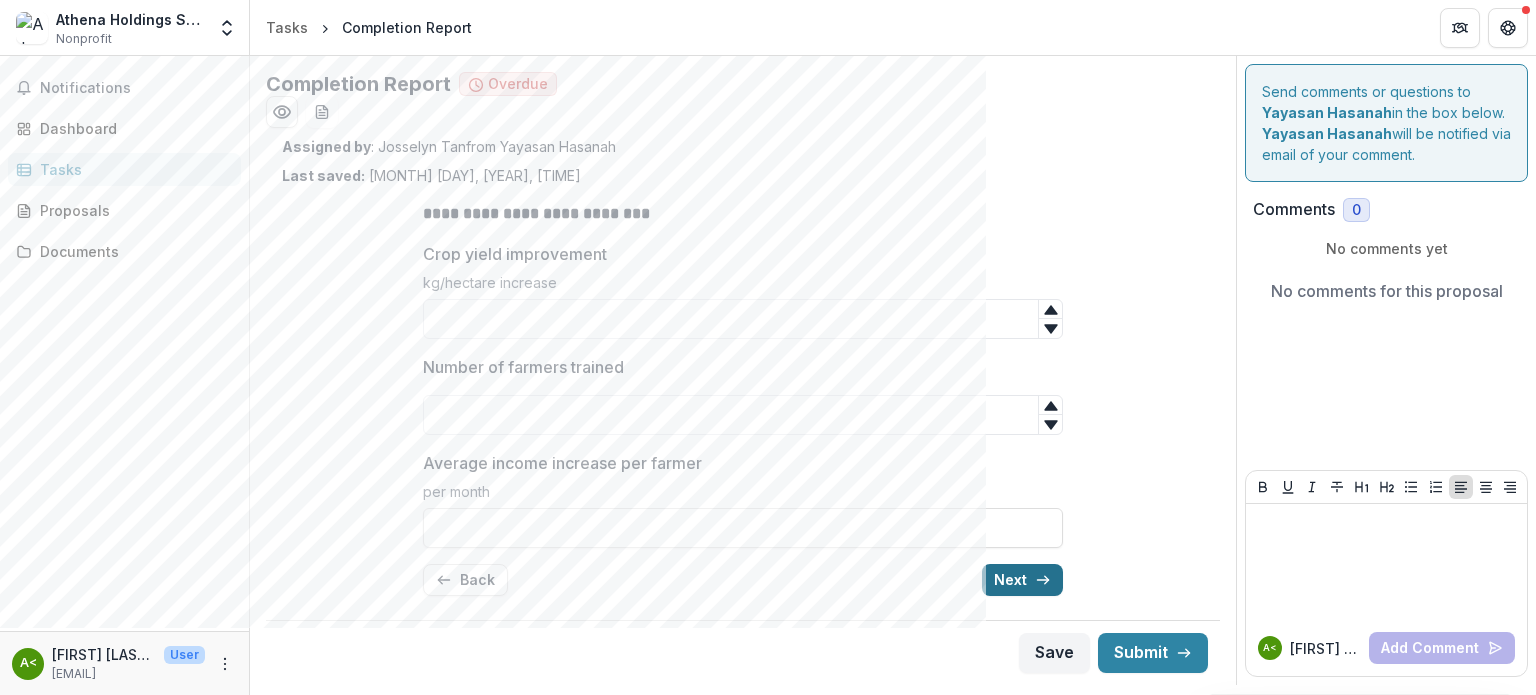 click on "Next" at bounding box center (1022, 580) 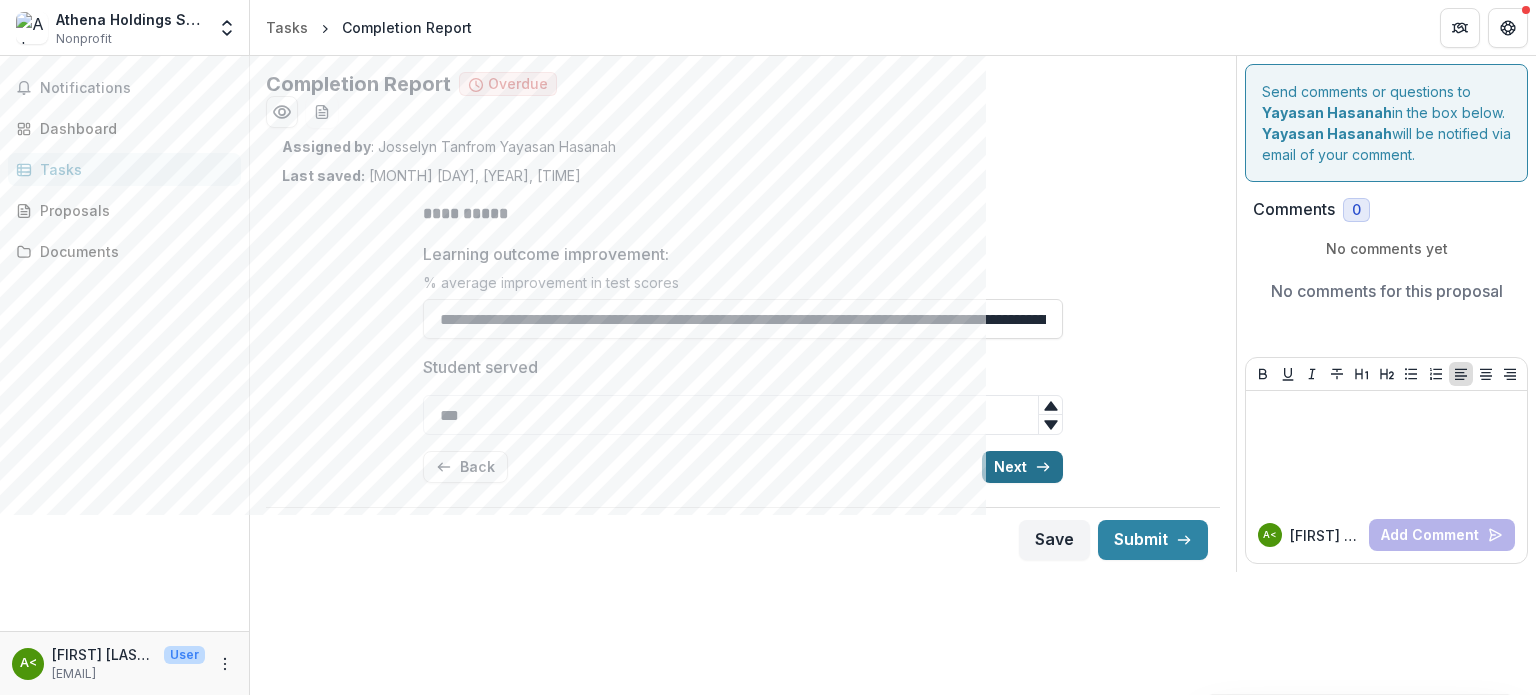 click on "Next" at bounding box center [1022, 467] 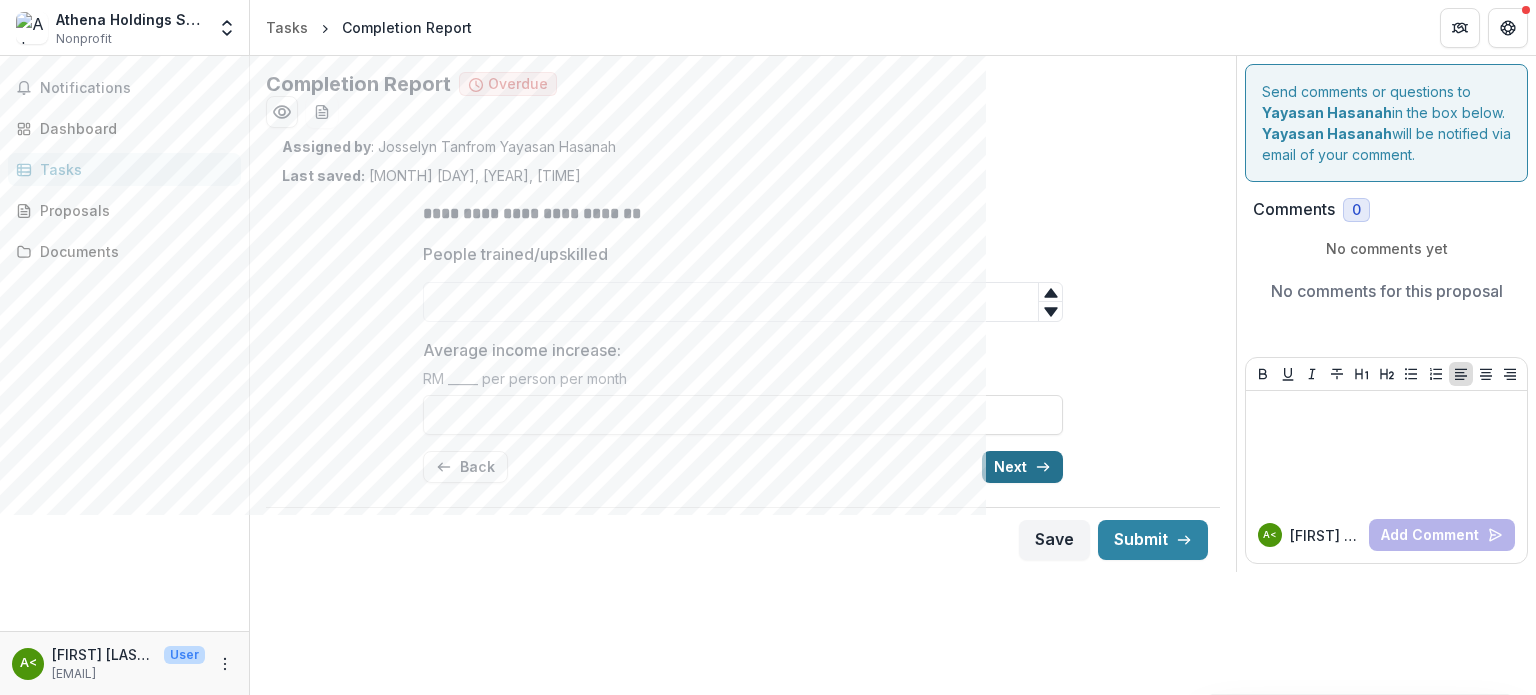 click on "Next" at bounding box center (1022, 467) 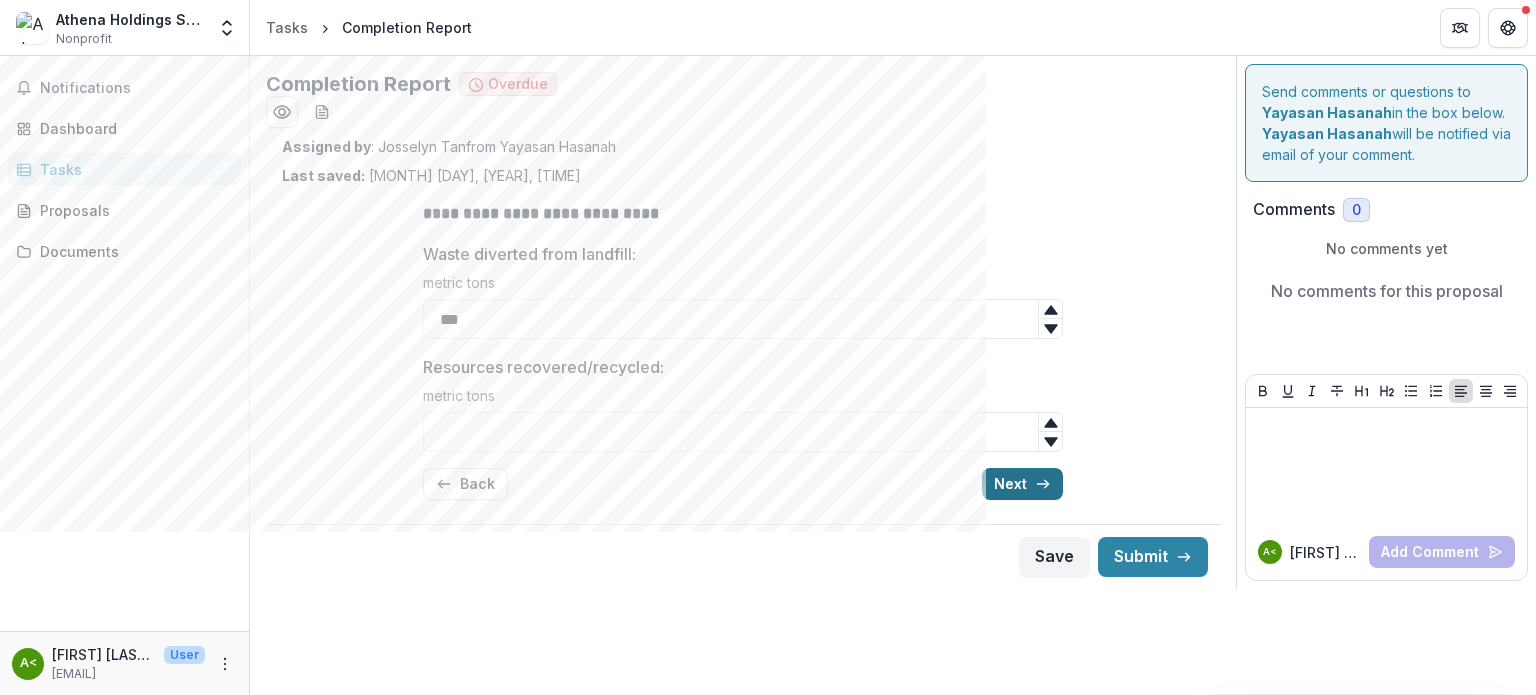 click on "Next" at bounding box center [1022, 484] 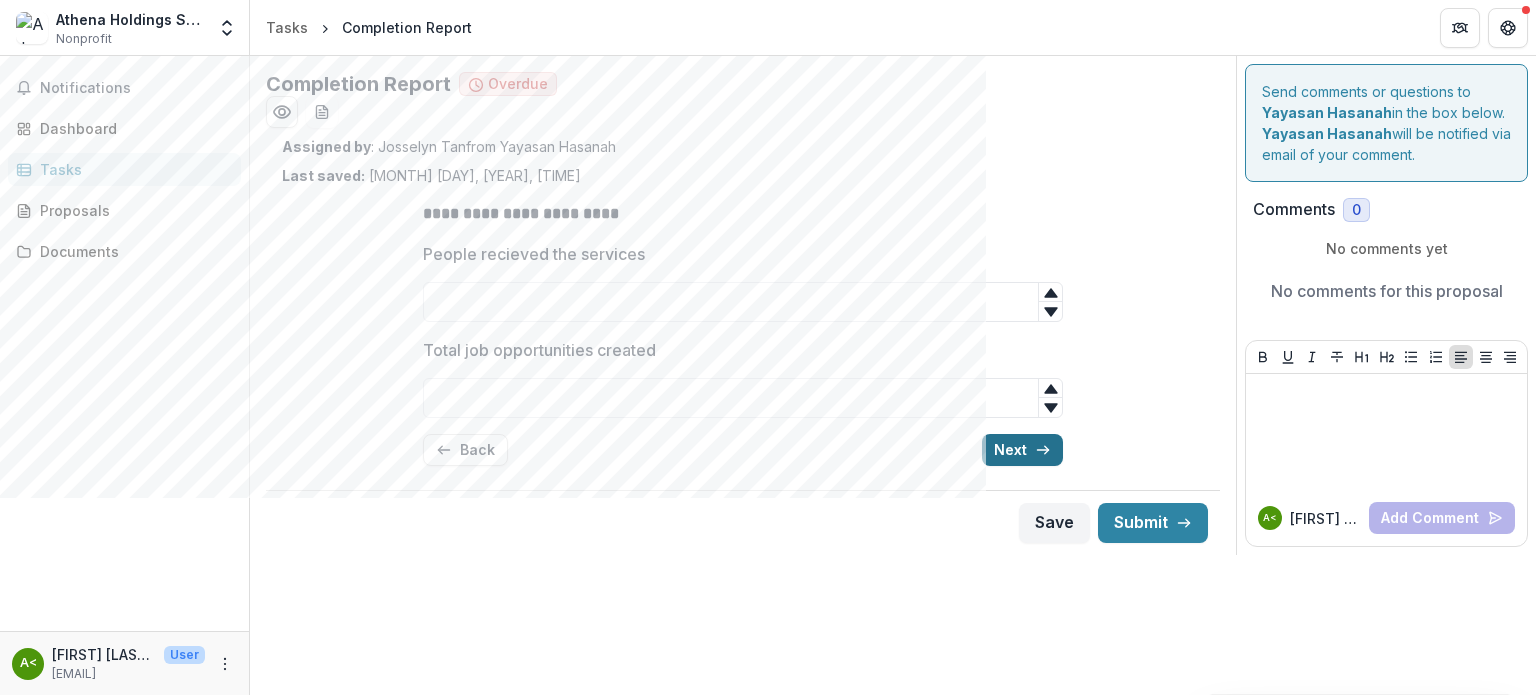 click on "Next" at bounding box center [1022, 450] 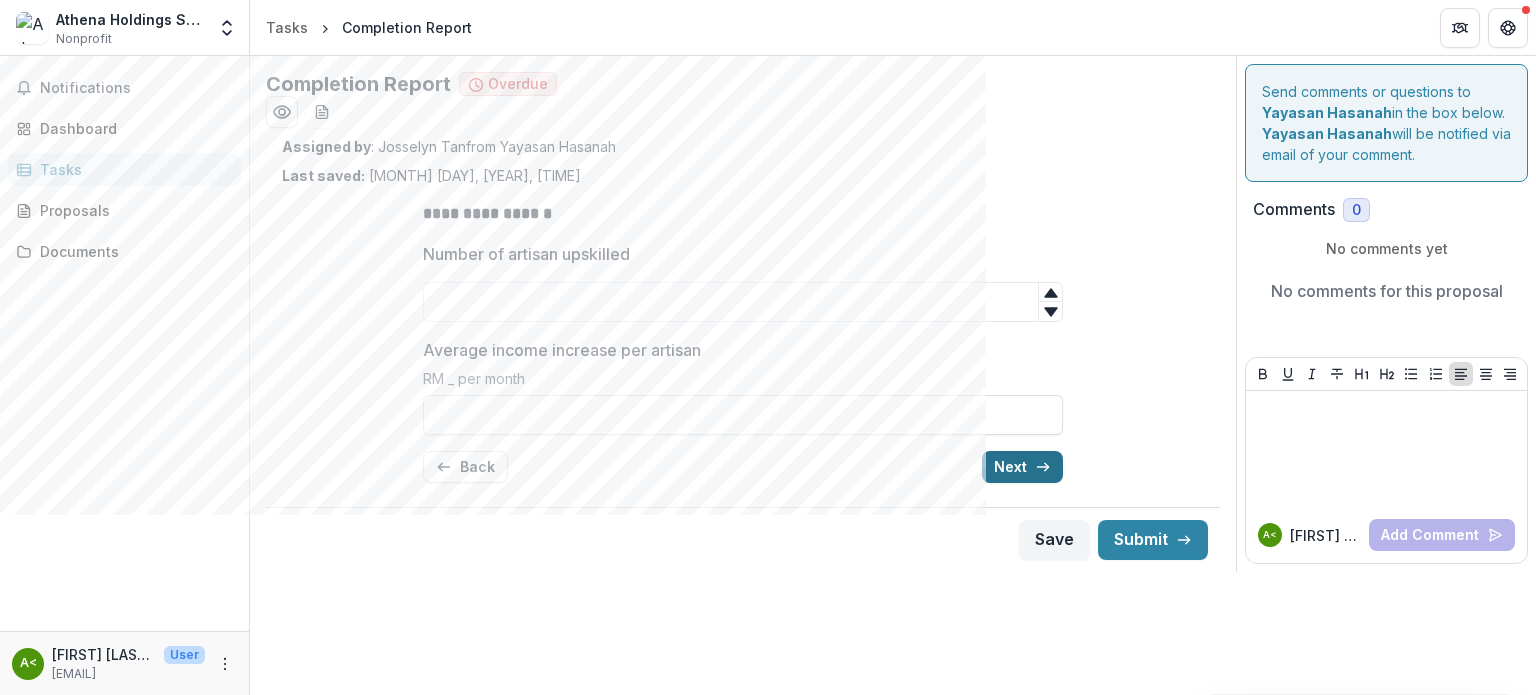 click on "Next" at bounding box center (1022, 467) 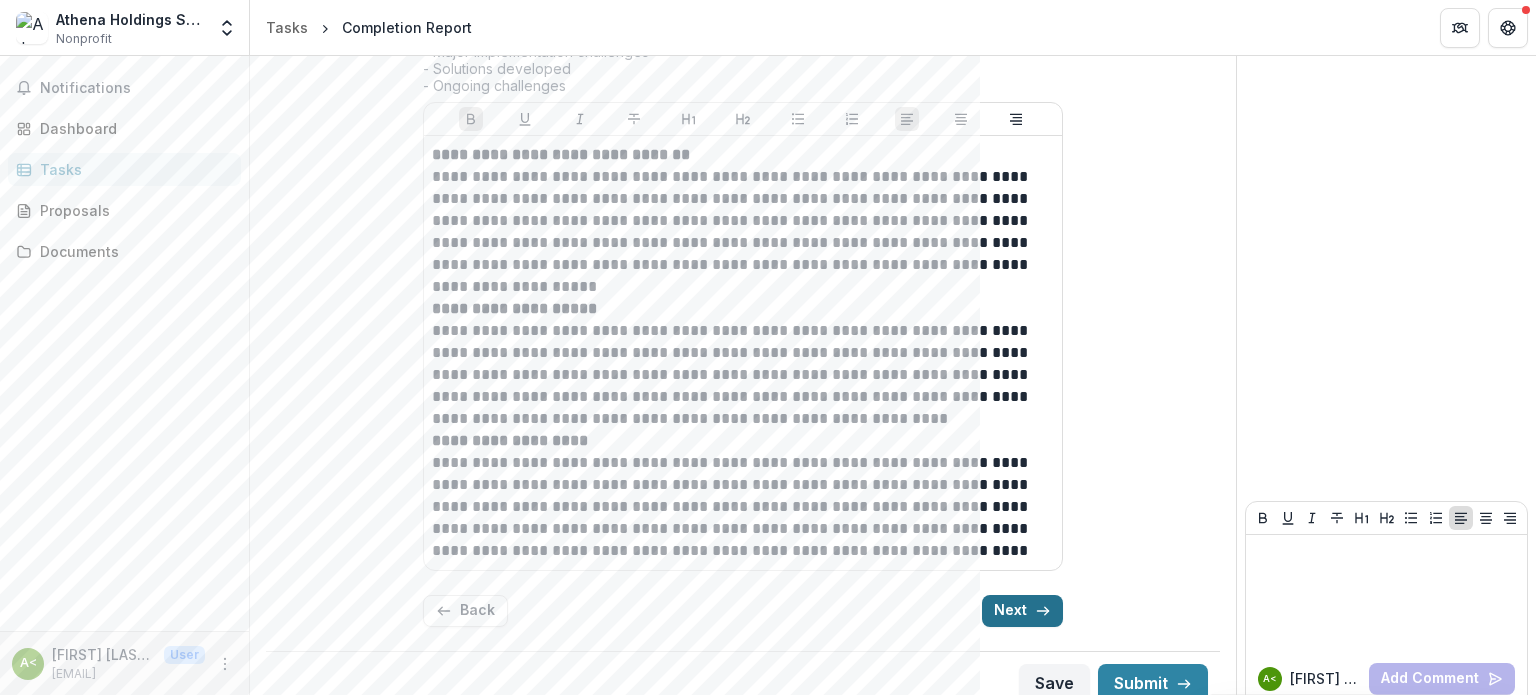 scroll, scrollTop: 1580, scrollLeft: 0, axis: vertical 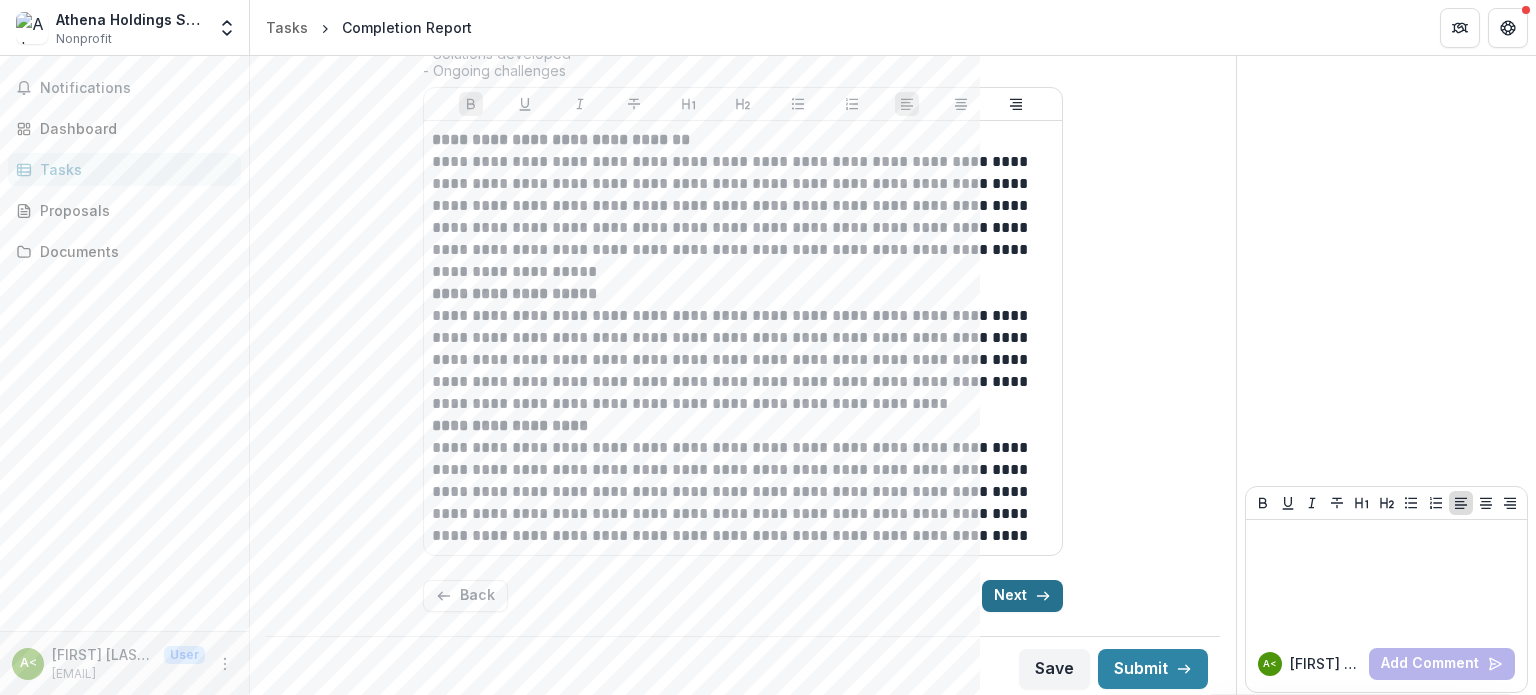 click on "Next" at bounding box center (1022, 596) 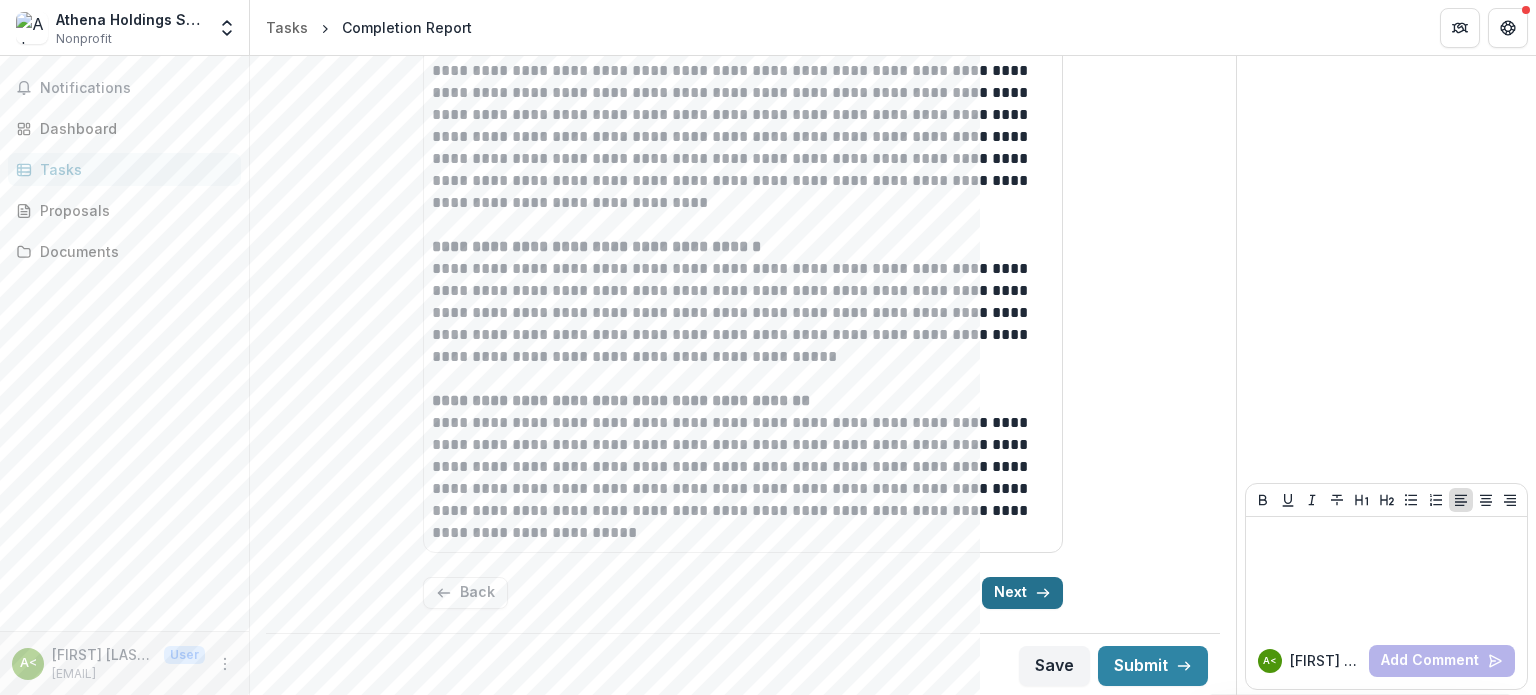click on "Next" at bounding box center (1022, 593) 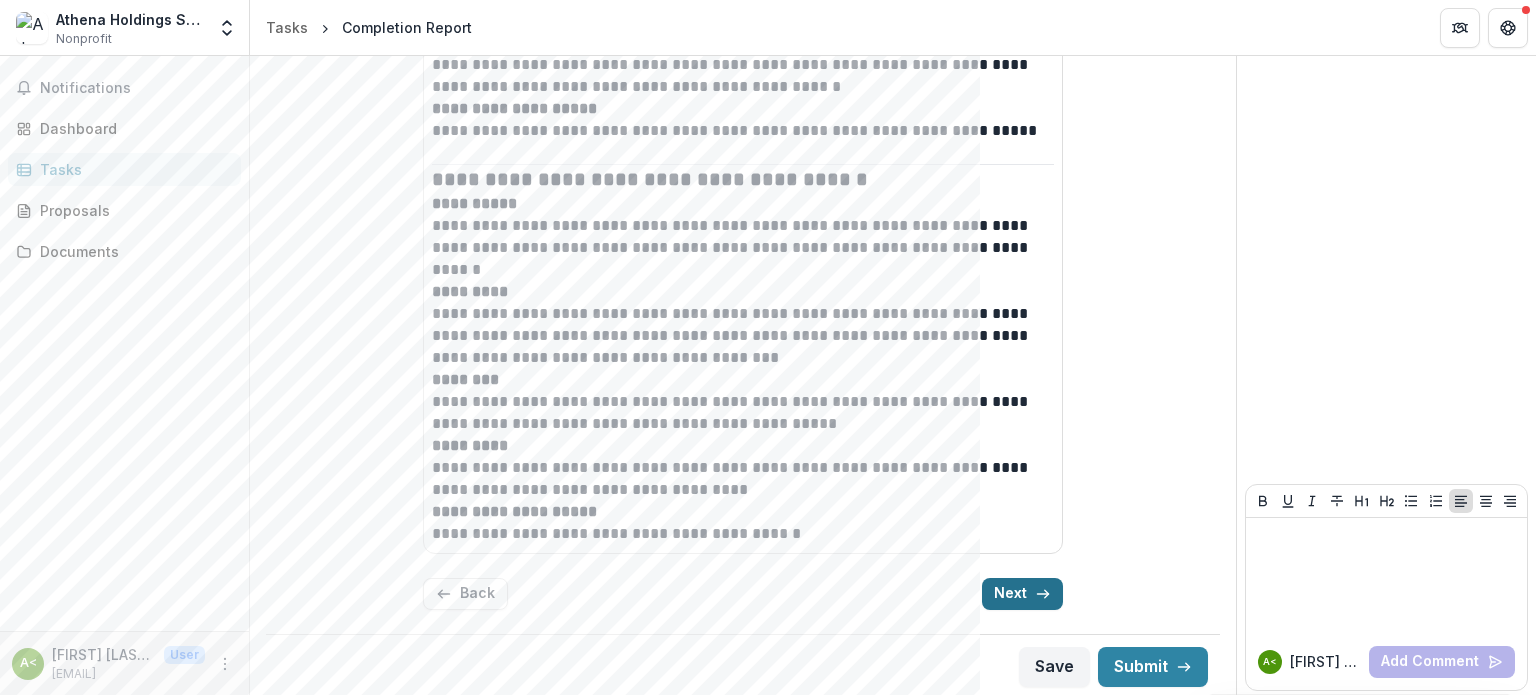click on "Next" at bounding box center (1022, 594) 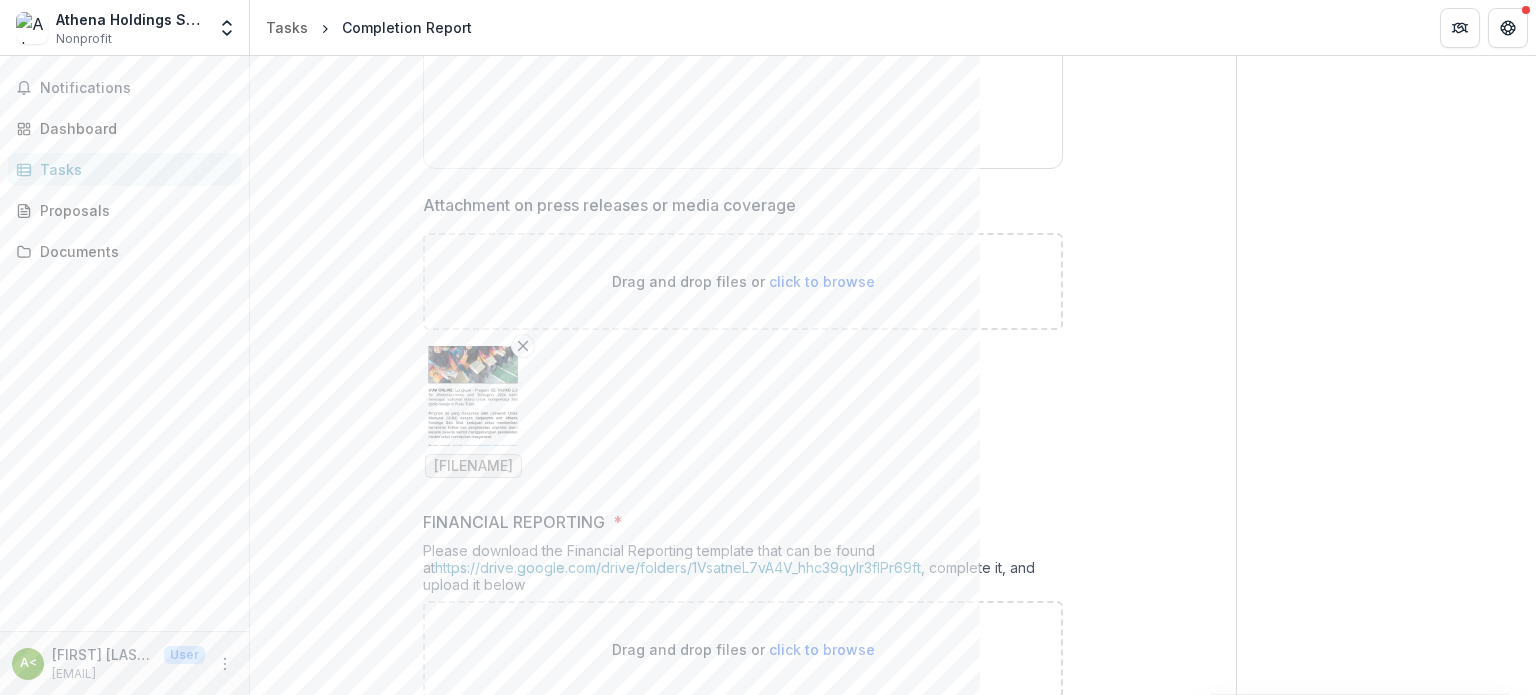 scroll, scrollTop: 558, scrollLeft: 0, axis: vertical 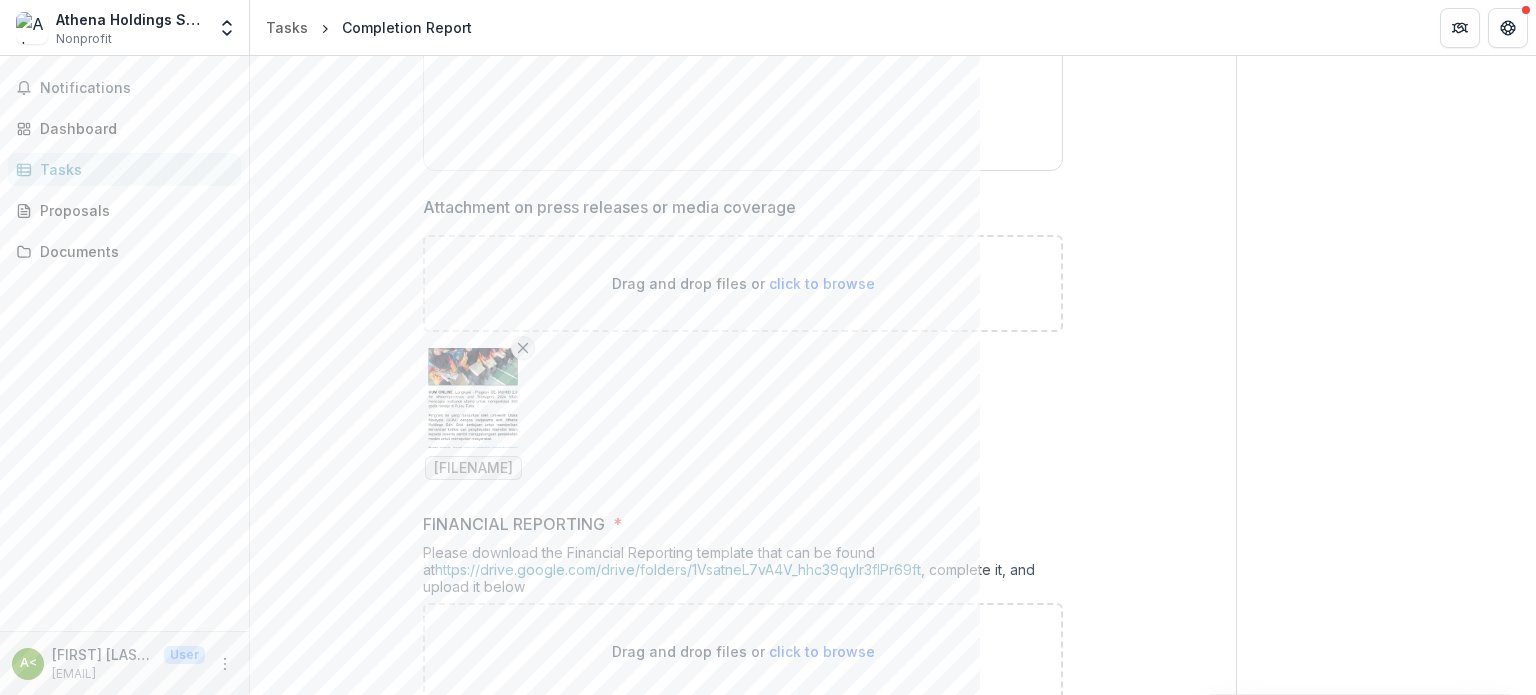click 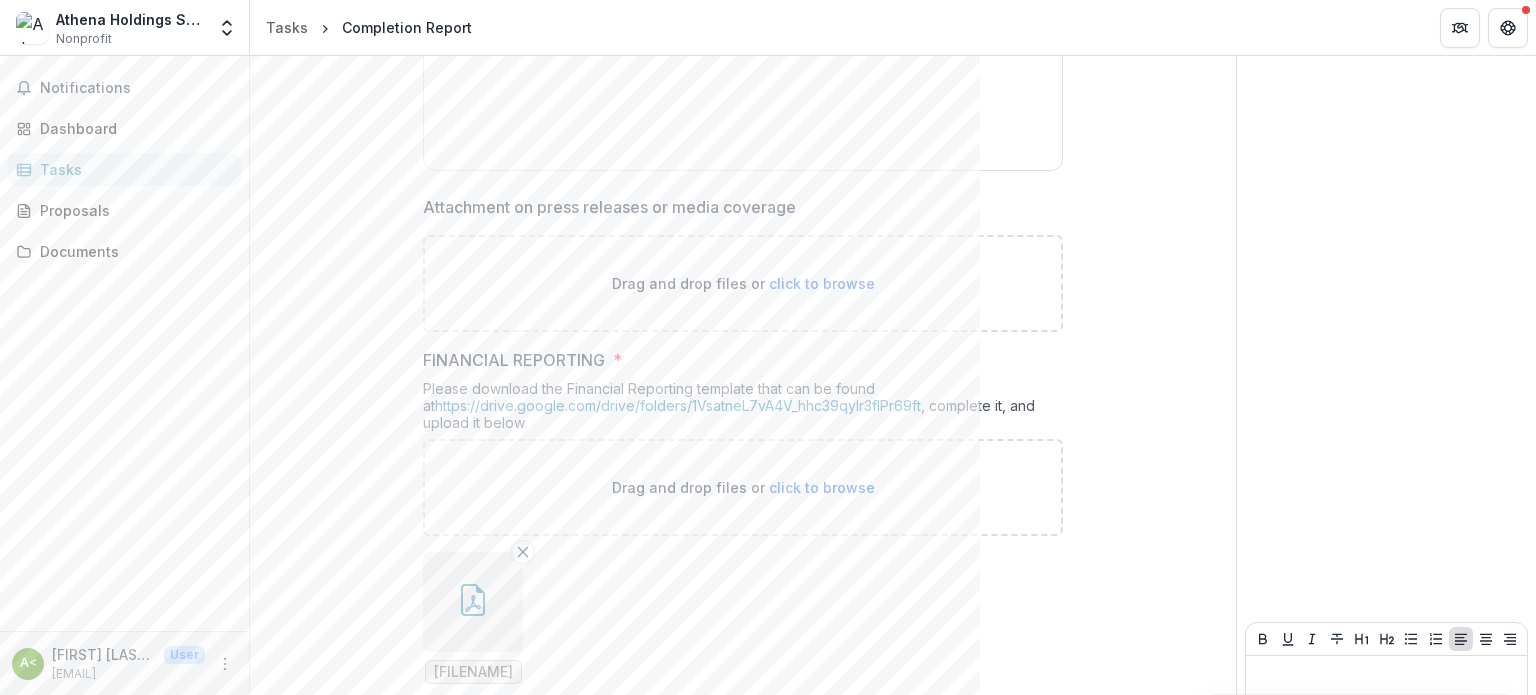 click on "click to browse" at bounding box center [822, 283] 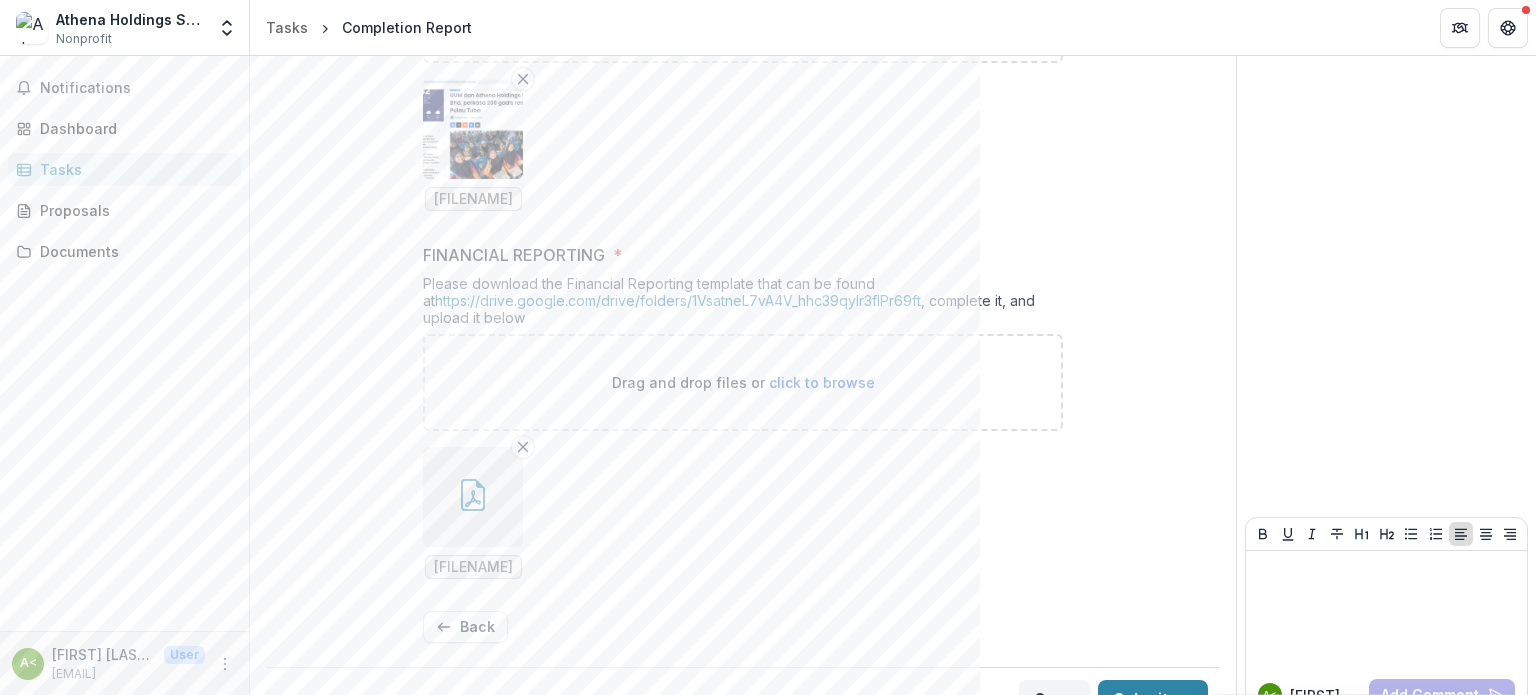 scroll, scrollTop: 859, scrollLeft: 0, axis: vertical 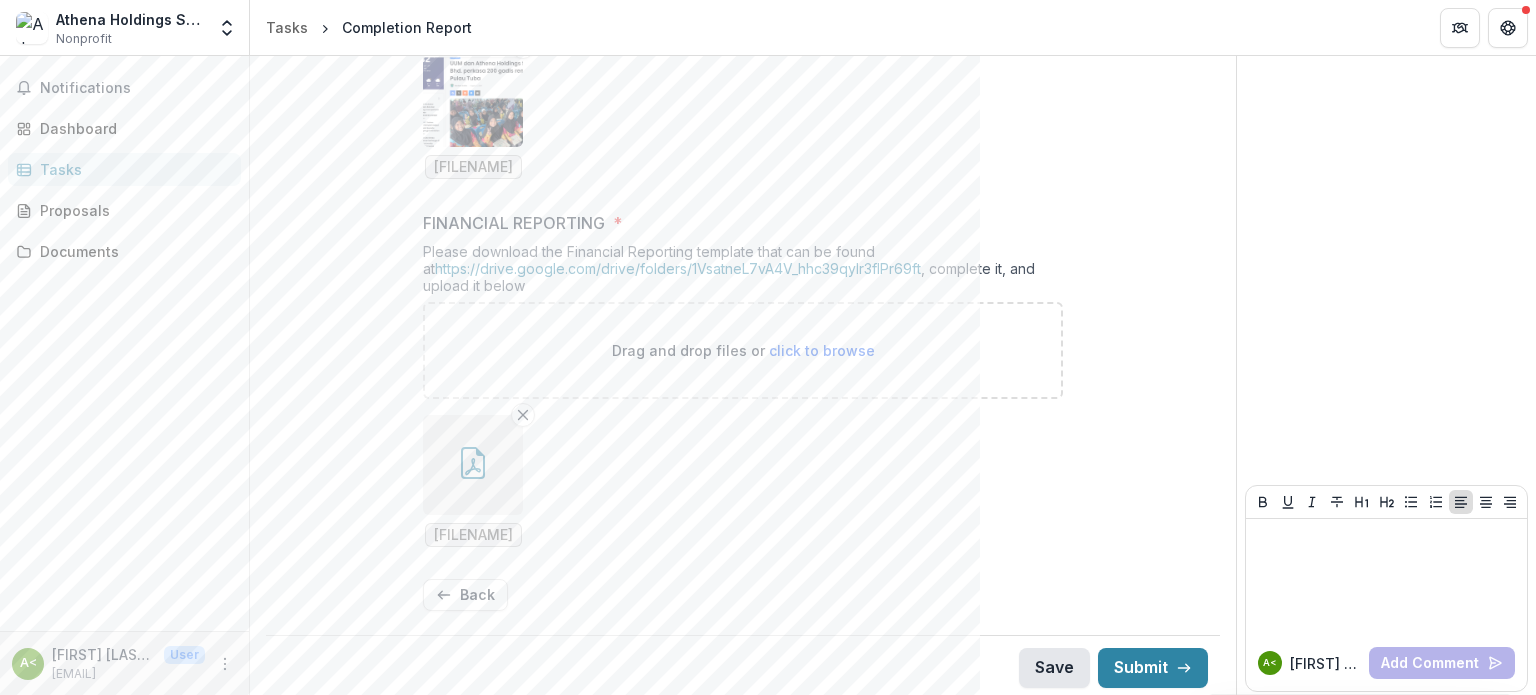 click on "Save" at bounding box center (1054, 668) 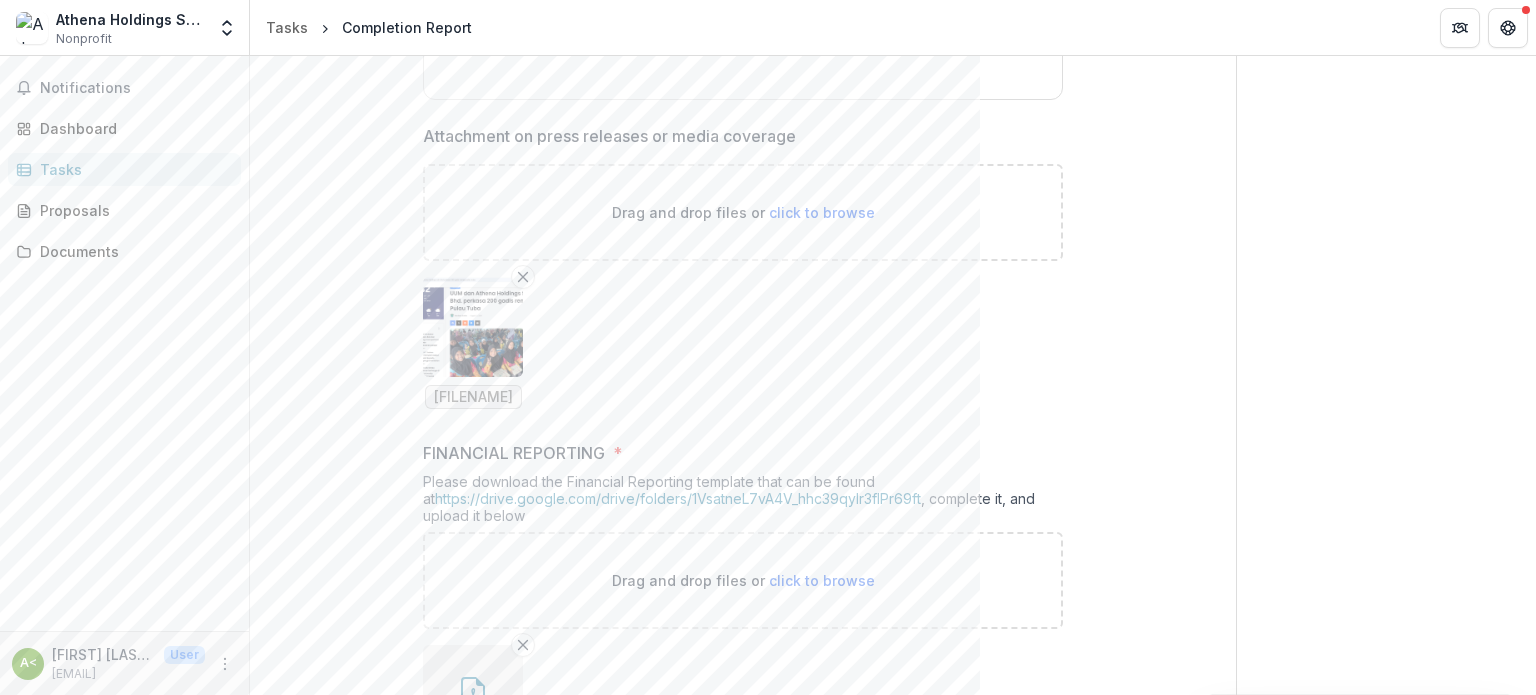 scroll, scrollTop: 859, scrollLeft: 0, axis: vertical 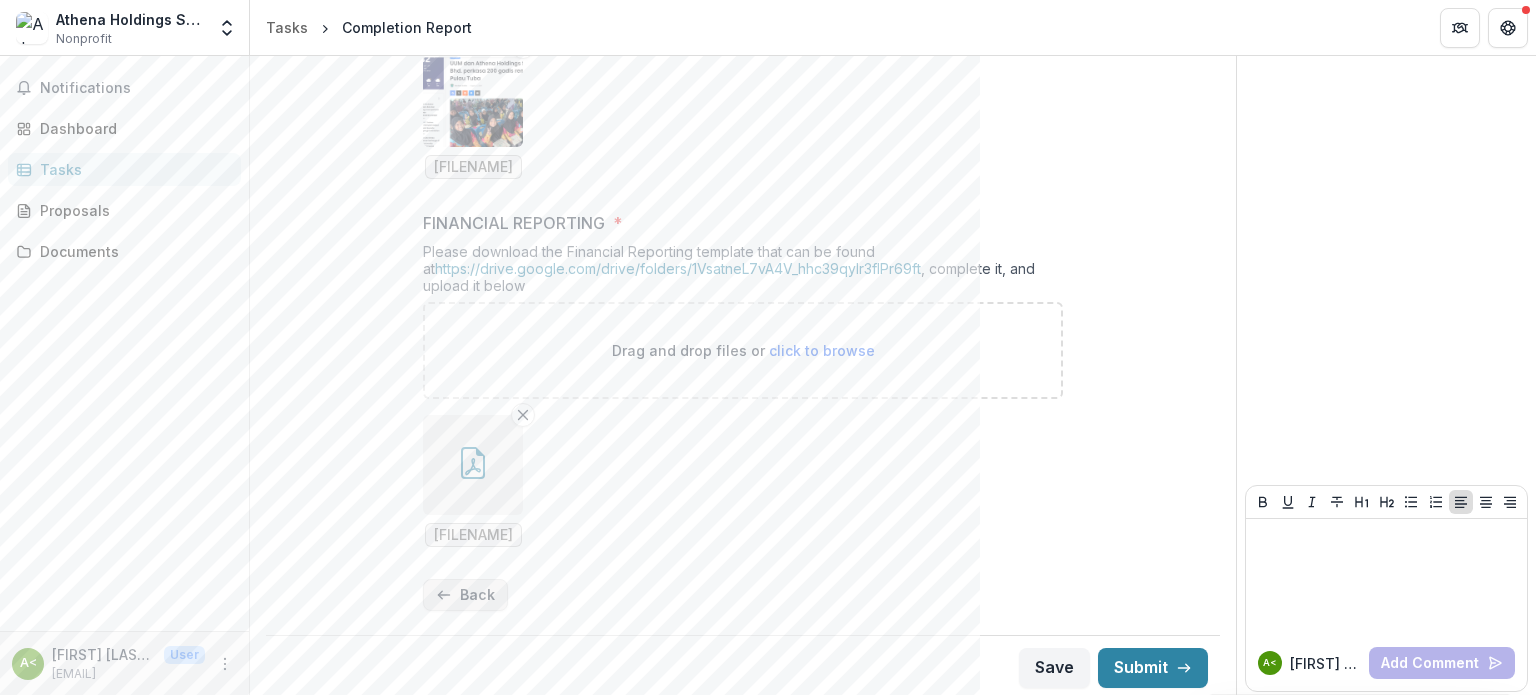 click on "Back" at bounding box center (465, 595) 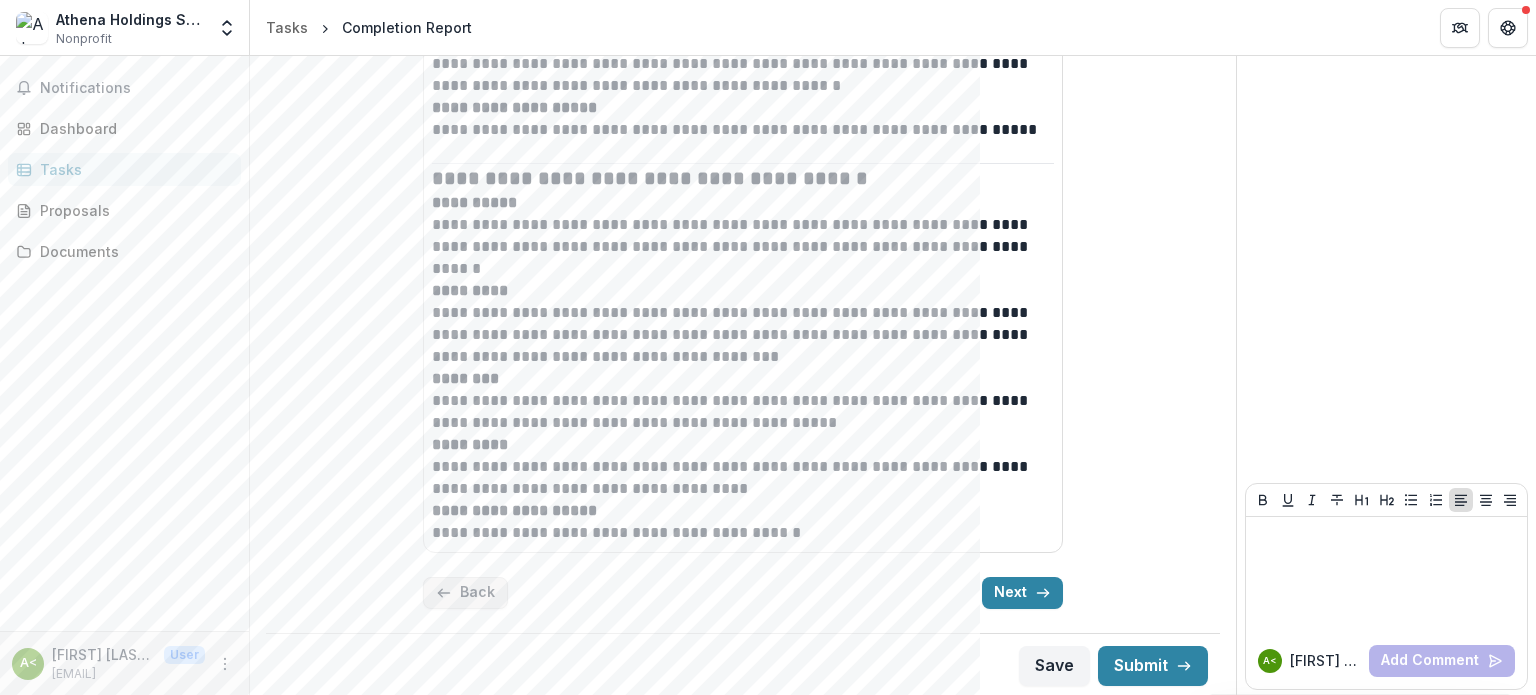 click on "Back" at bounding box center [465, 593] 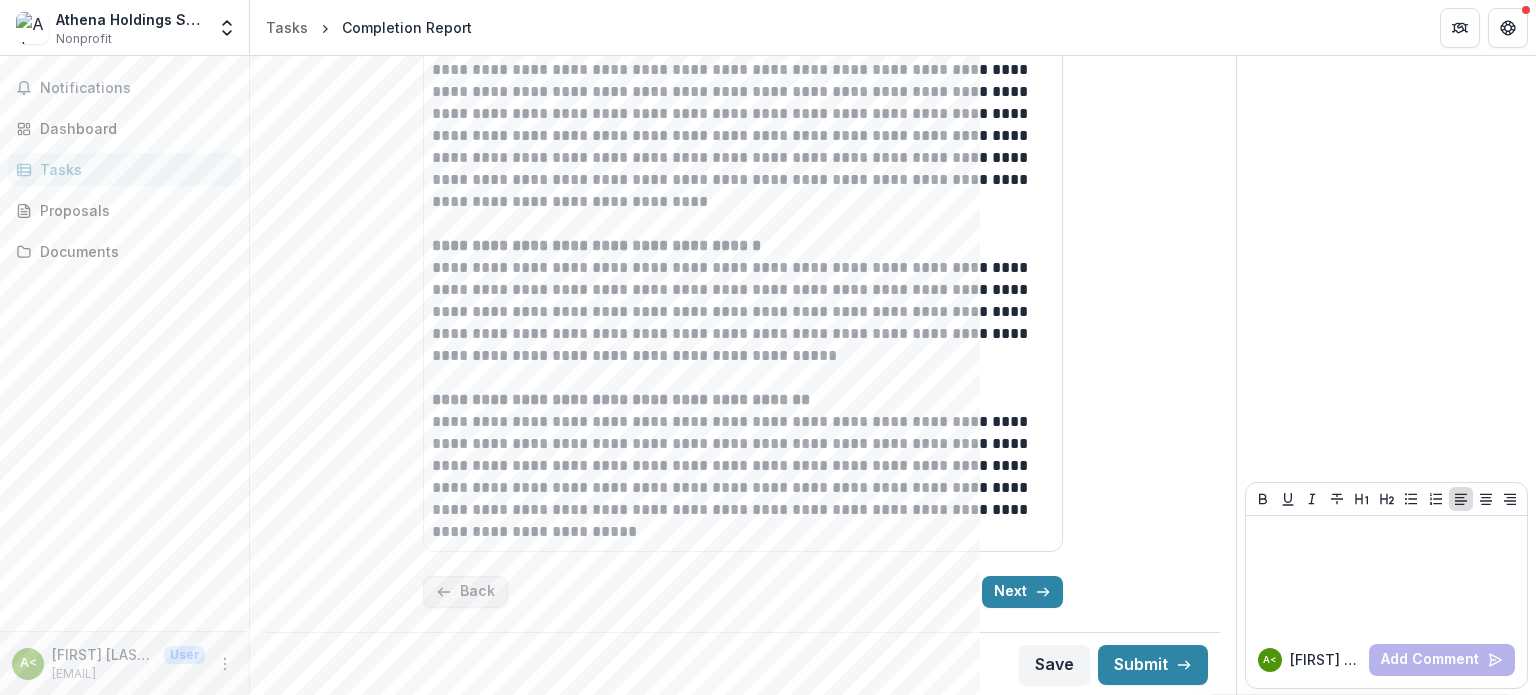 click on "Back" at bounding box center [465, 592] 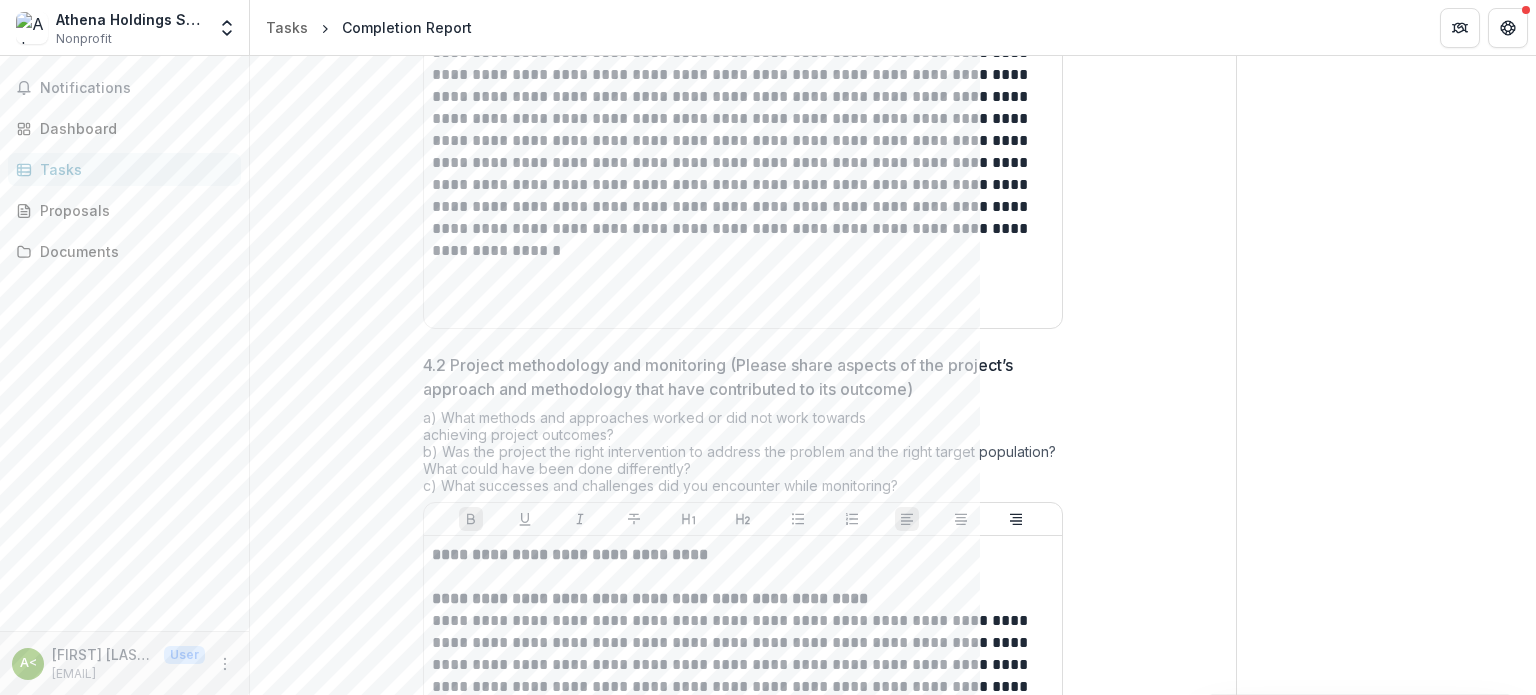 scroll, scrollTop: 1581, scrollLeft: 0, axis: vertical 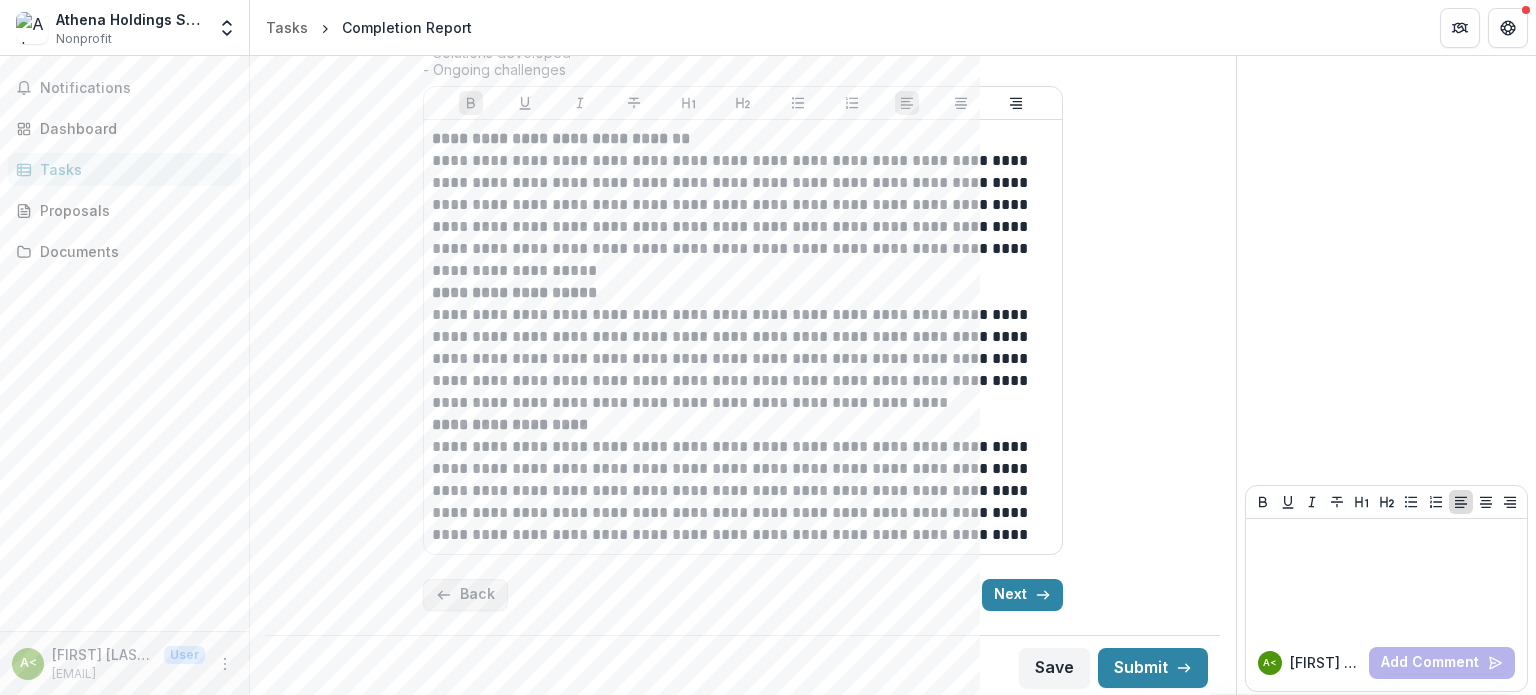 click on "Back" at bounding box center (465, 595) 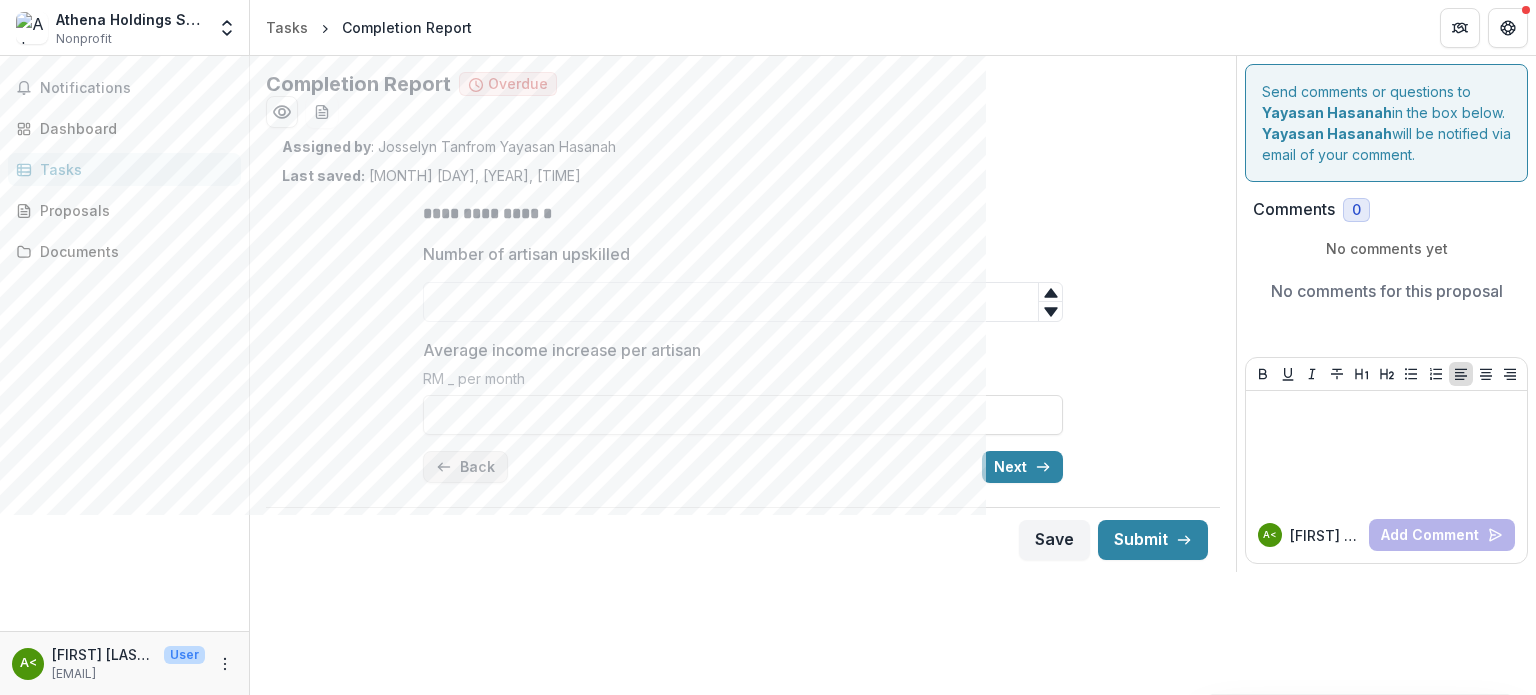 click on "Back" at bounding box center (465, 467) 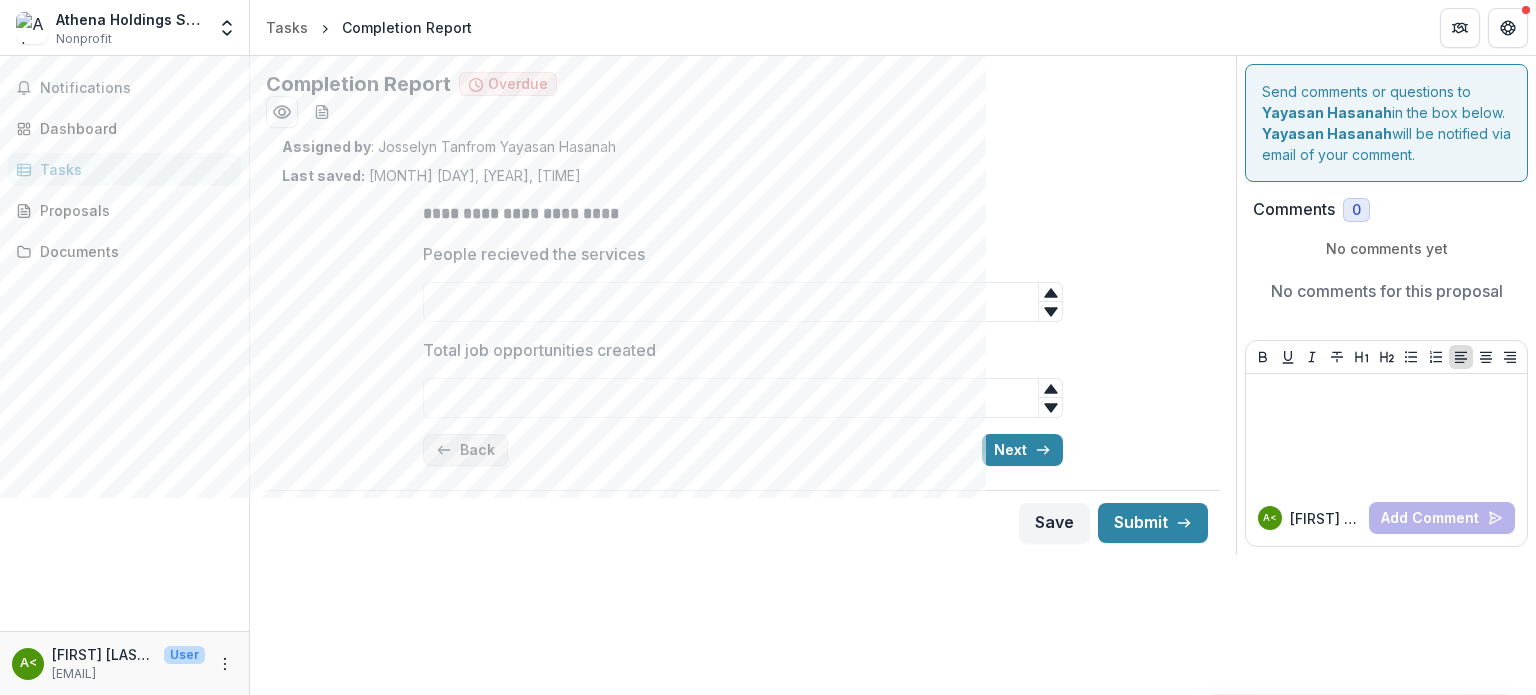 click on "Back" at bounding box center [465, 450] 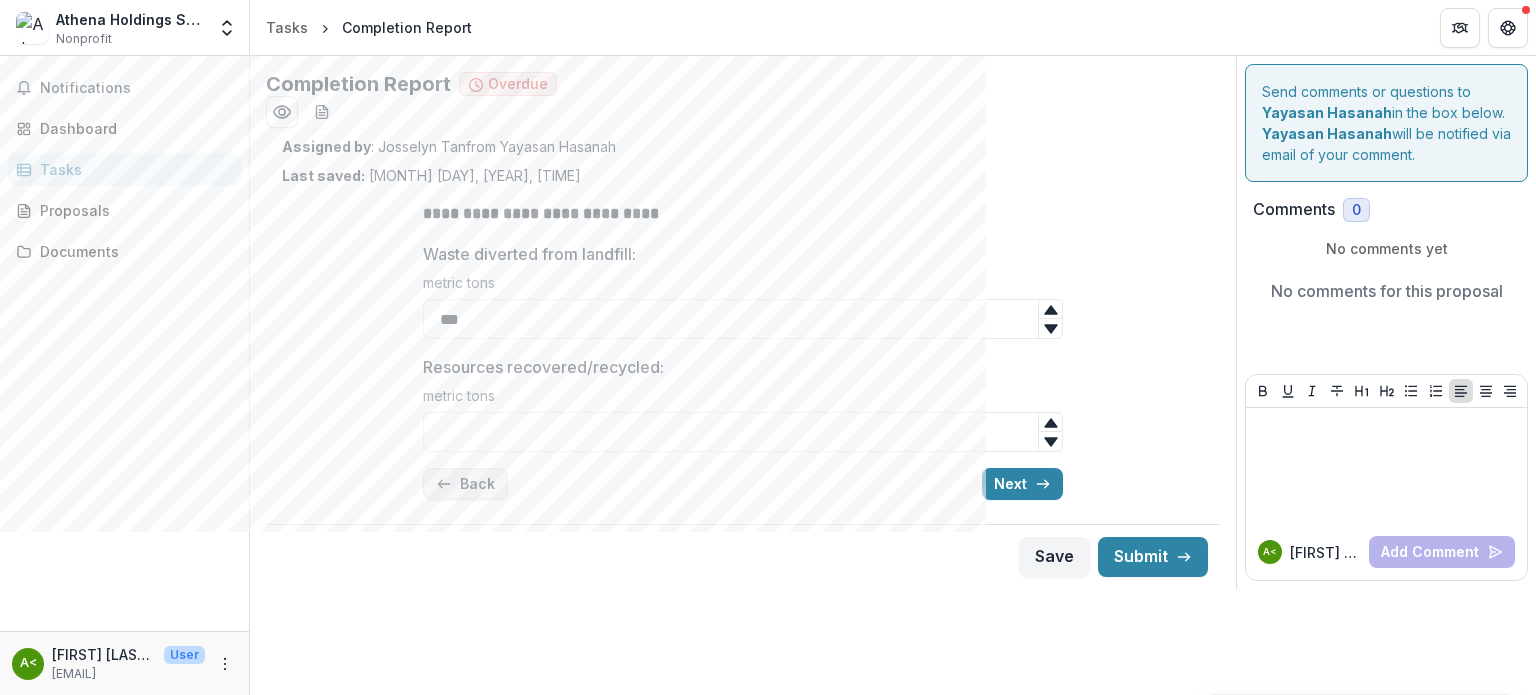 click on "Back" at bounding box center [465, 484] 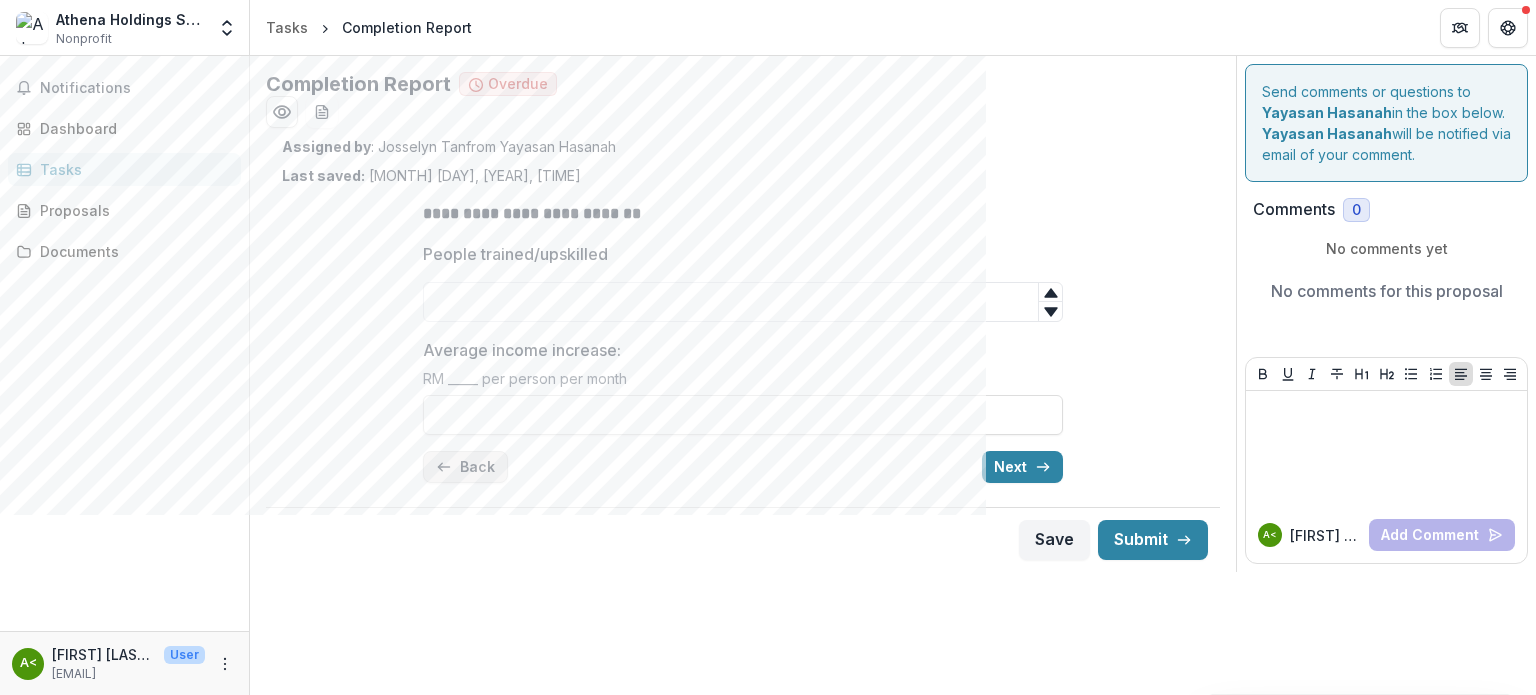 click on "Back" at bounding box center (465, 467) 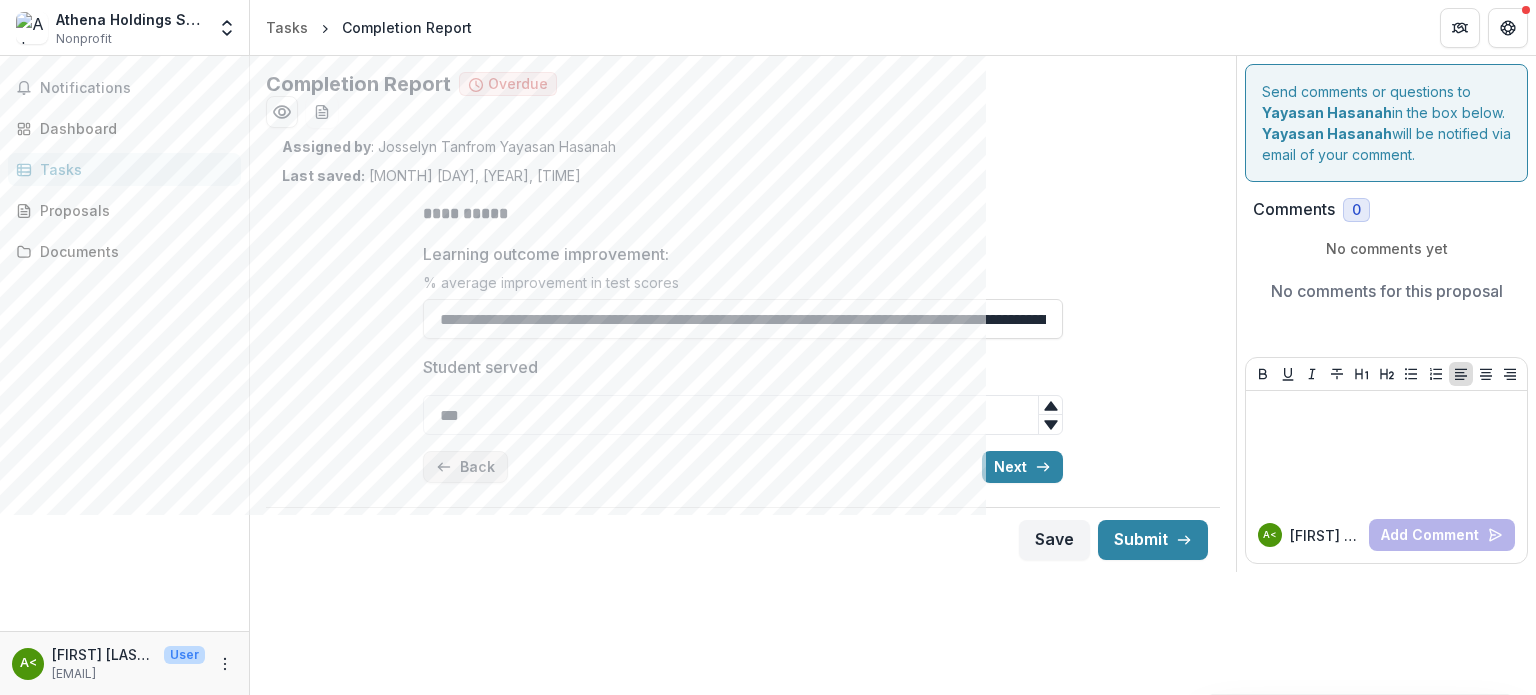 click on "Back" at bounding box center (465, 467) 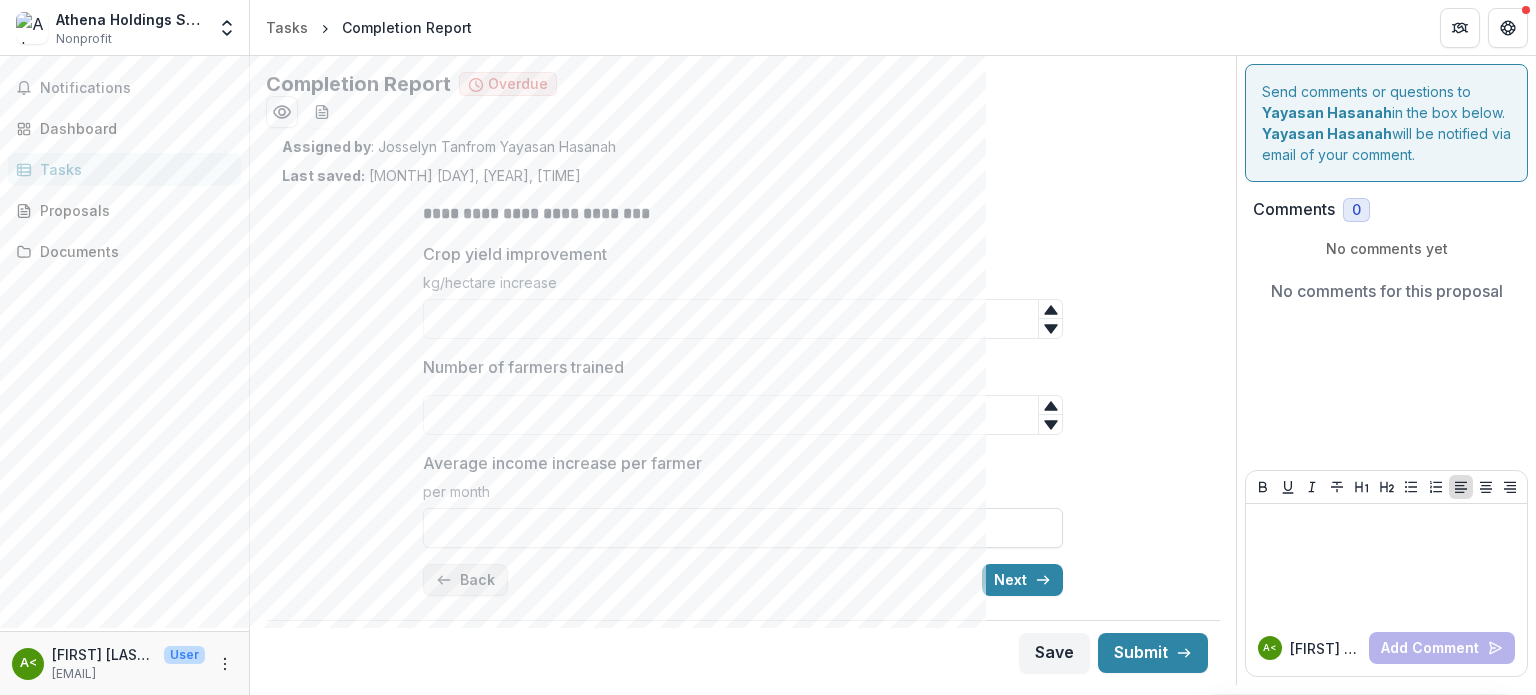 click on "Back" at bounding box center [465, 580] 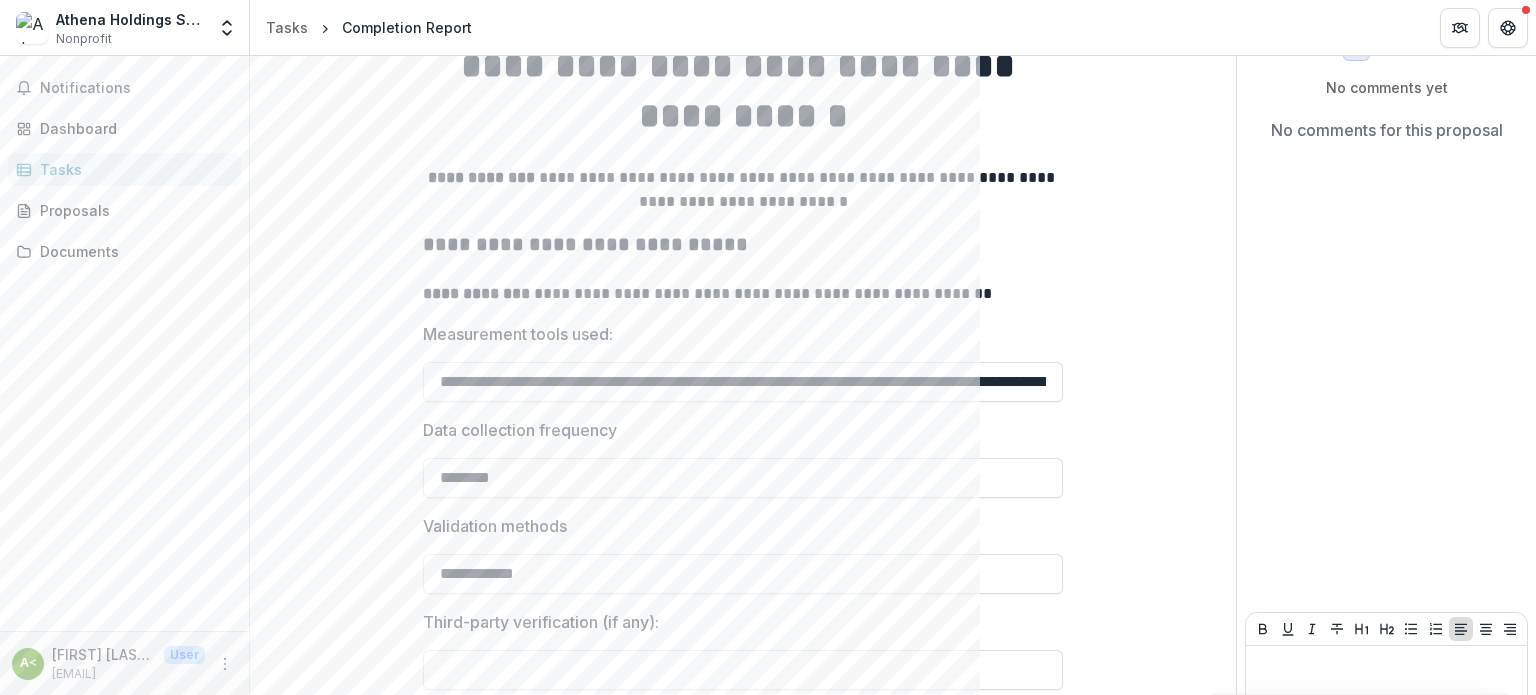 scroll, scrollTop: 0, scrollLeft: 0, axis: both 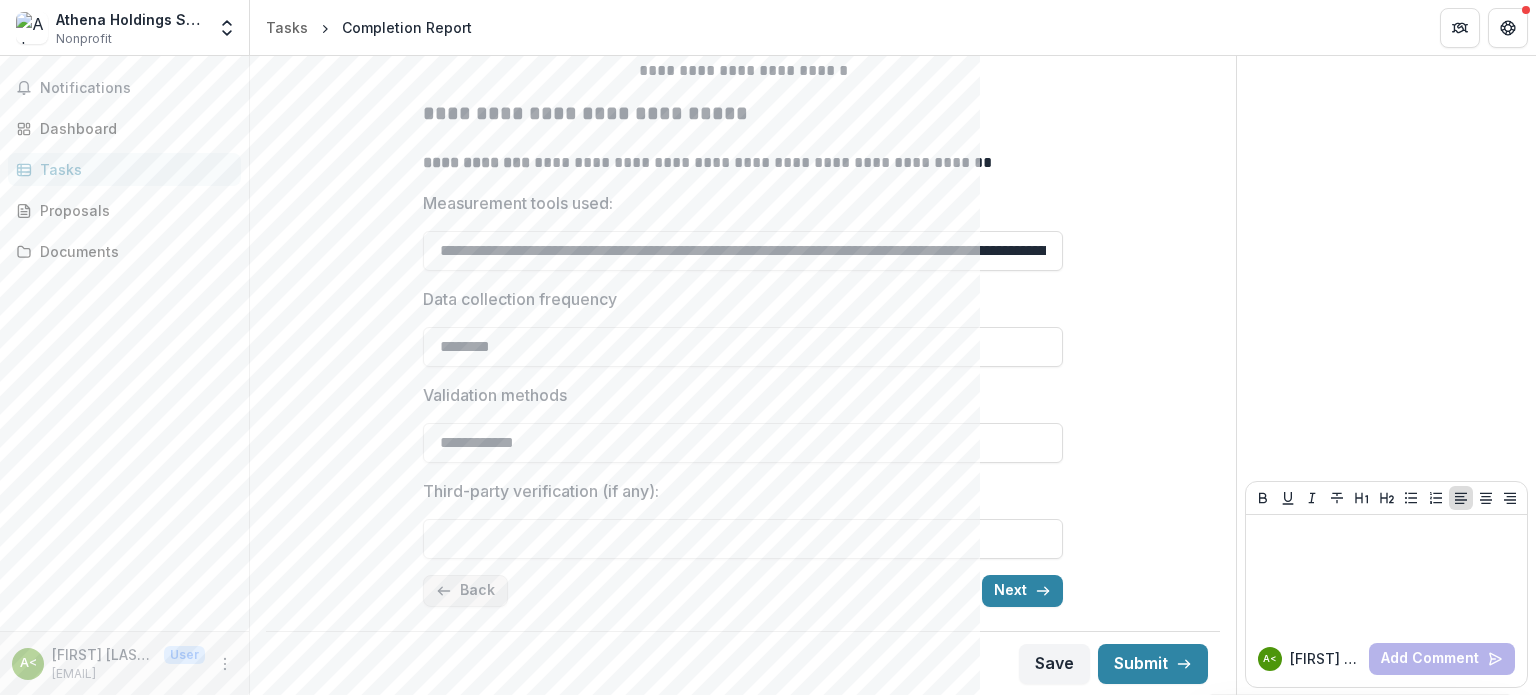 click on "Back" at bounding box center [465, 591] 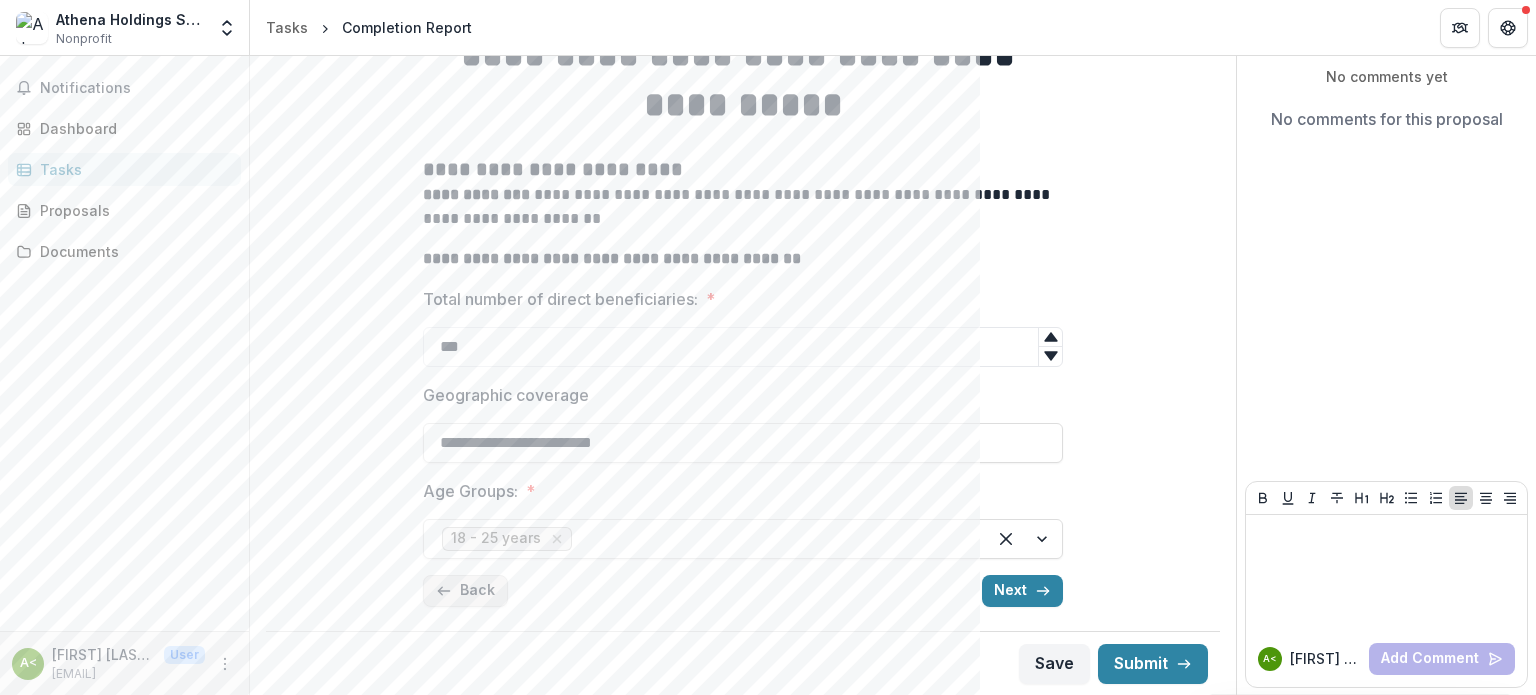 click on "Back" at bounding box center [465, 591] 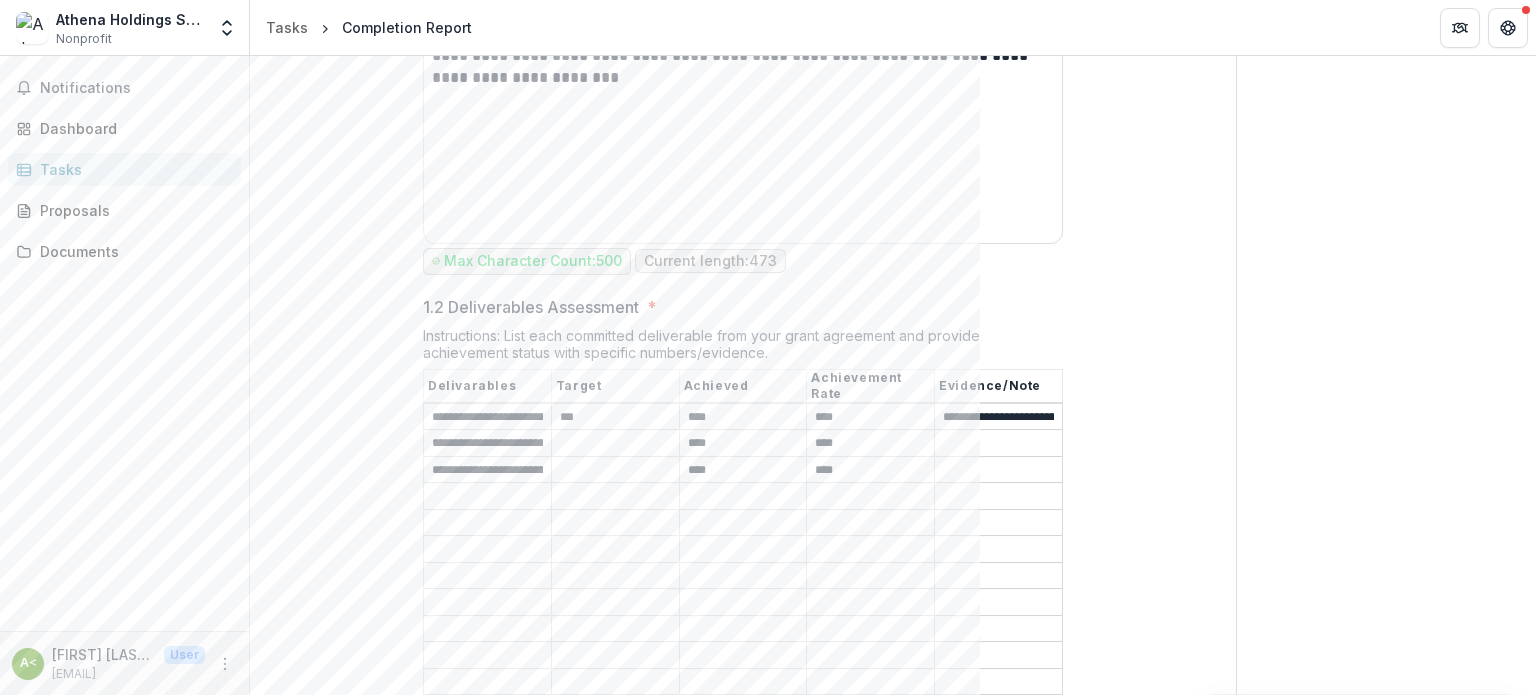 scroll, scrollTop: 668, scrollLeft: 0, axis: vertical 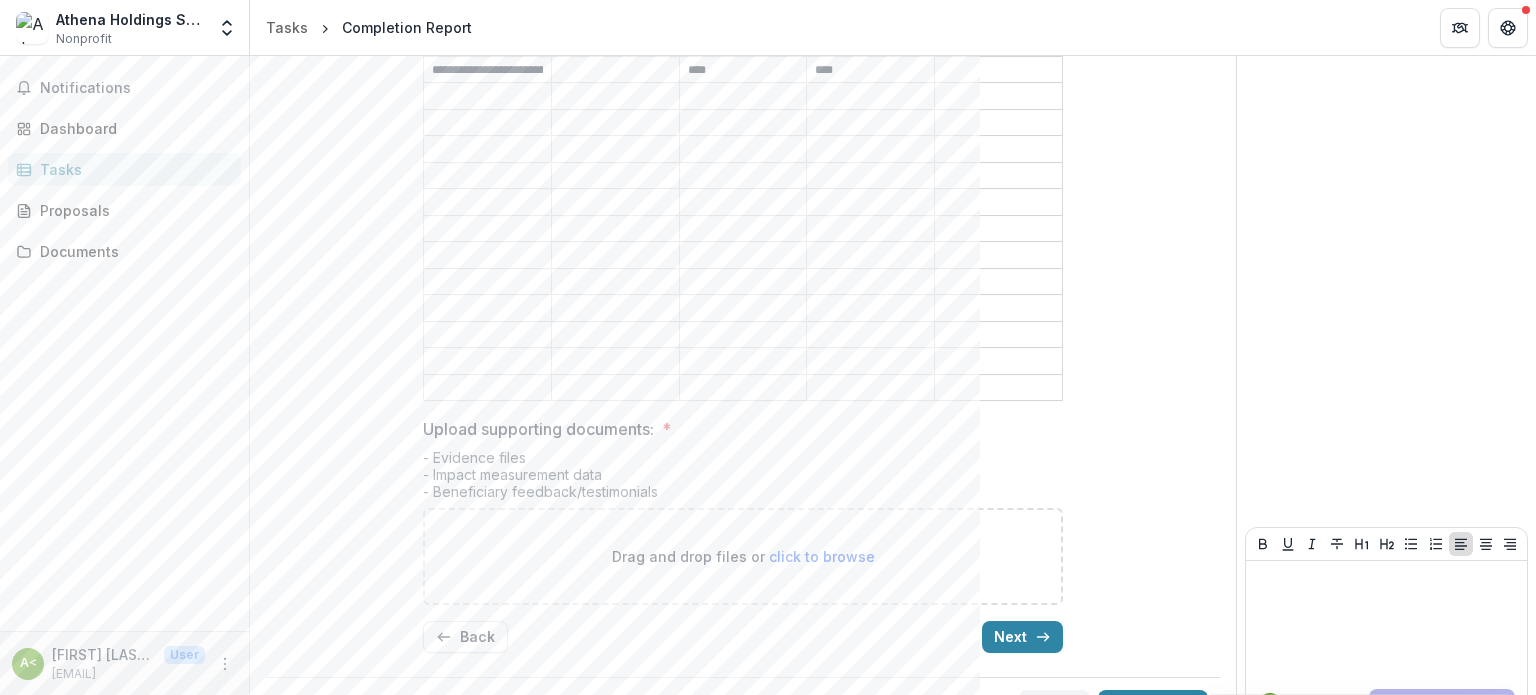 click on "click to browse" at bounding box center (822, 556) 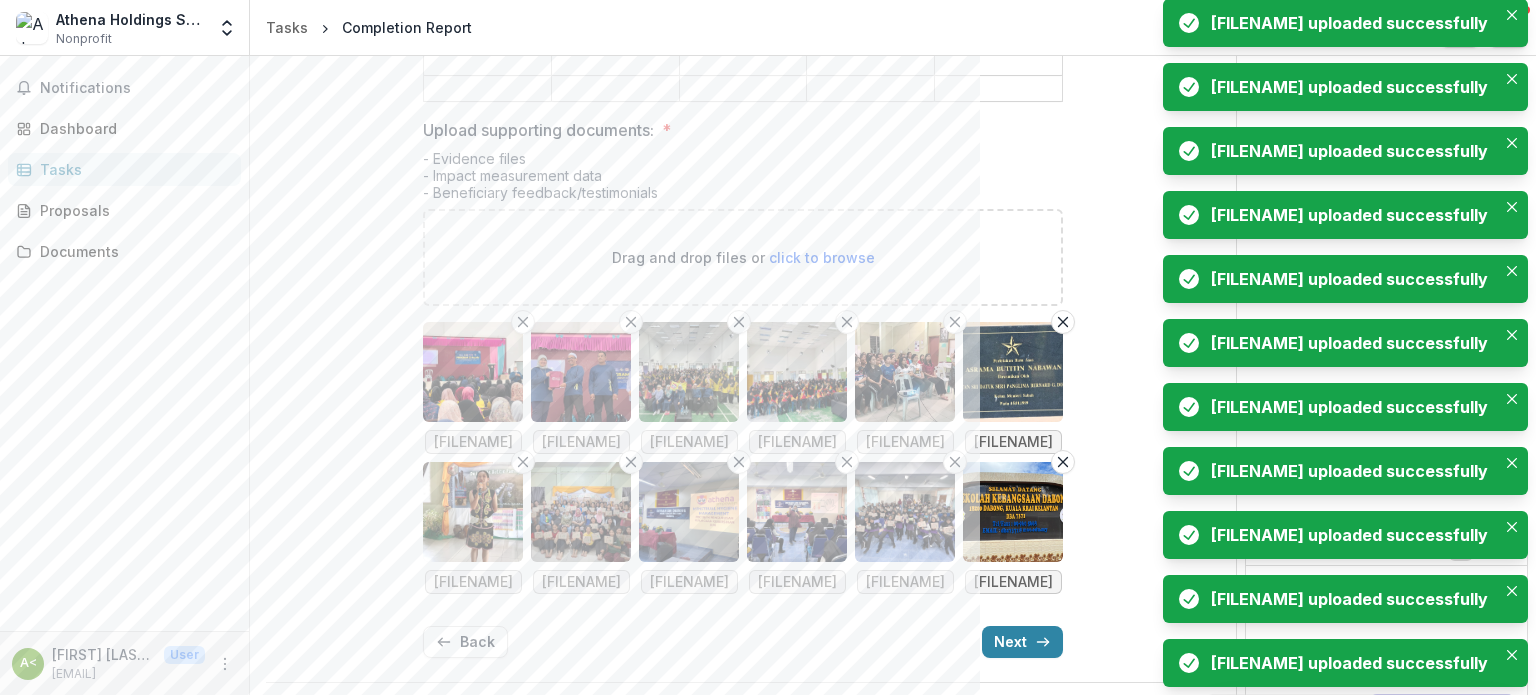 scroll, scrollTop: 1272, scrollLeft: 0, axis: vertical 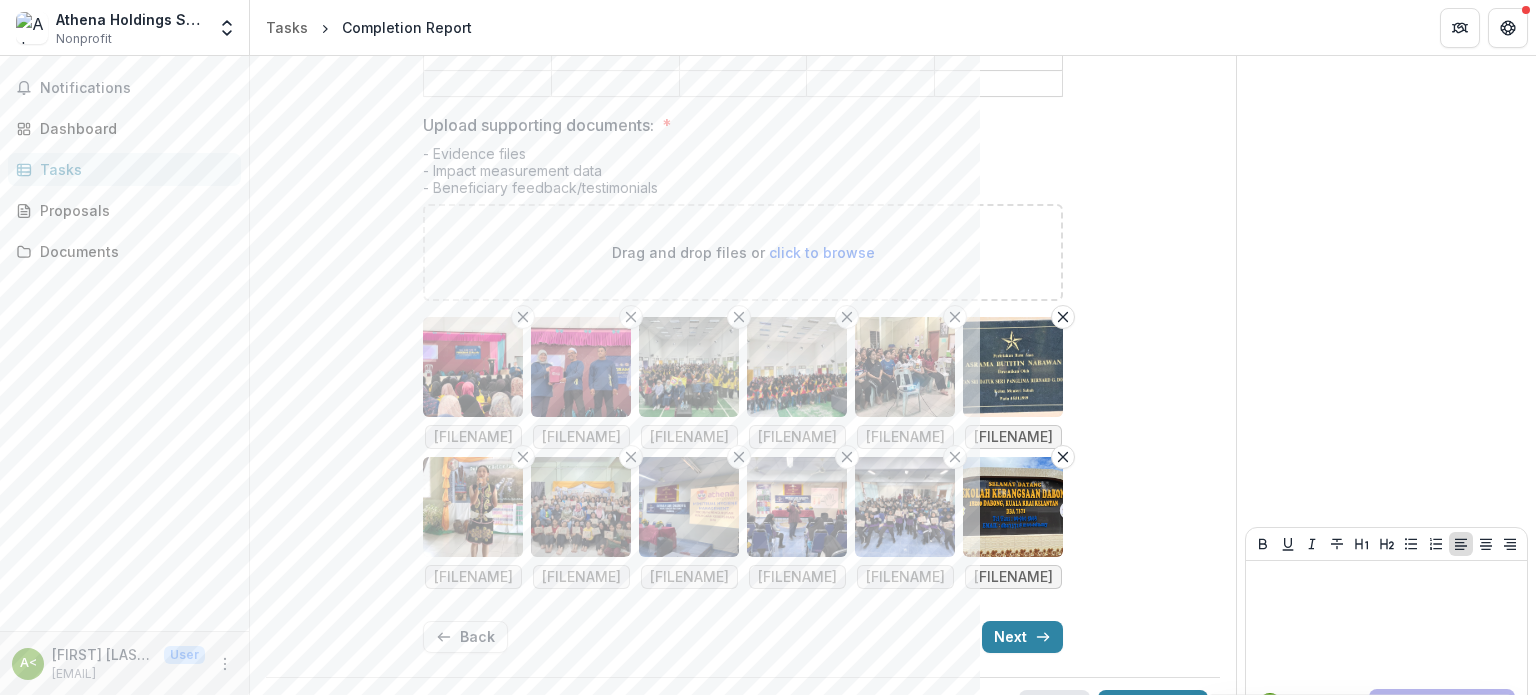 click on "Save" at bounding box center (1054, 710) 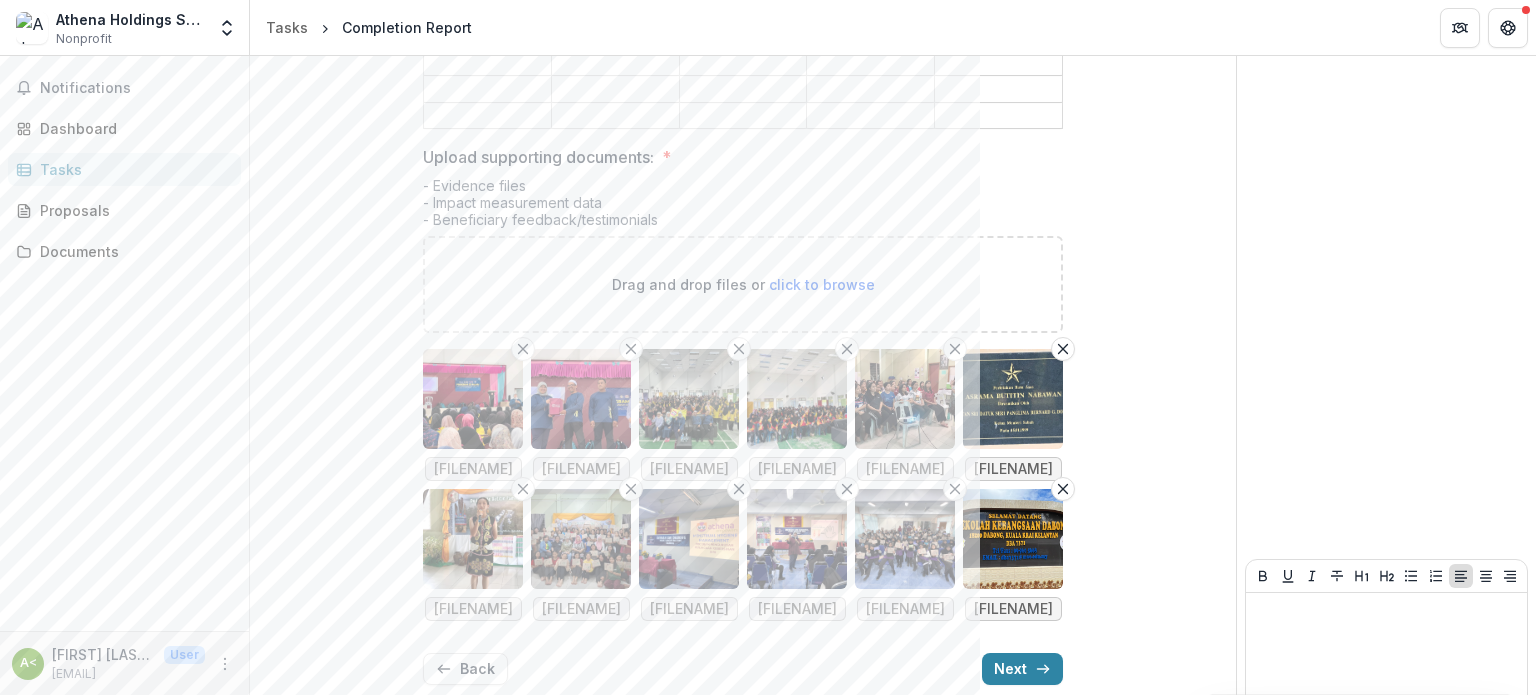 scroll, scrollTop: 1272, scrollLeft: 0, axis: vertical 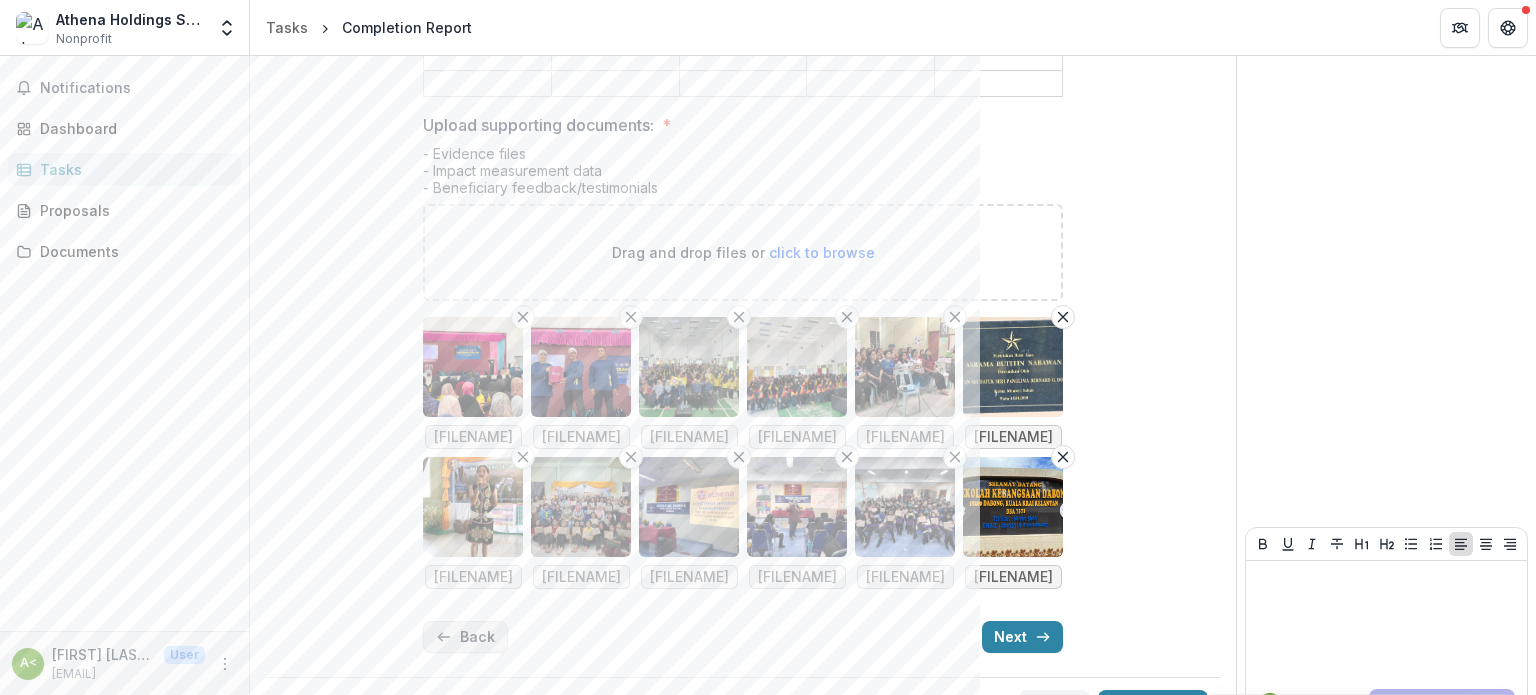 click 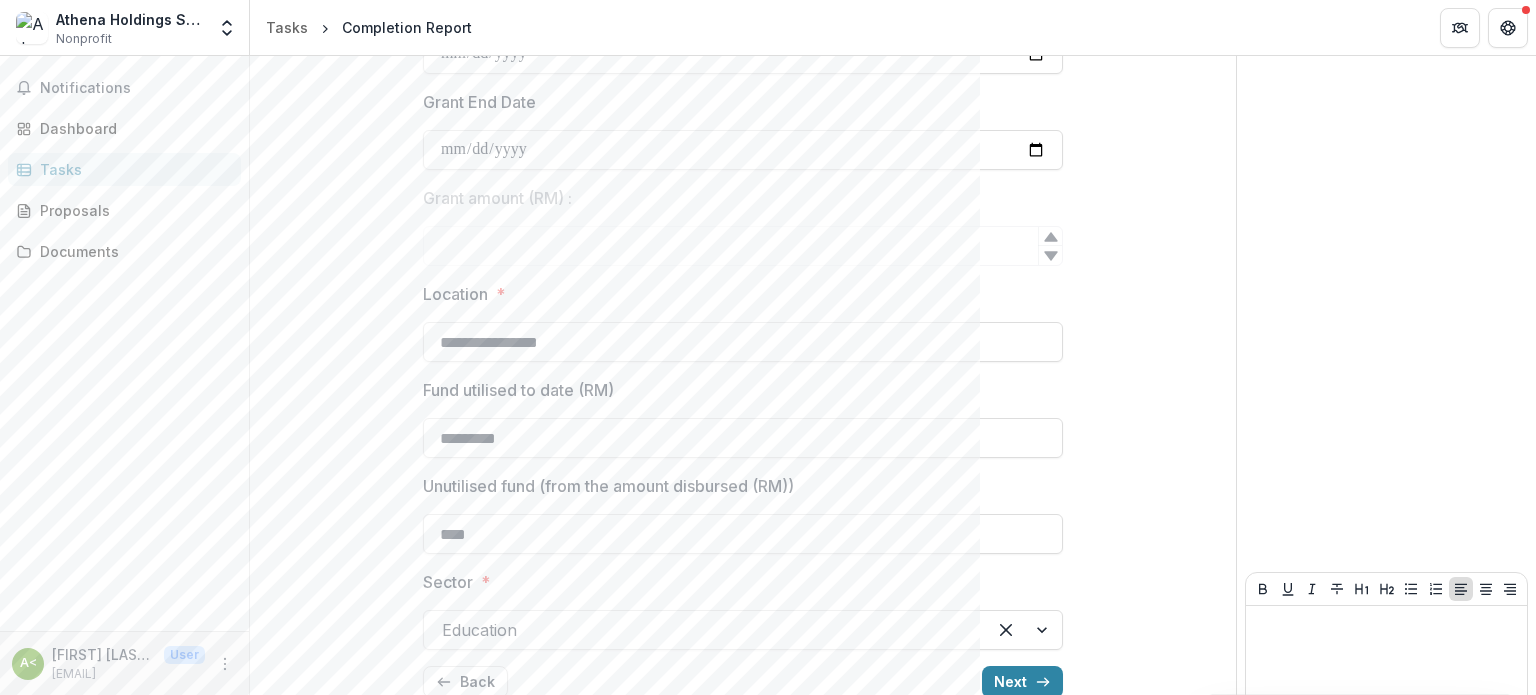 scroll, scrollTop: 491, scrollLeft: 0, axis: vertical 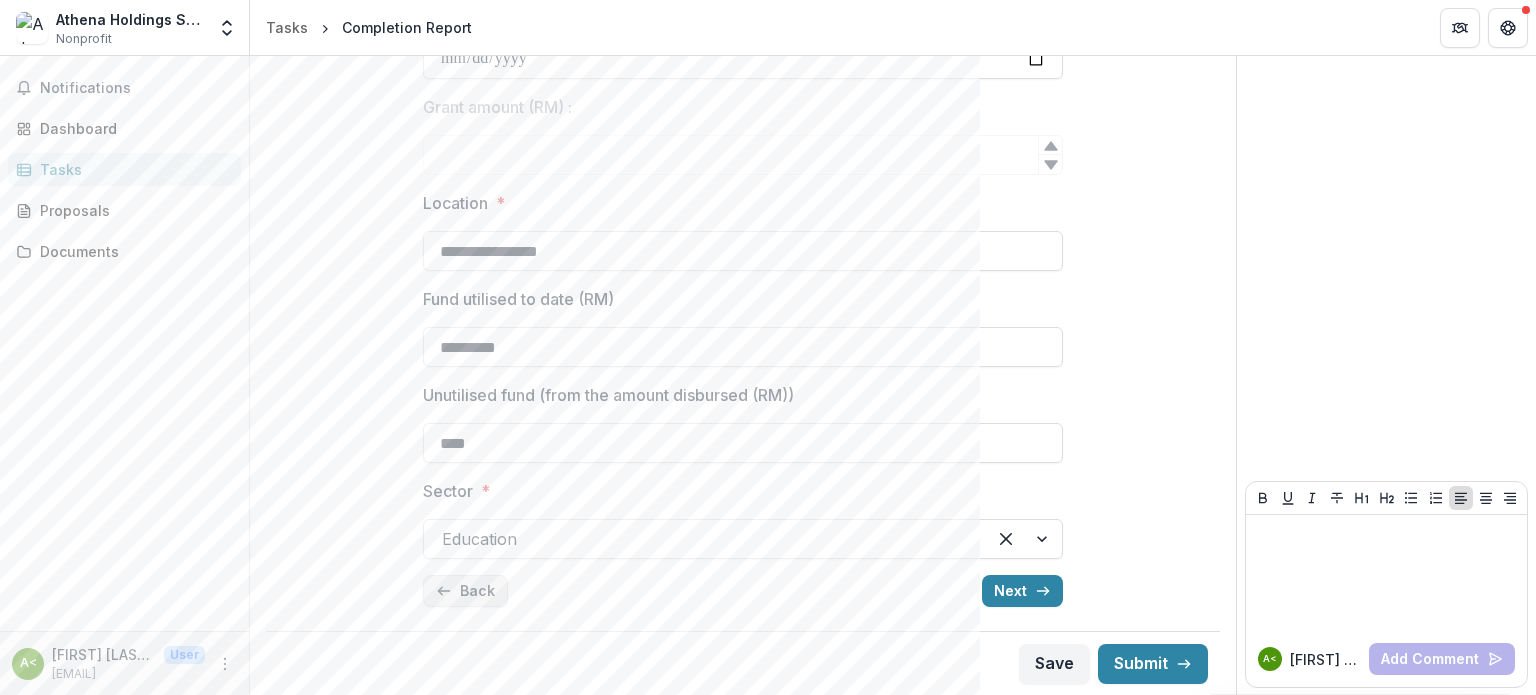 click on "Back" at bounding box center (465, 591) 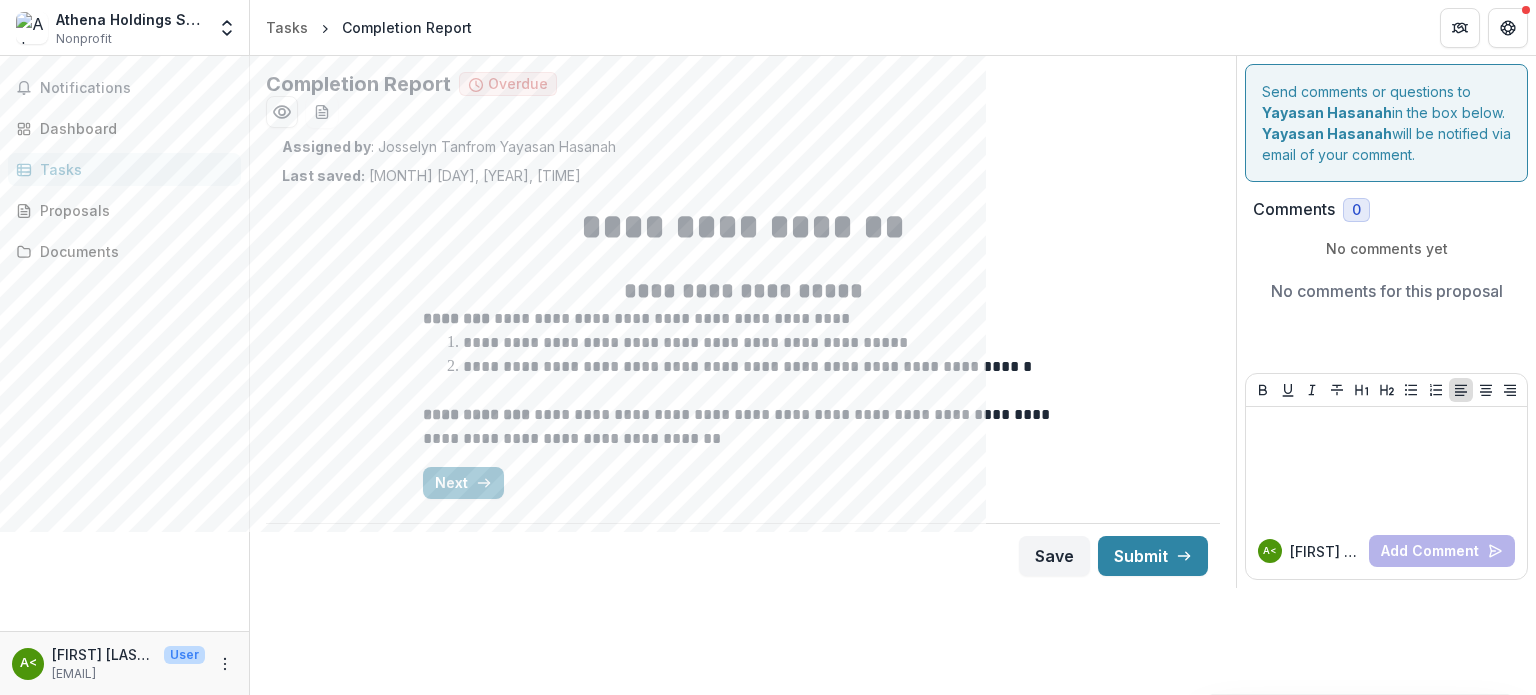 click on "Next" at bounding box center (463, 483) 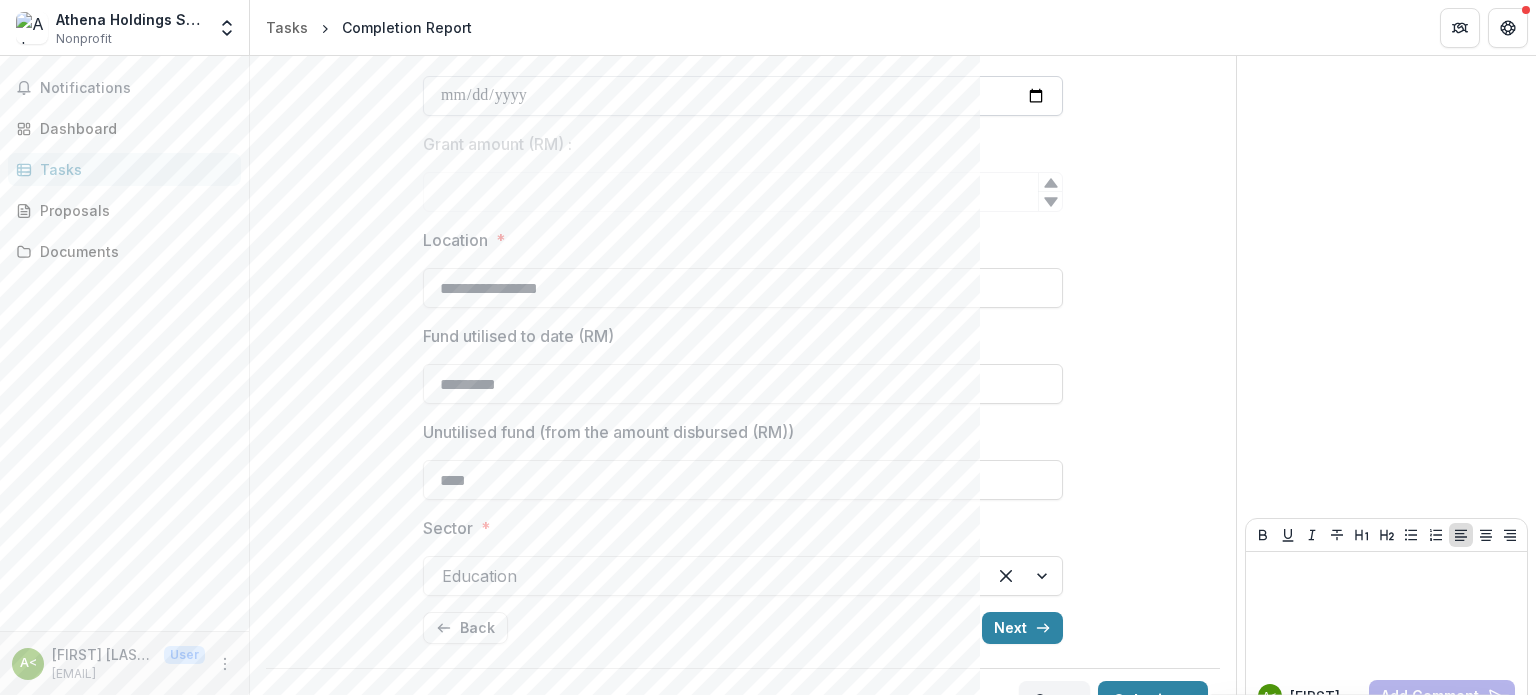 scroll, scrollTop: 491, scrollLeft: 0, axis: vertical 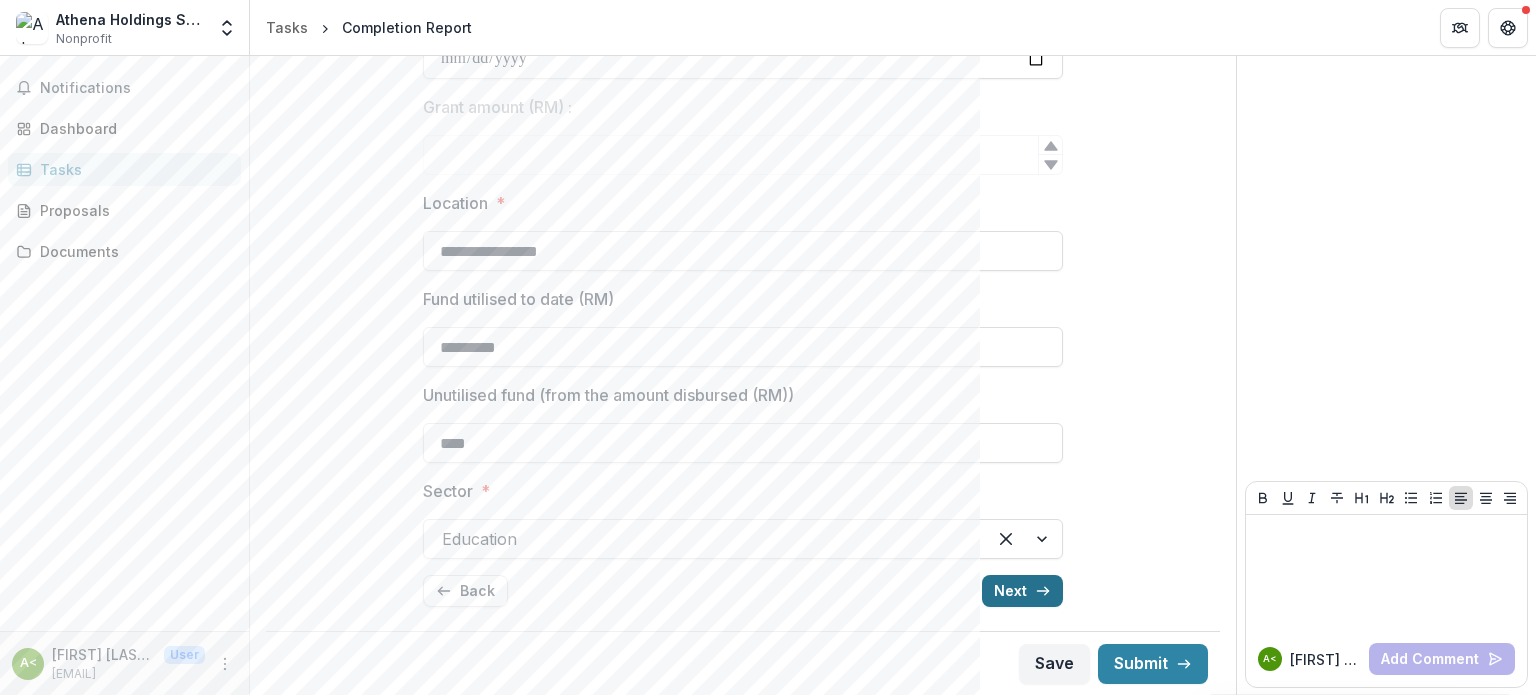 click 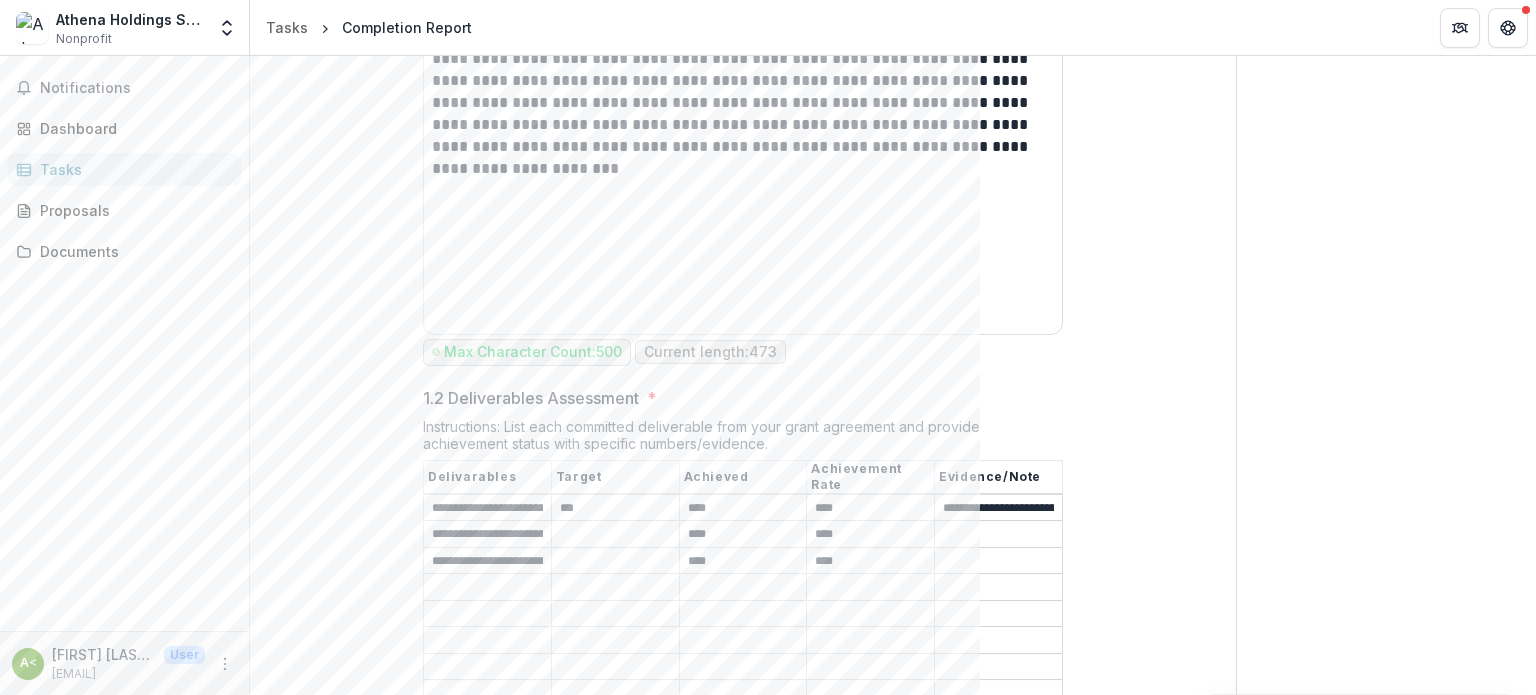 scroll, scrollTop: 472, scrollLeft: 0, axis: vertical 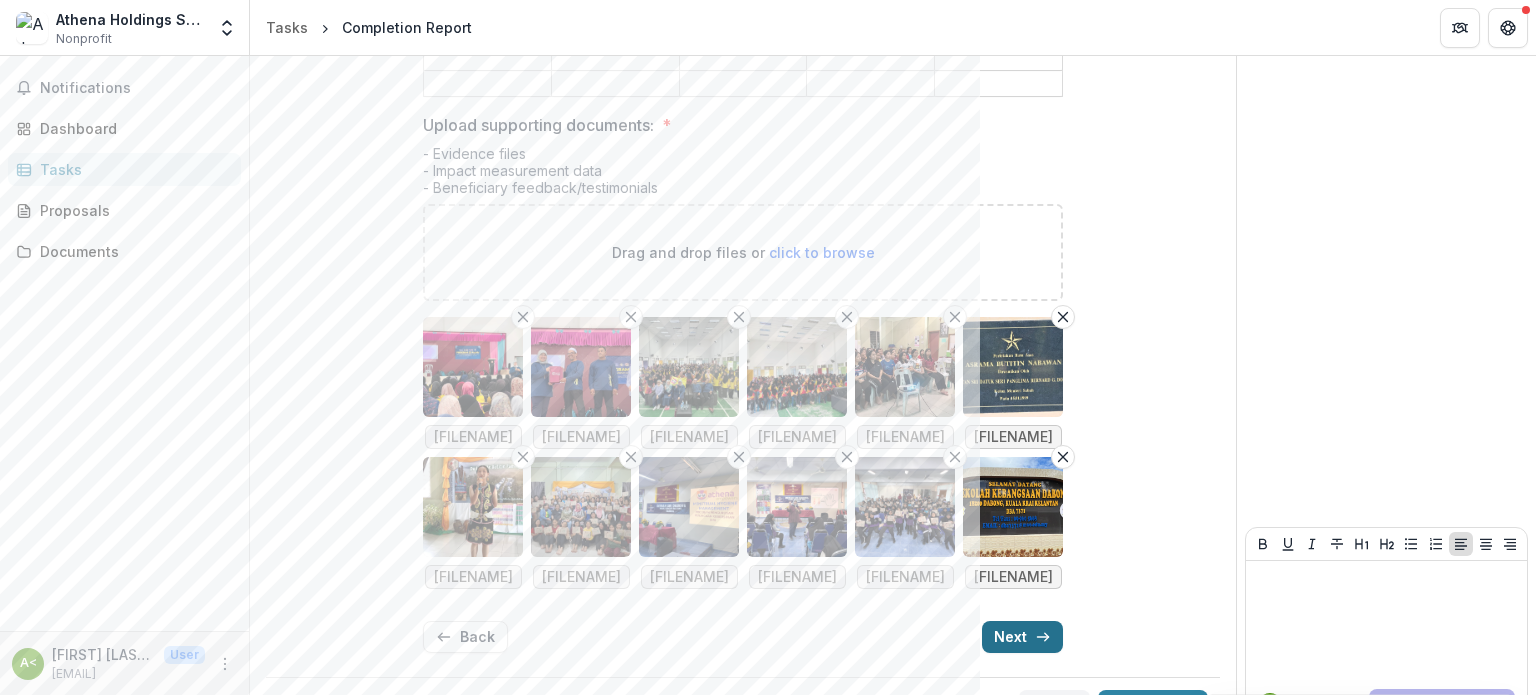 click on "Next" at bounding box center [1022, 637] 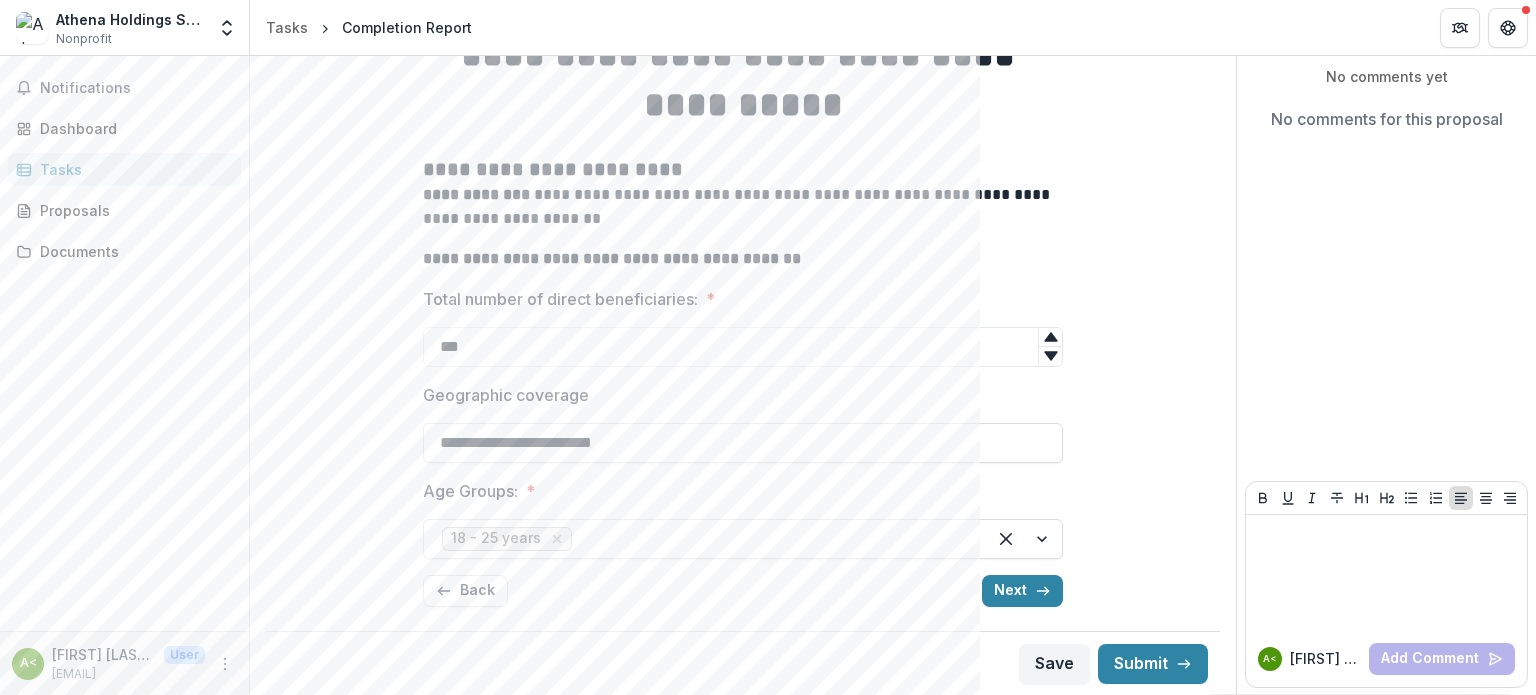 scroll, scrollTop: 172, scrollLeft: 0, axis: vertical 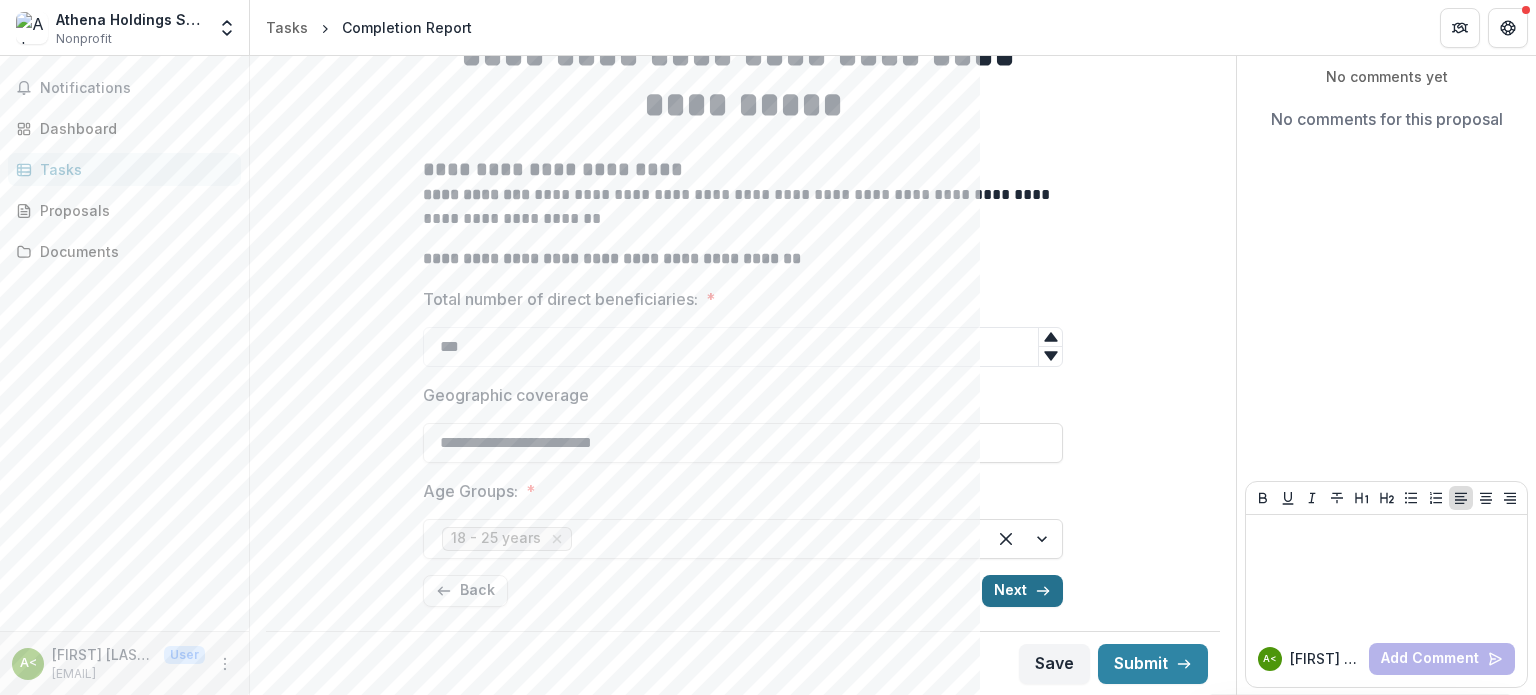 click on "Next" at bounding box center (1022, 591) 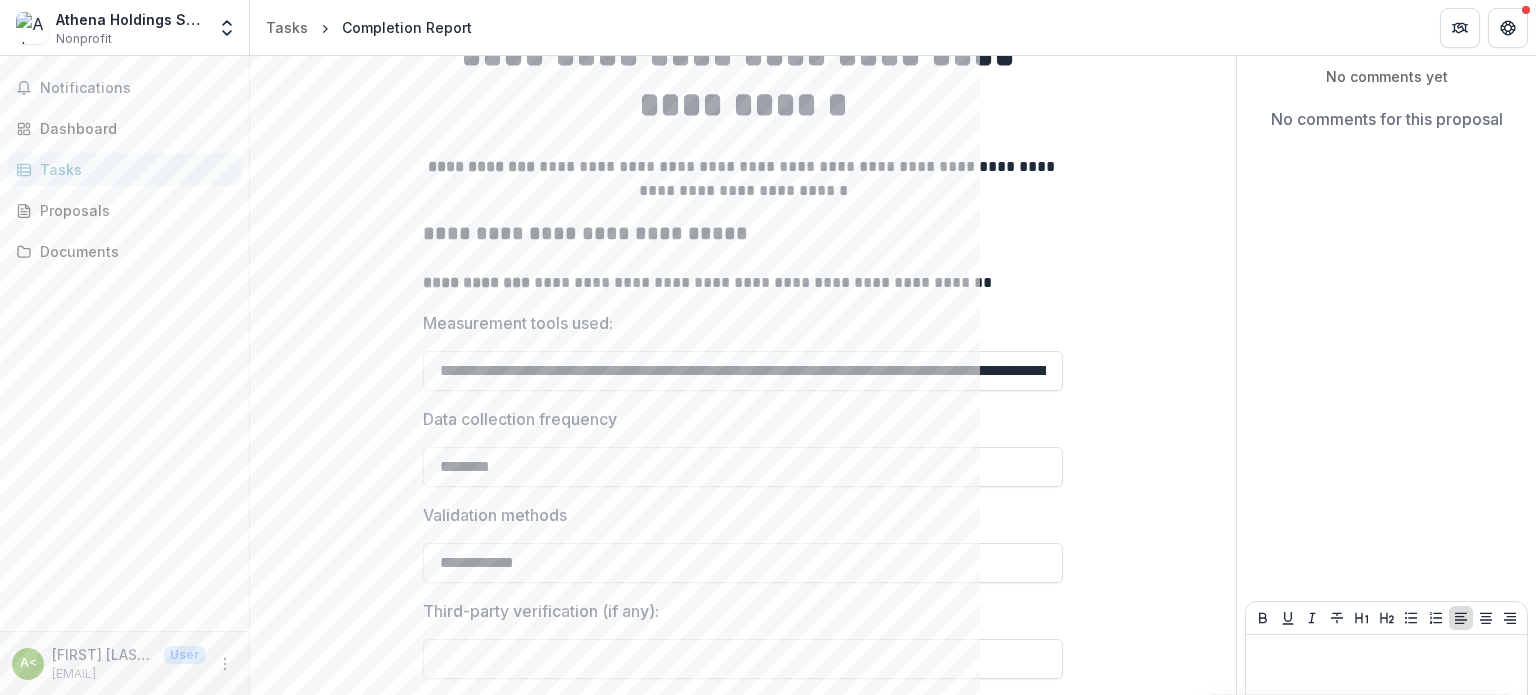 scroll, scrollTop: 292, scrollLeft: 0, axis: vertical 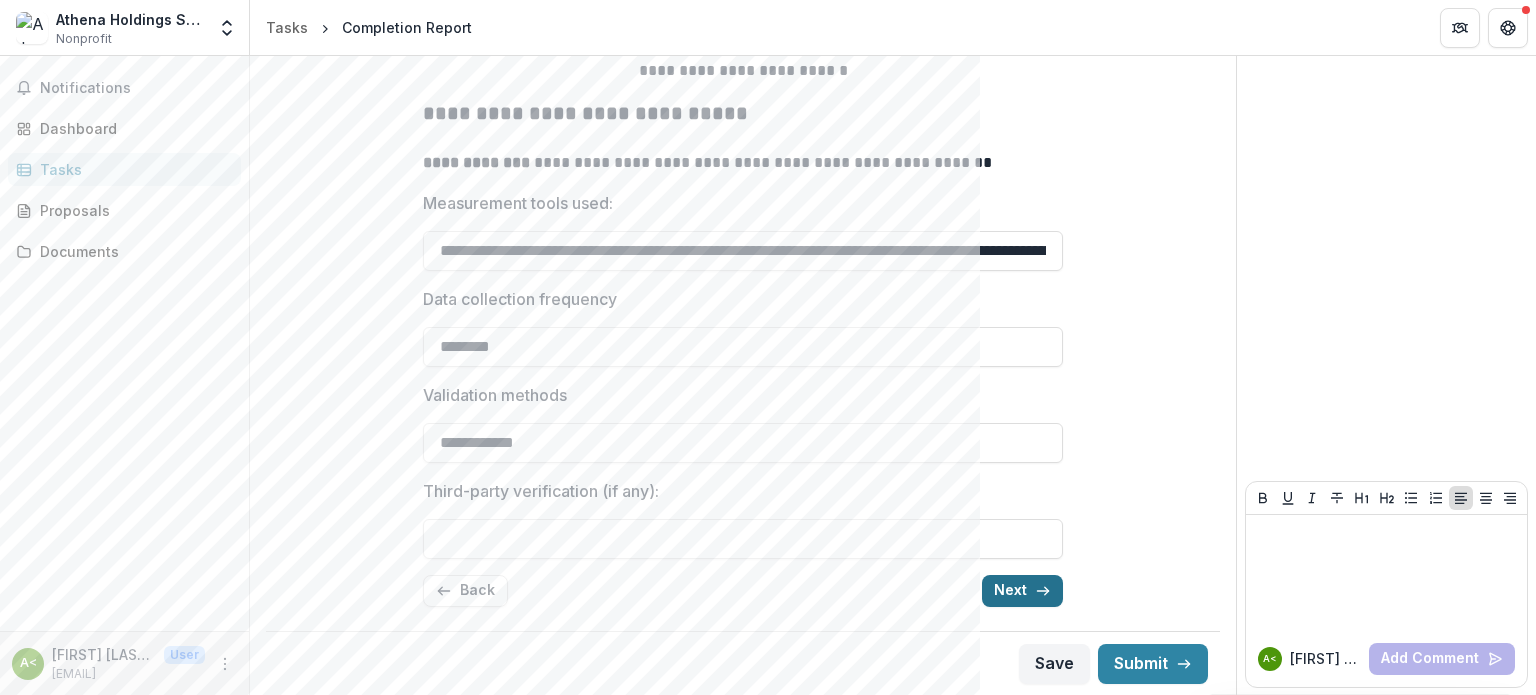 click on "Next" at bounding box center (1022, 591) 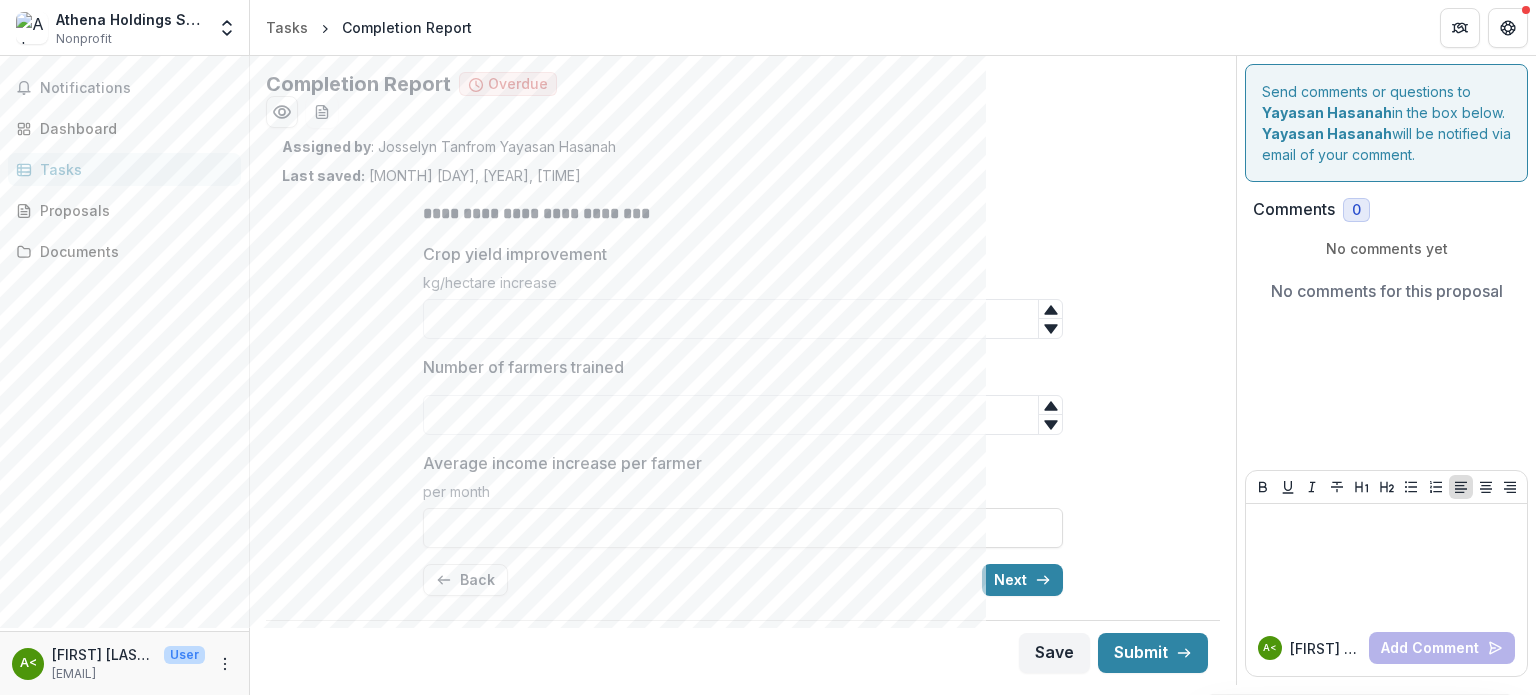 click on "Next" at bounding box center (1022, 580) 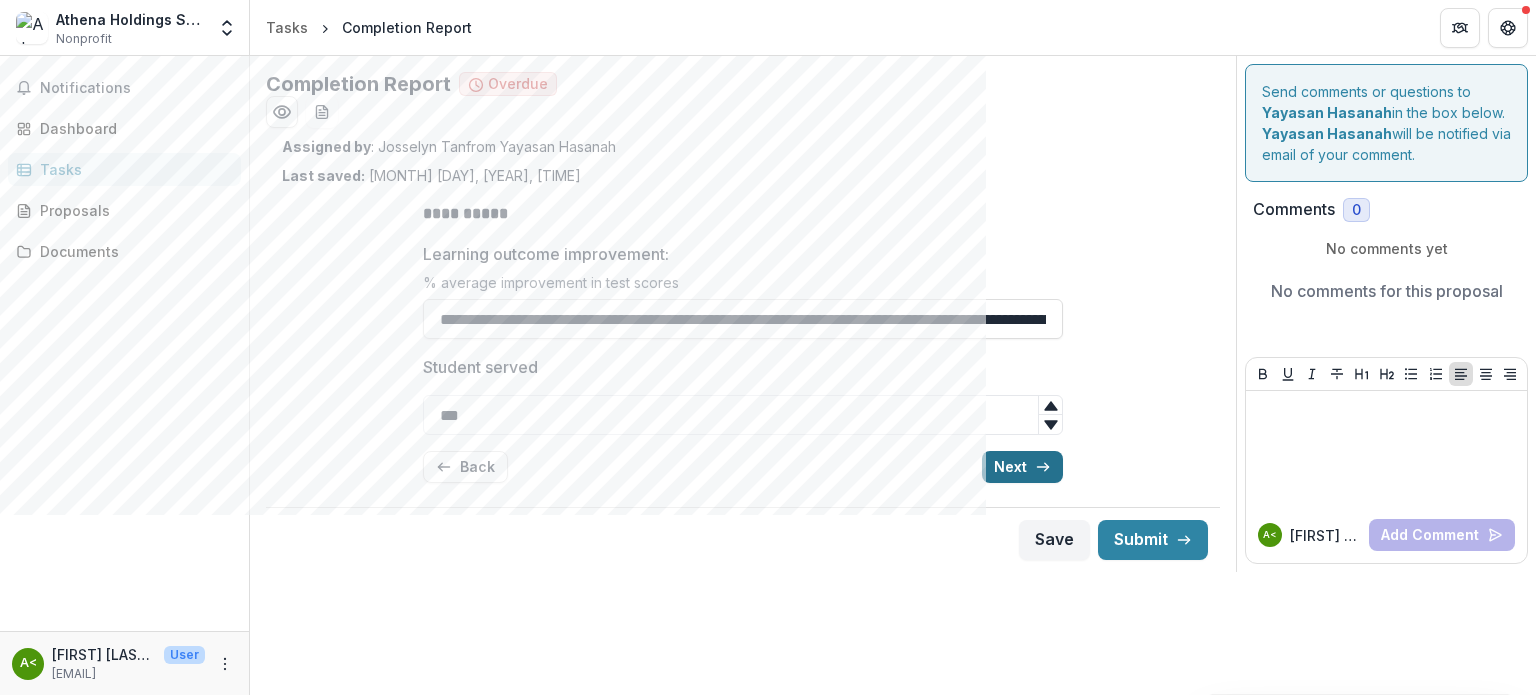 click on "Next" at bounding box center (1022, 467) 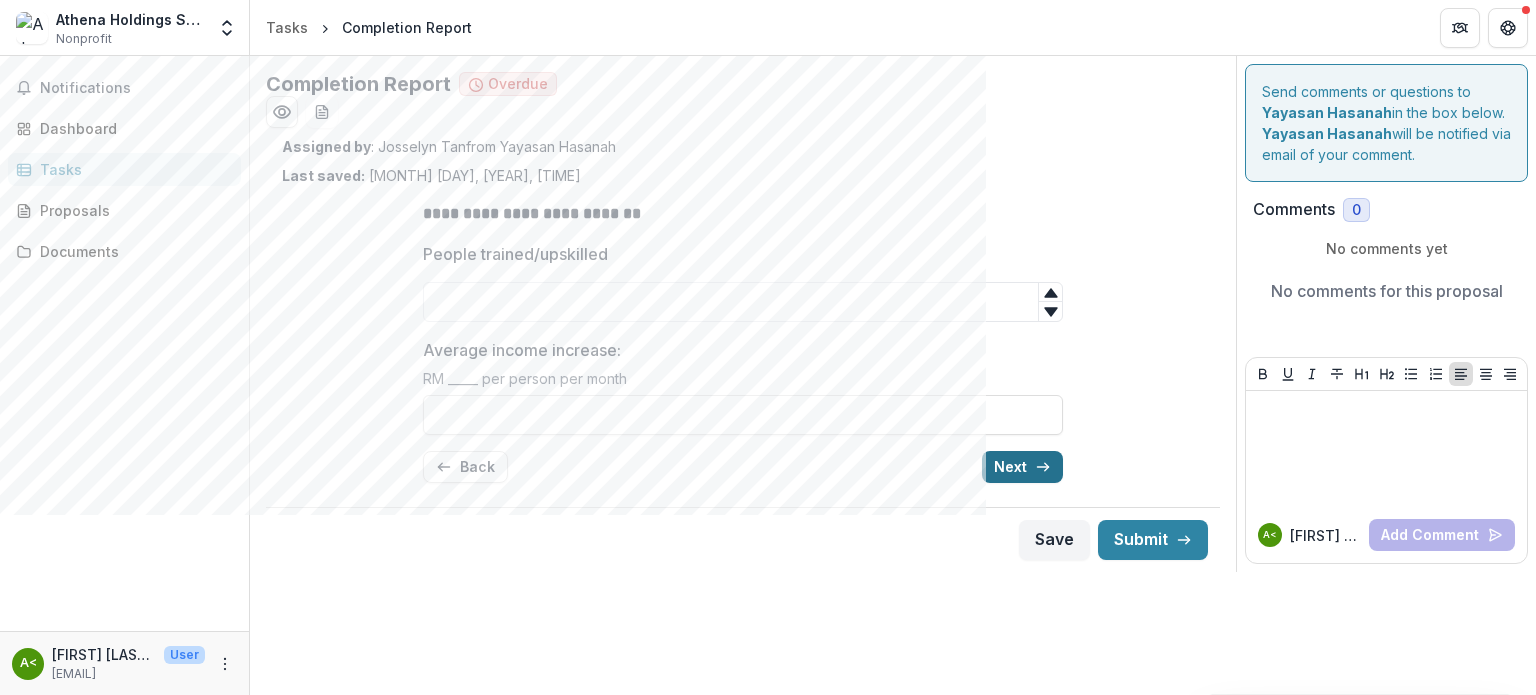 click on "Next" at bounding box center [1022, 467] 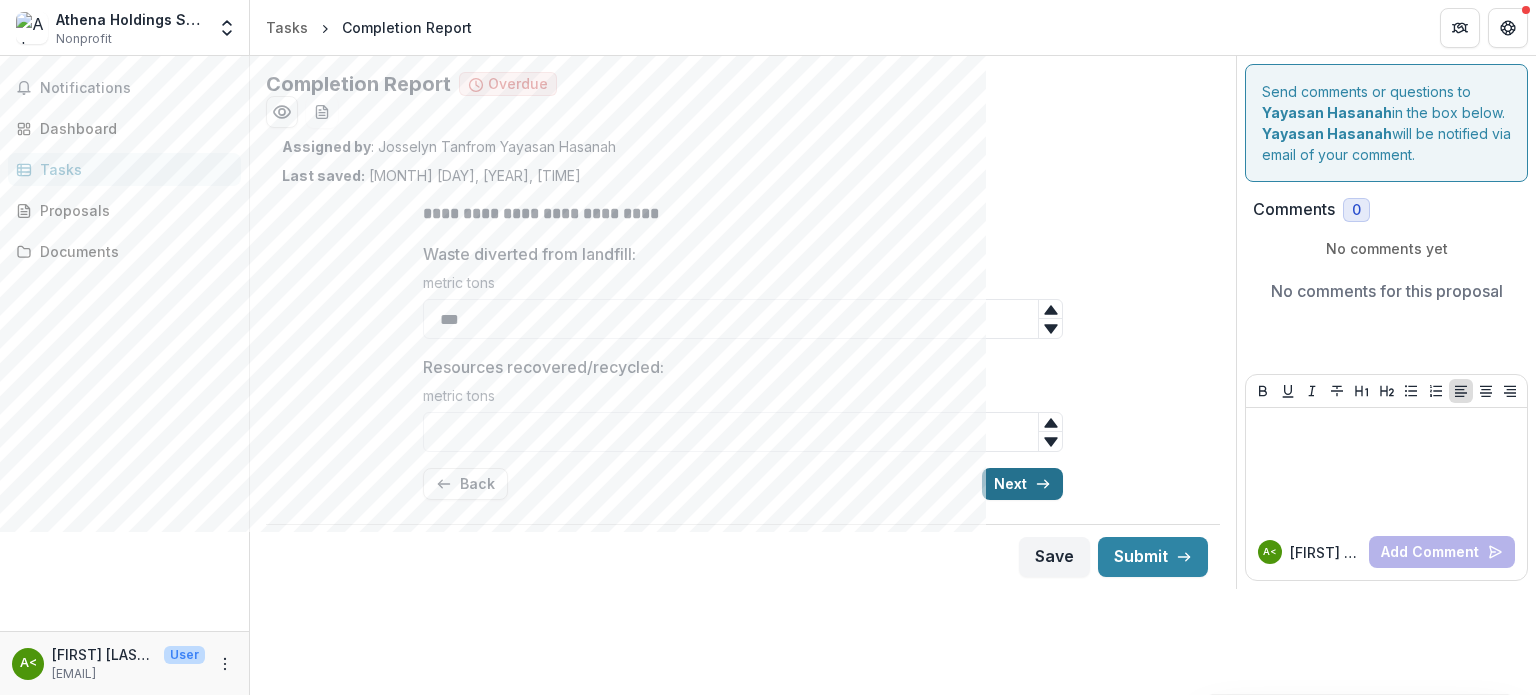 click on "Next" at bounding box center [1022, 484] 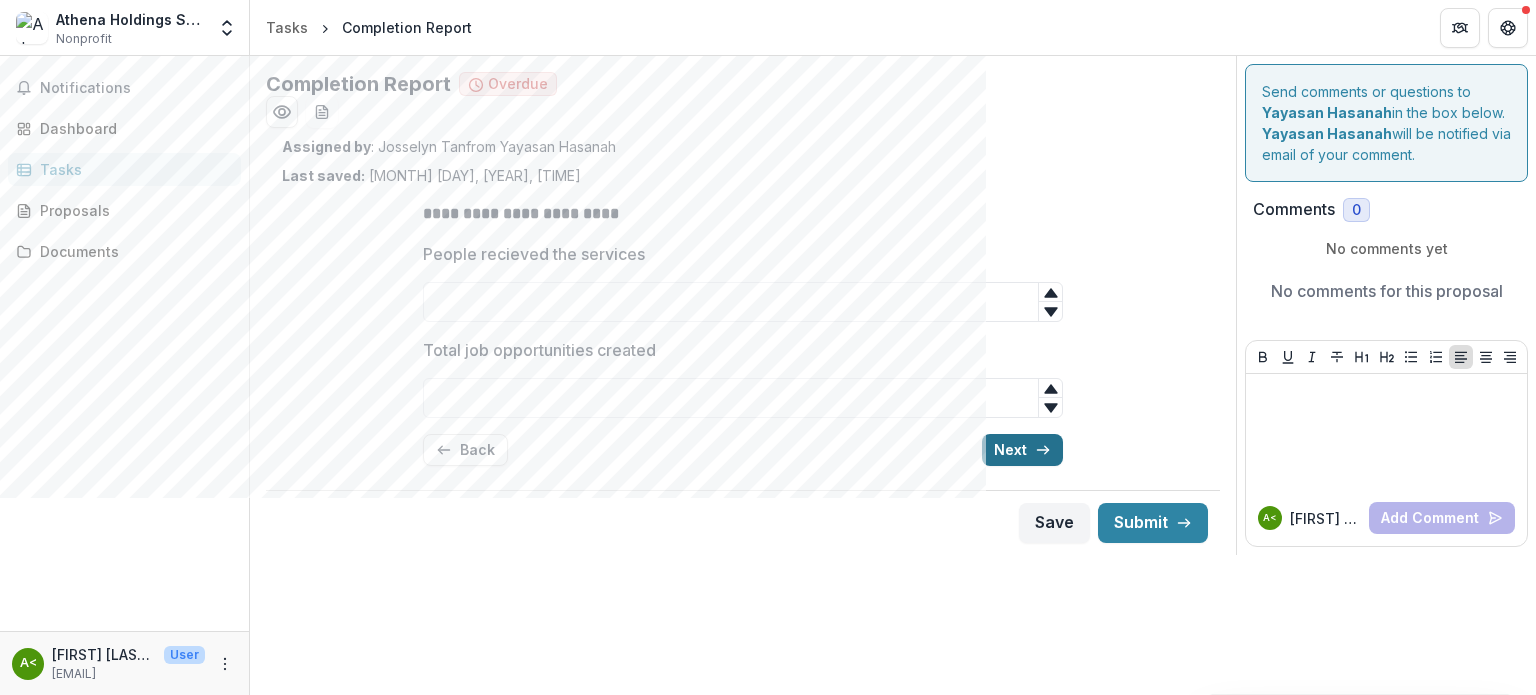 click on "Next" at bounding box center (1022, 450) 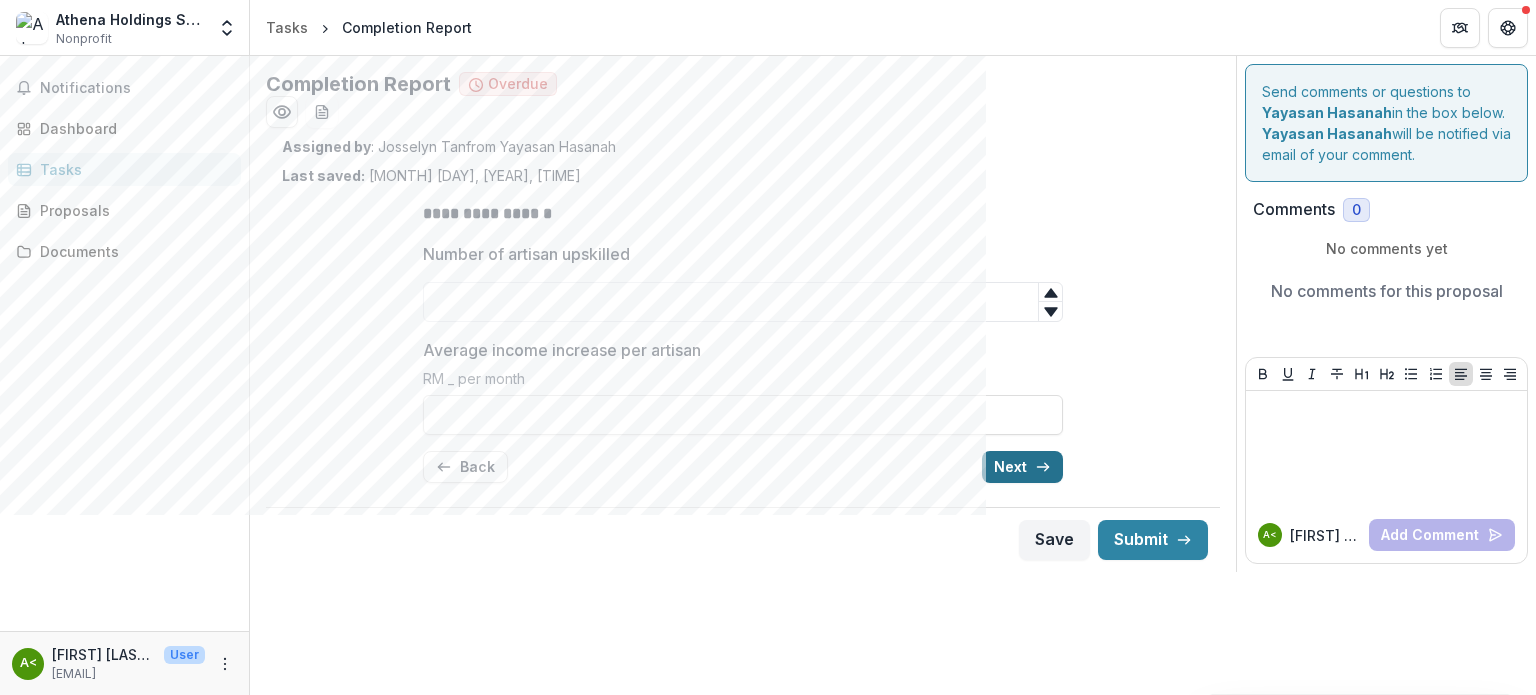 click on "Next" at bounding box center [1022, 467] 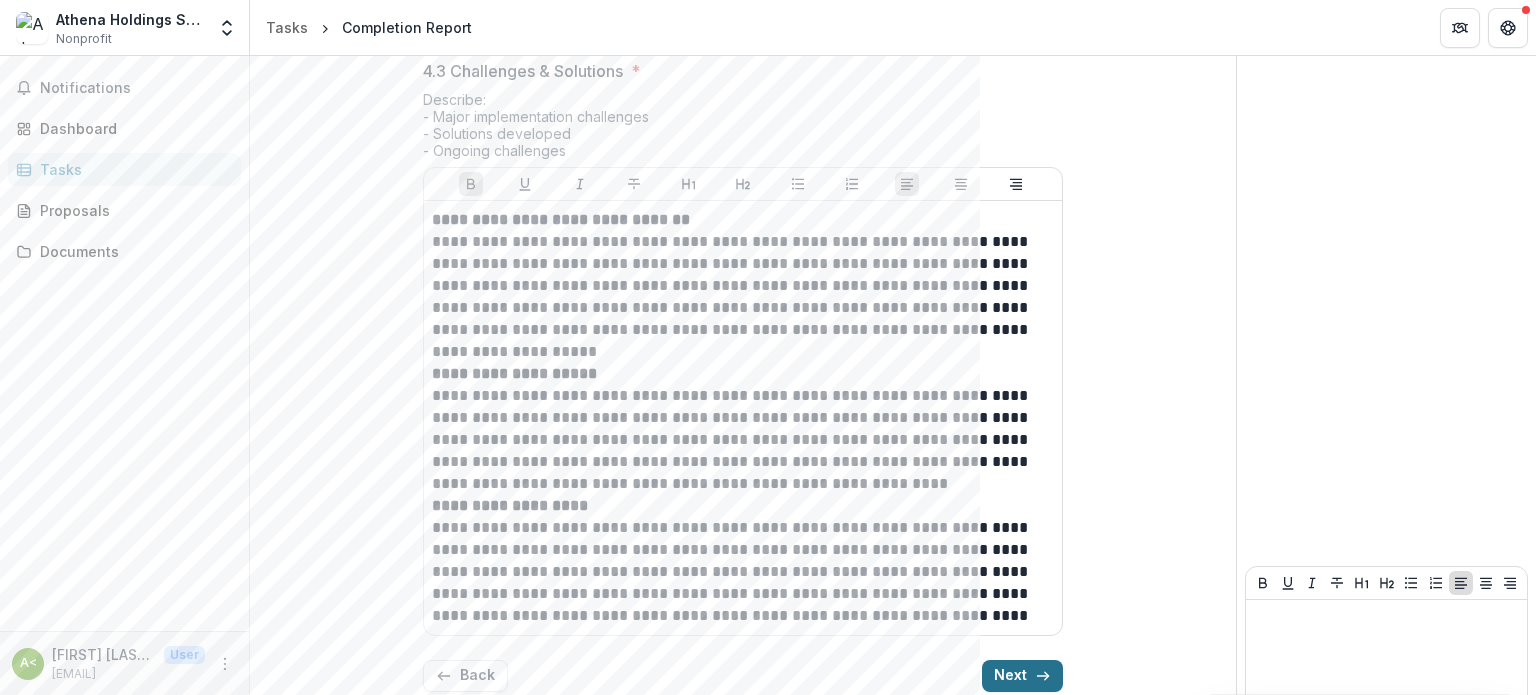 scroll, scrollTop: 1580, scrollLeft: 0, axis: vertical 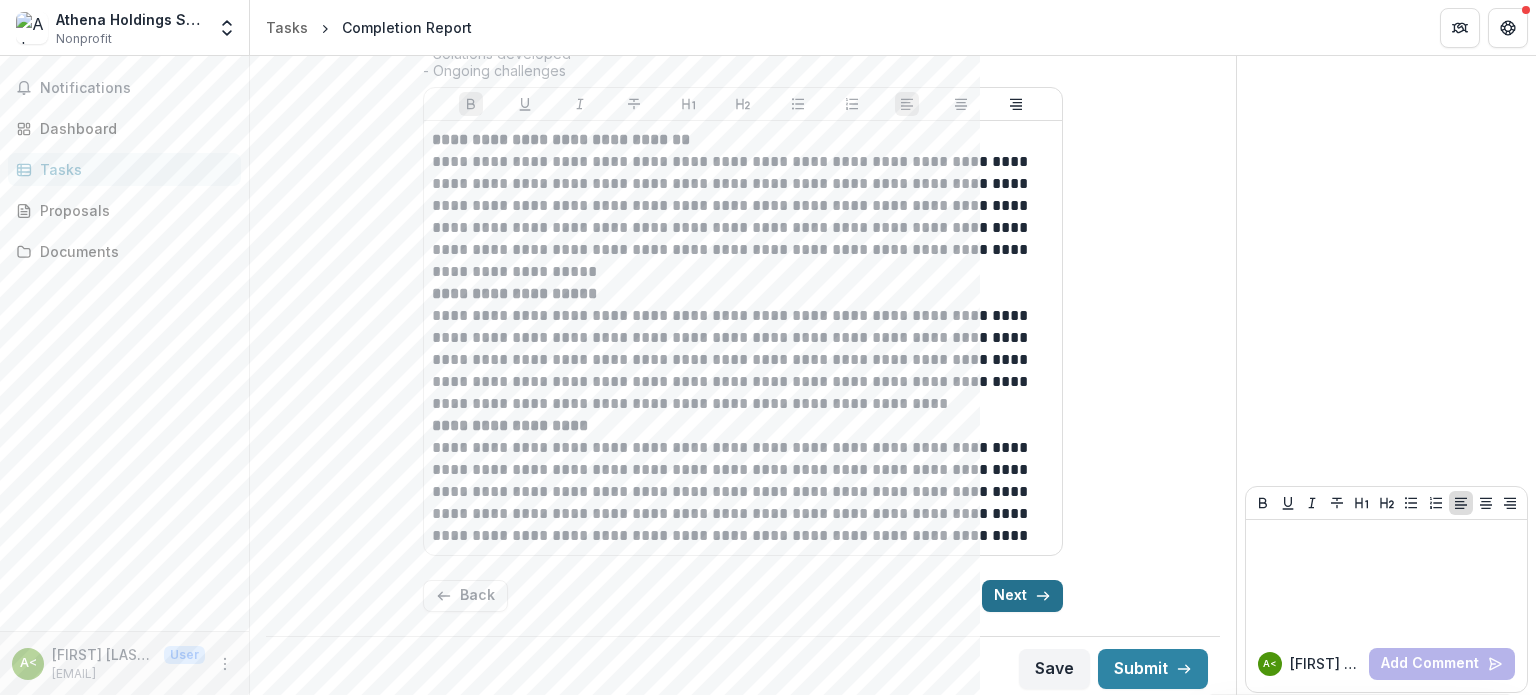click on "Next" at bounding box center (1022, 596) 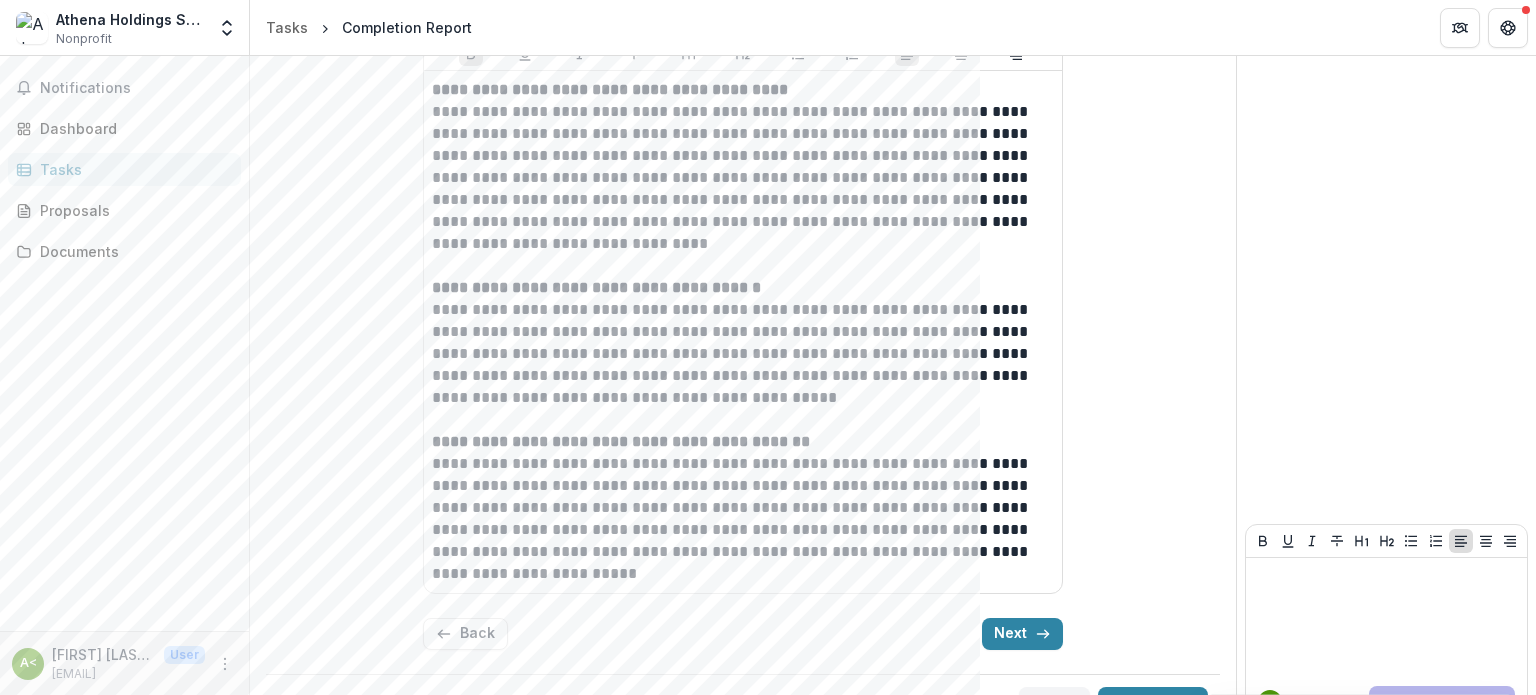 scroll, scrollTop: 432, scrollLeft: 0, axis: vertical 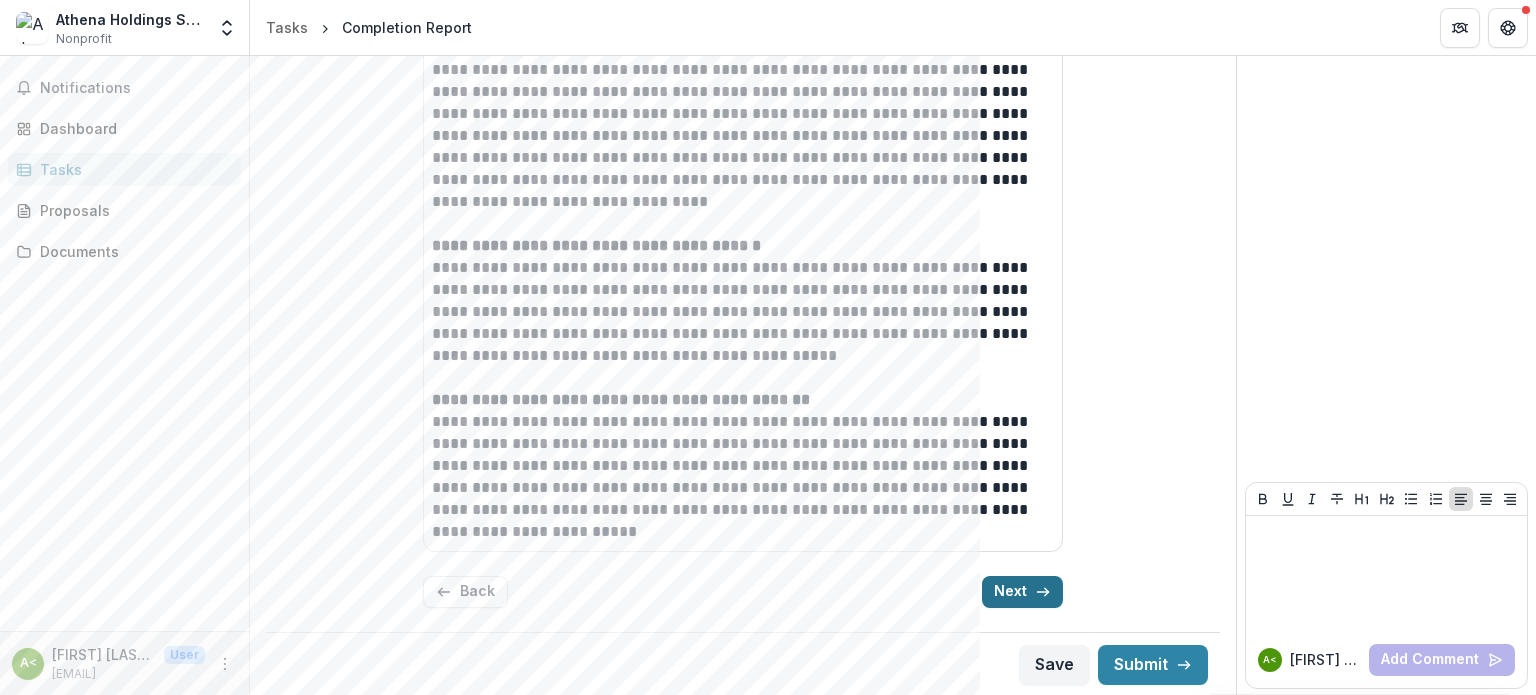 click on "Next" at bounding box center (1022, 592) 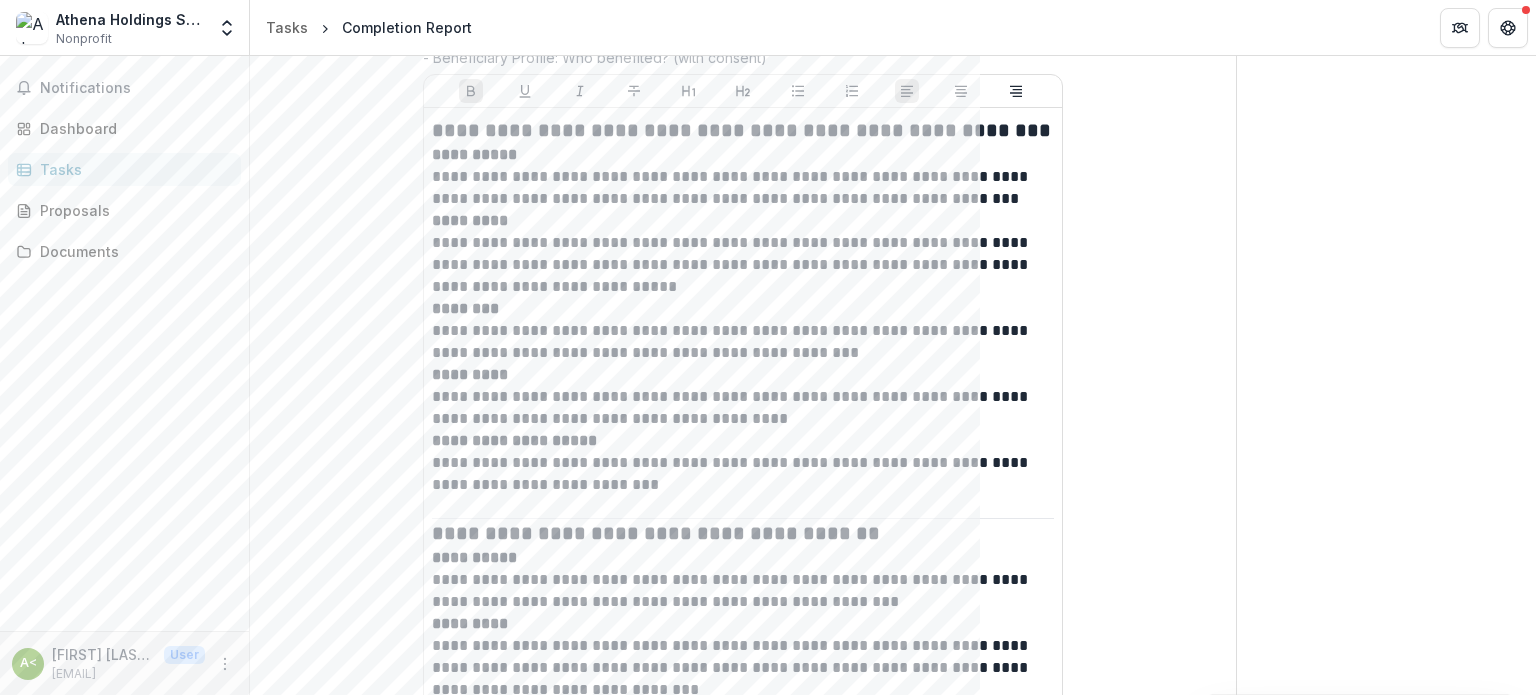 scroll, scrollTop: 1168, scrollLeft: 0, axis: vertical 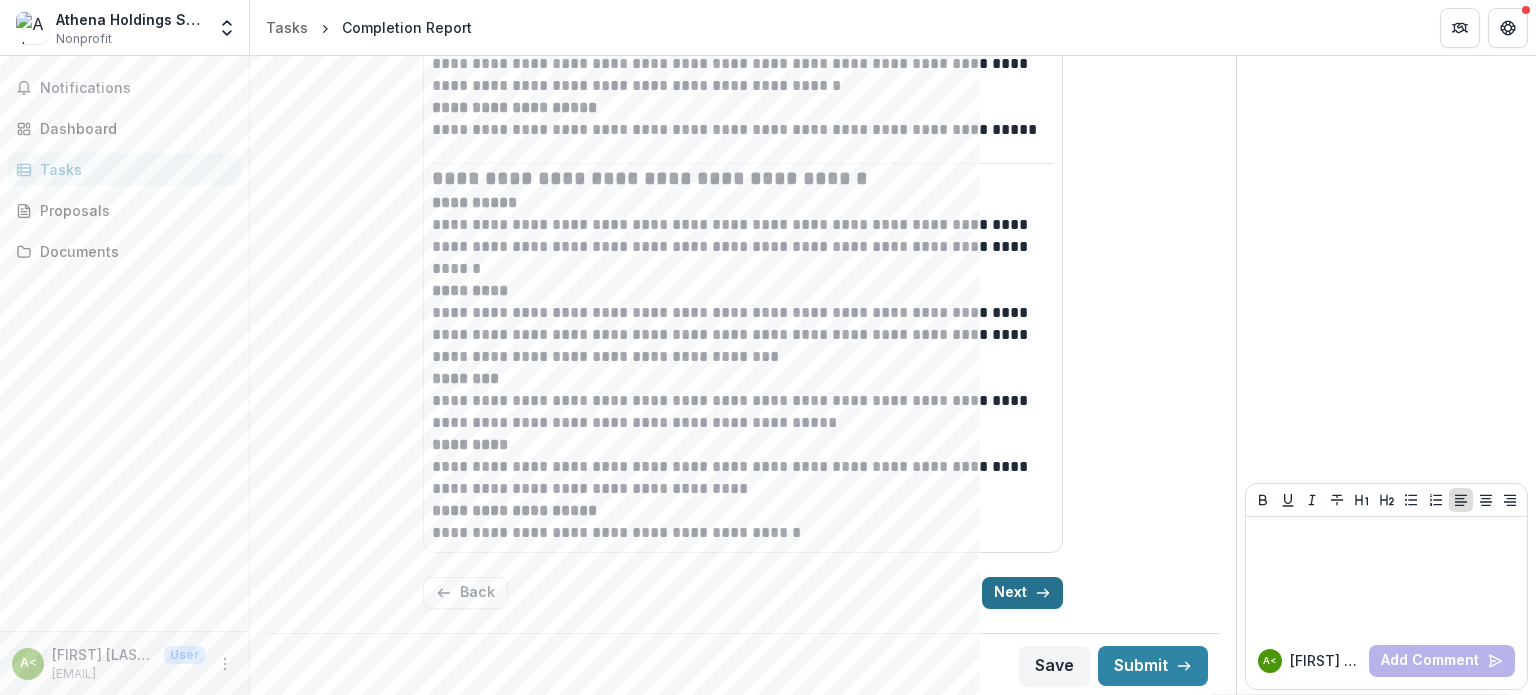 click on "Next" at bounding box center [1022, 593] 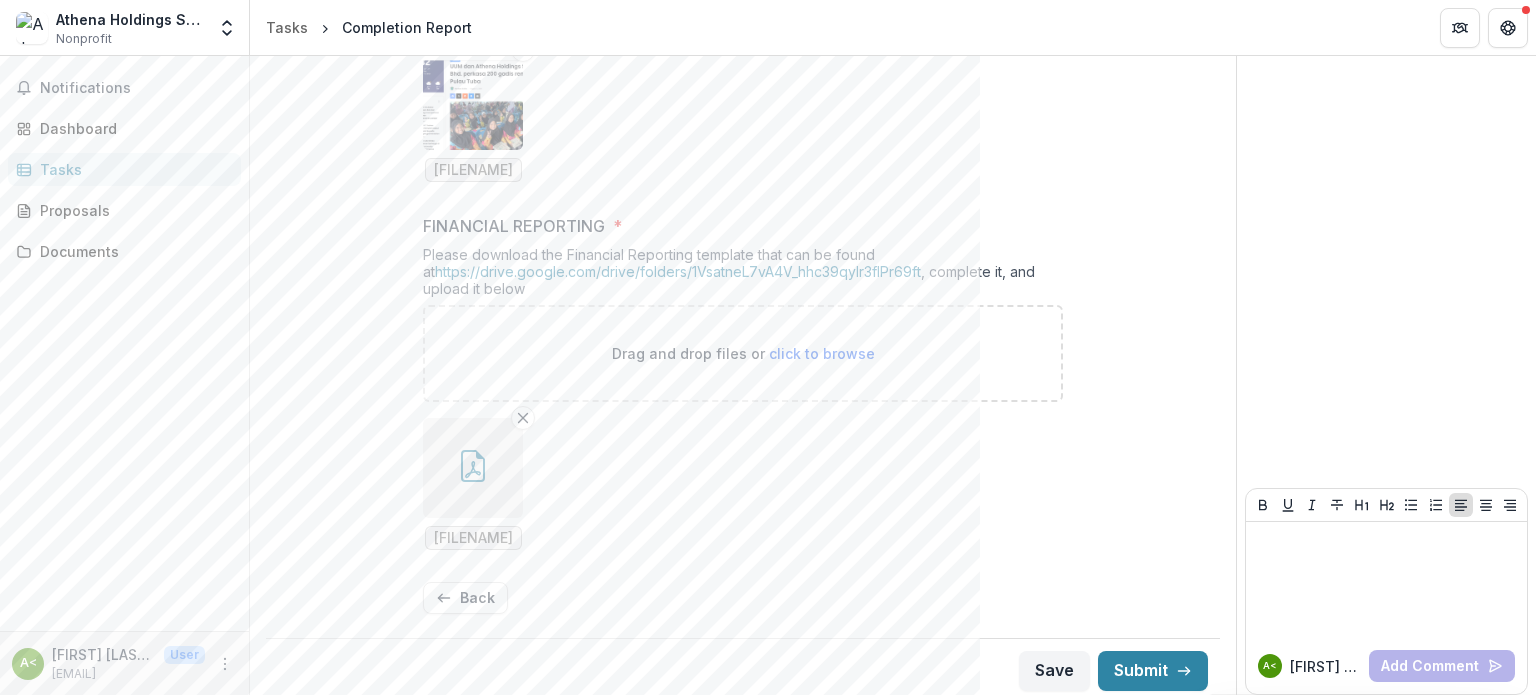 scroll, scrollTop: 859, scrollLeft: 0, axis: vertical 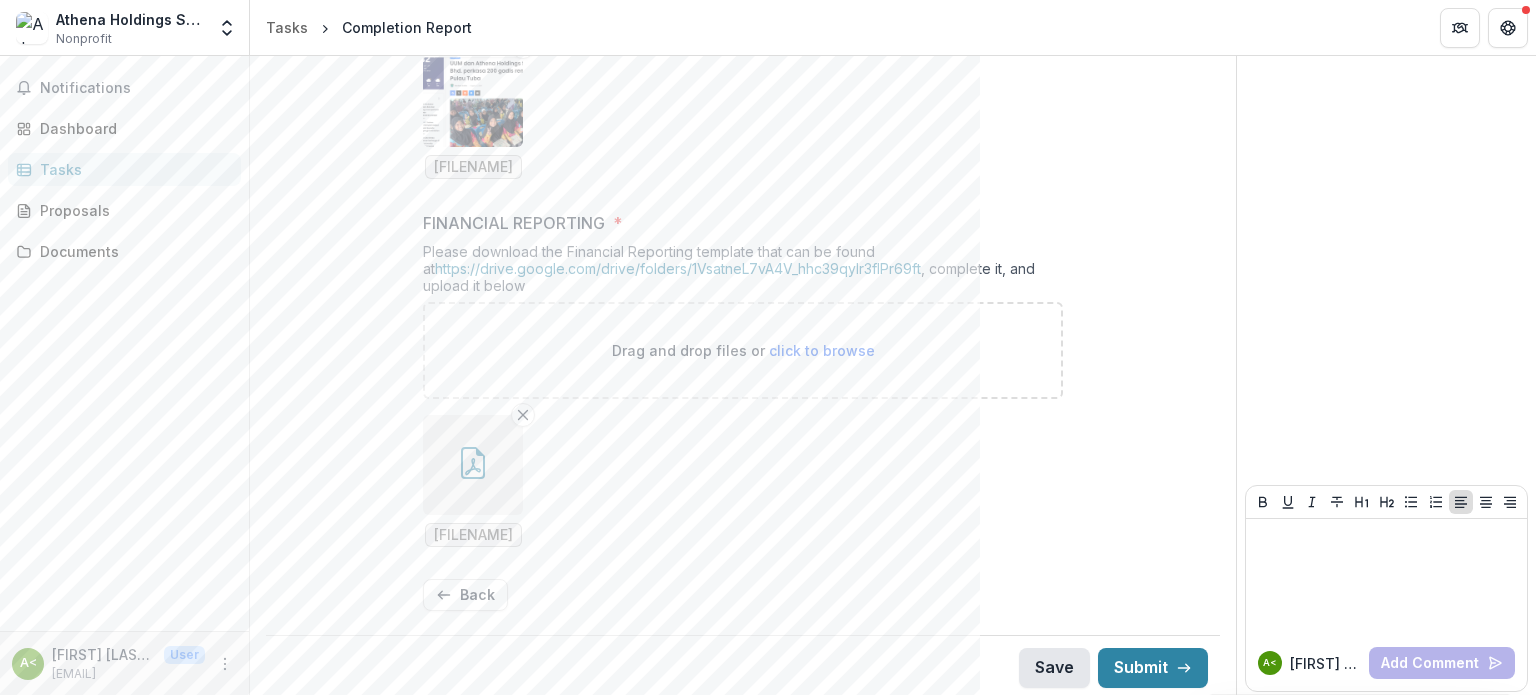 click on "Save" at bounding box center [1054, 668] 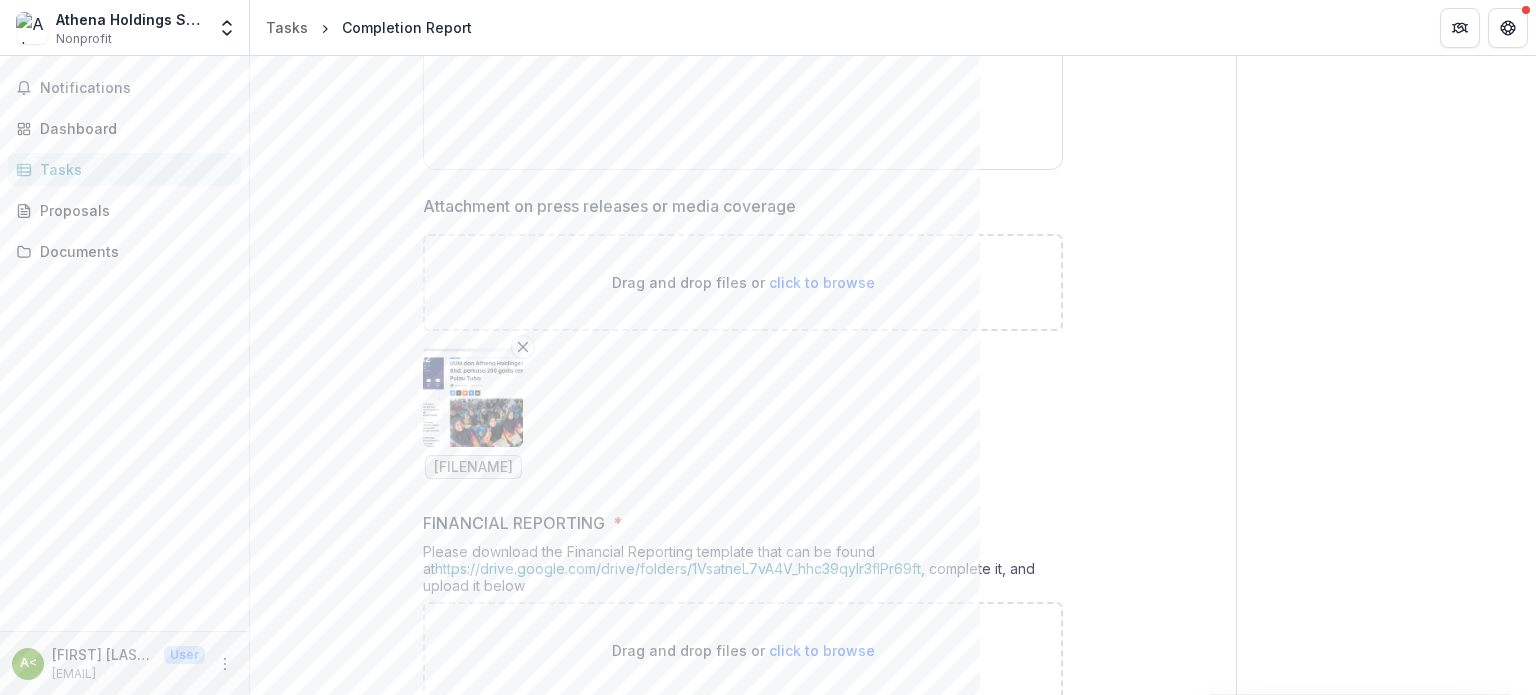 scroll, scrollTop: 859, scrollLeft: 0, axis: vertical 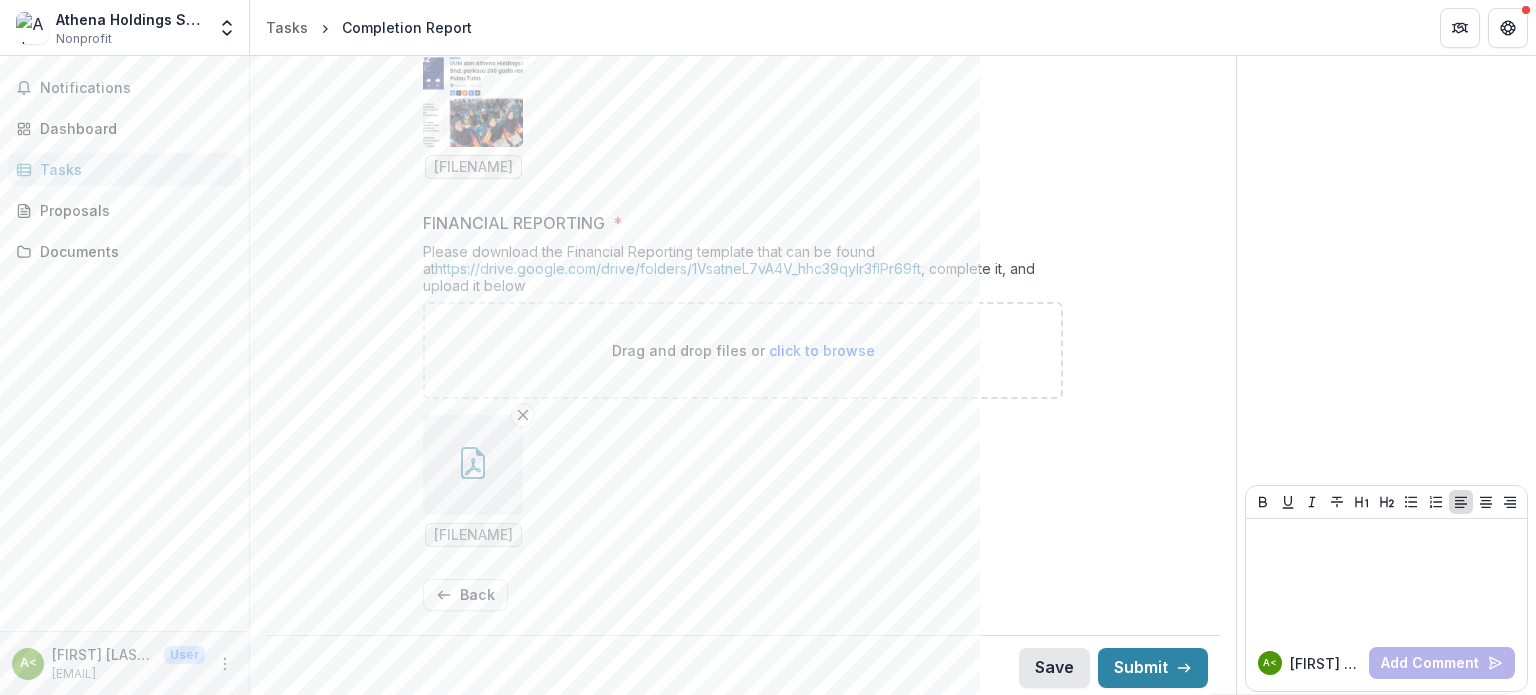click on "Save" at bounding box center [1054, 668] 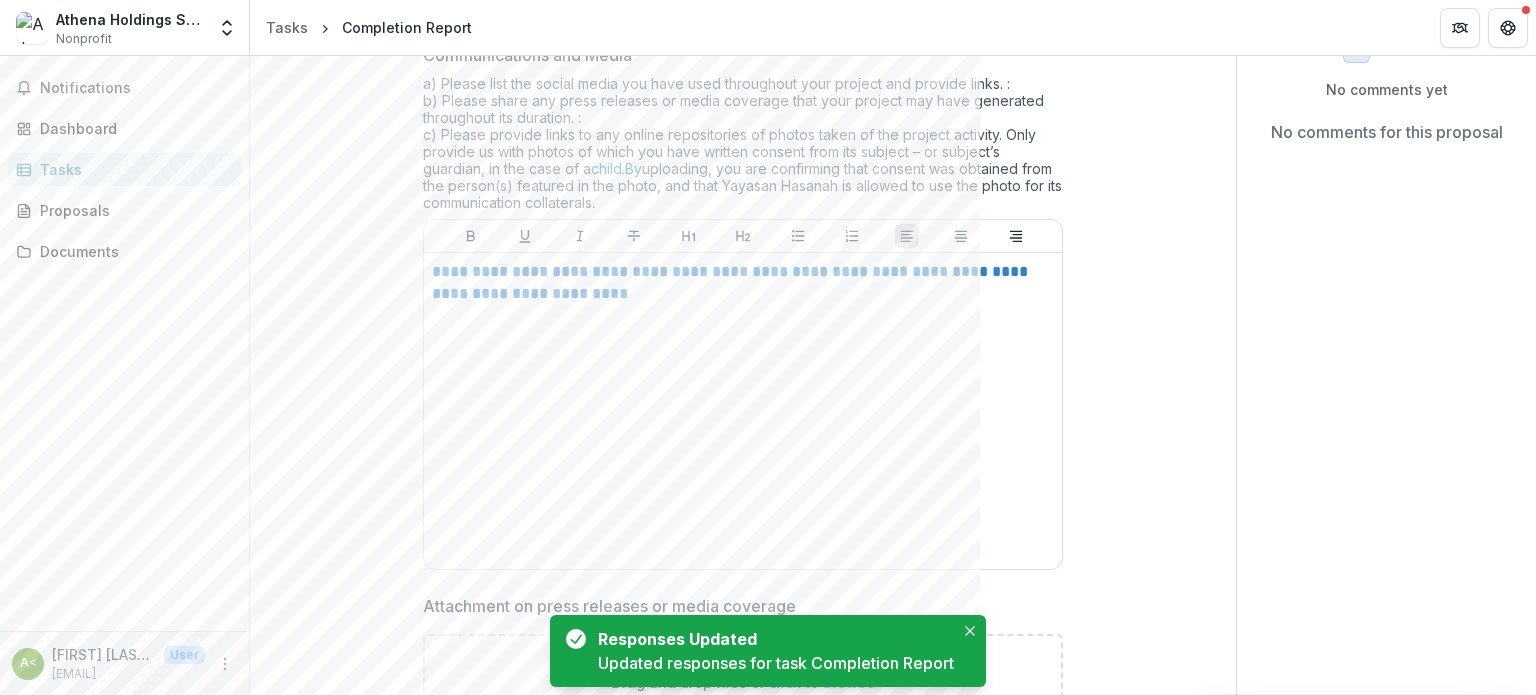 scroll, scrollTop: 0, scrollLeft: 0, axis: both 